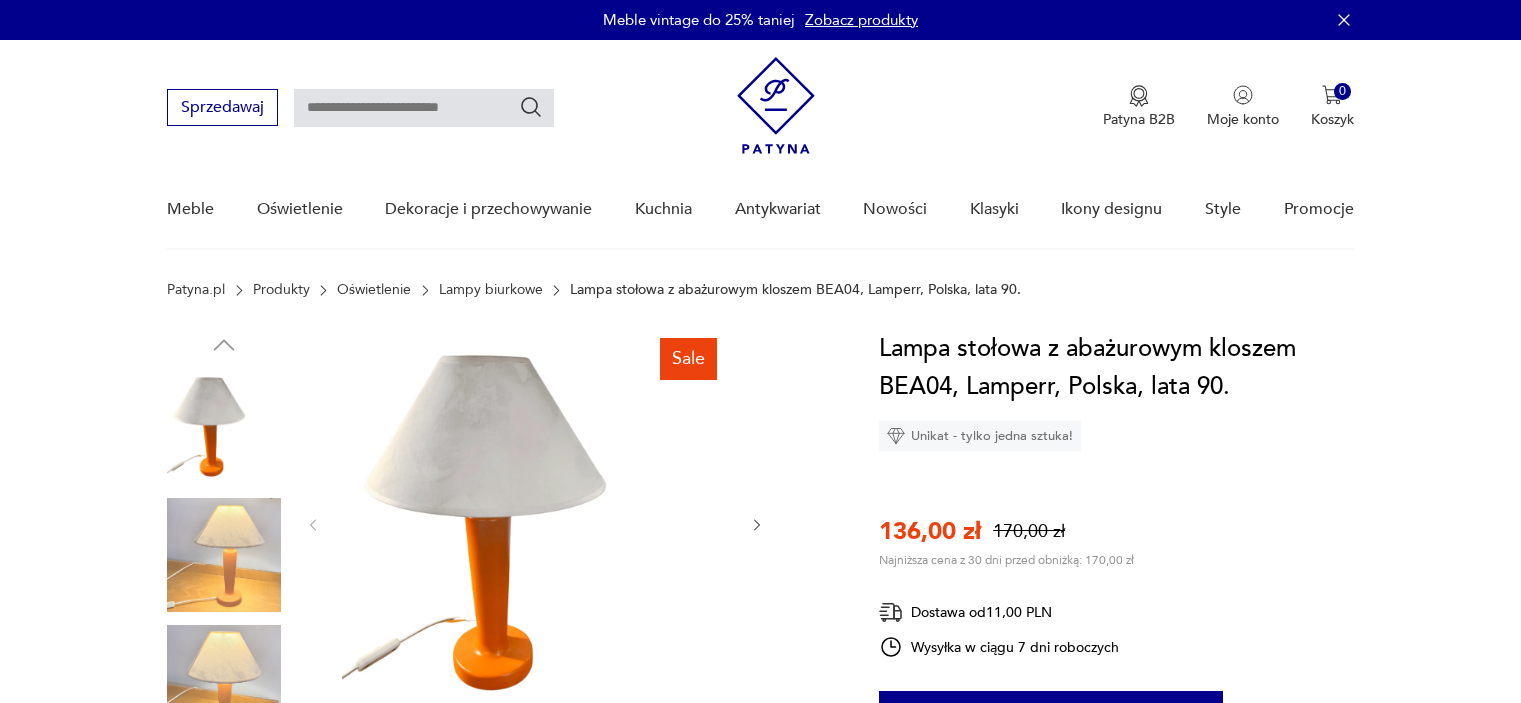 scroll, scrollTop: 0, scrollLeft: 0, axis: both 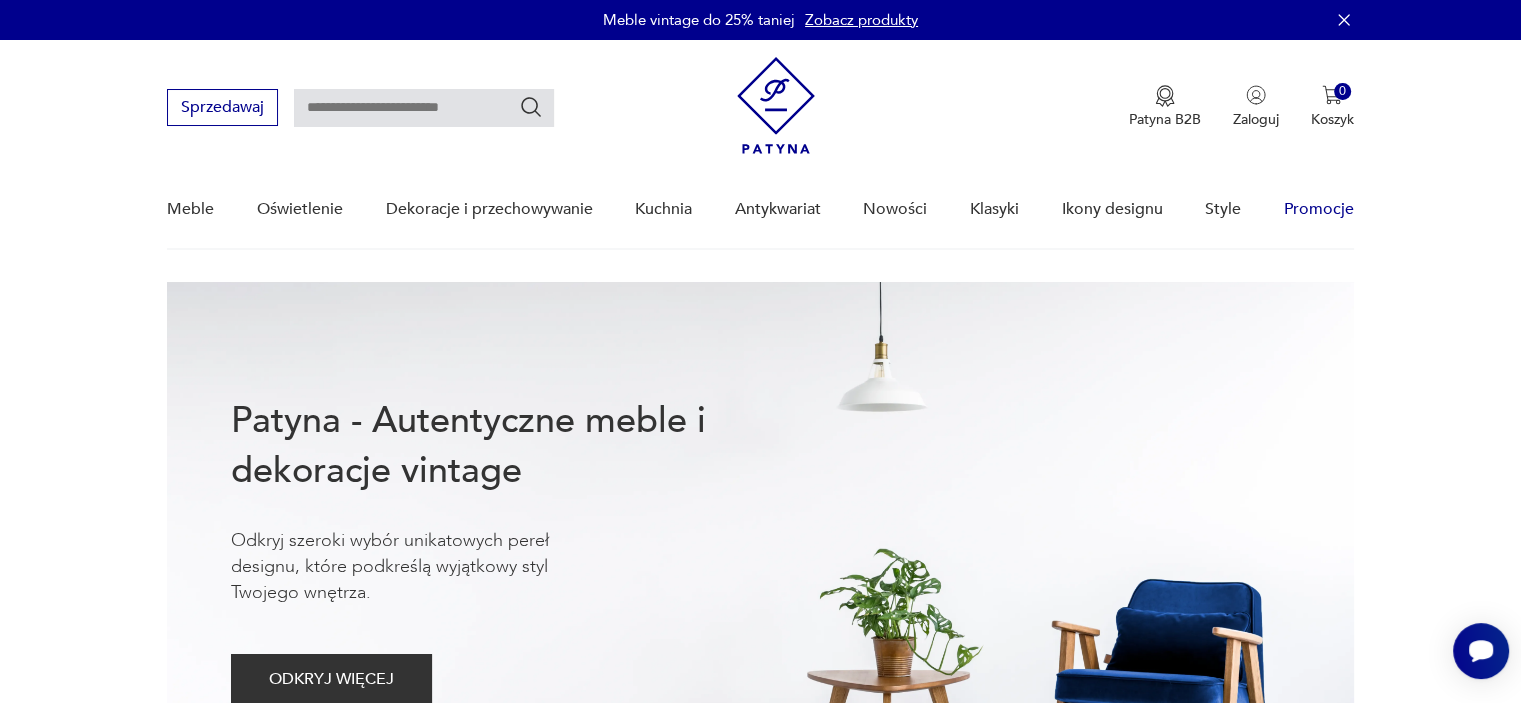 click on "Promocje" at bounding box center (1319, 209) 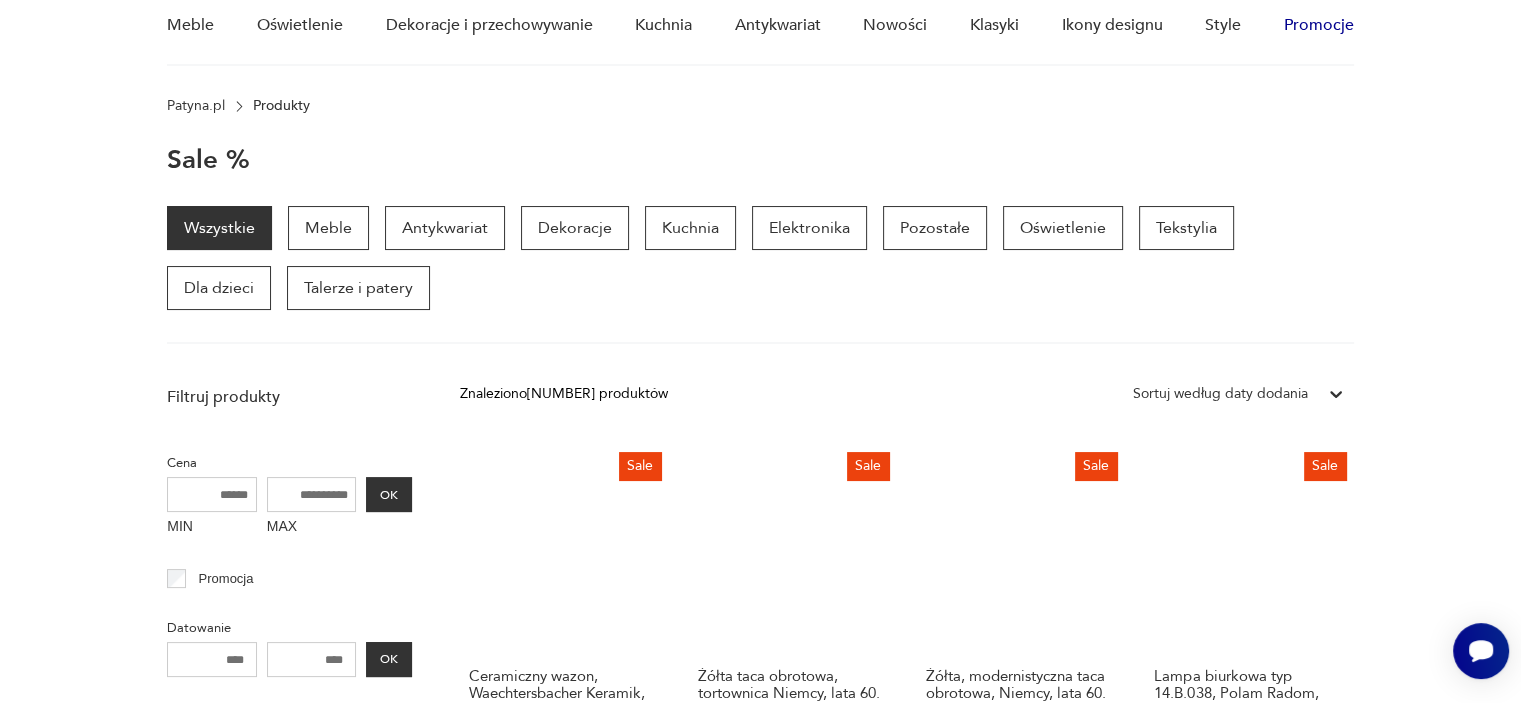 scroll, scrollTop: 0, scrollLeft: 0, axis: both 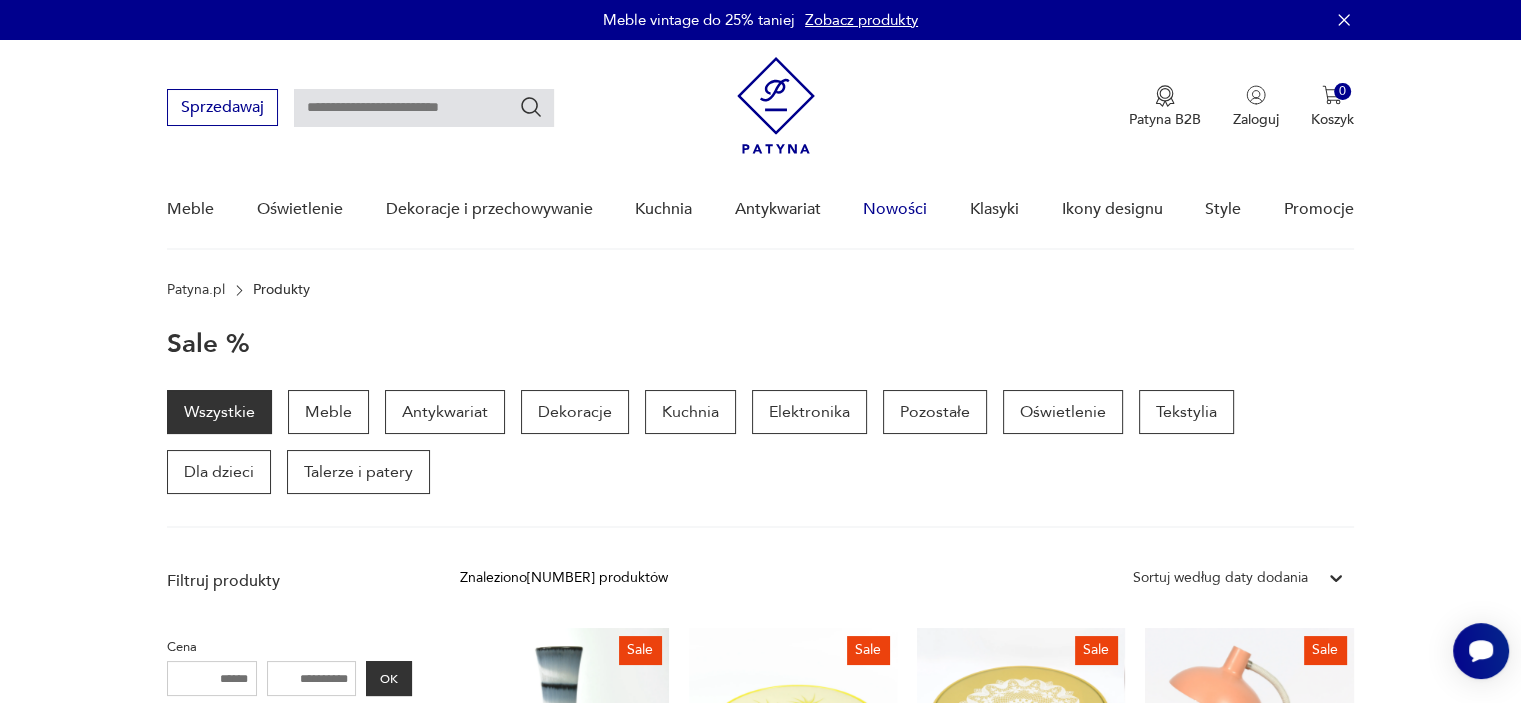 click on "Nowości" at bounding box center (895, 209) 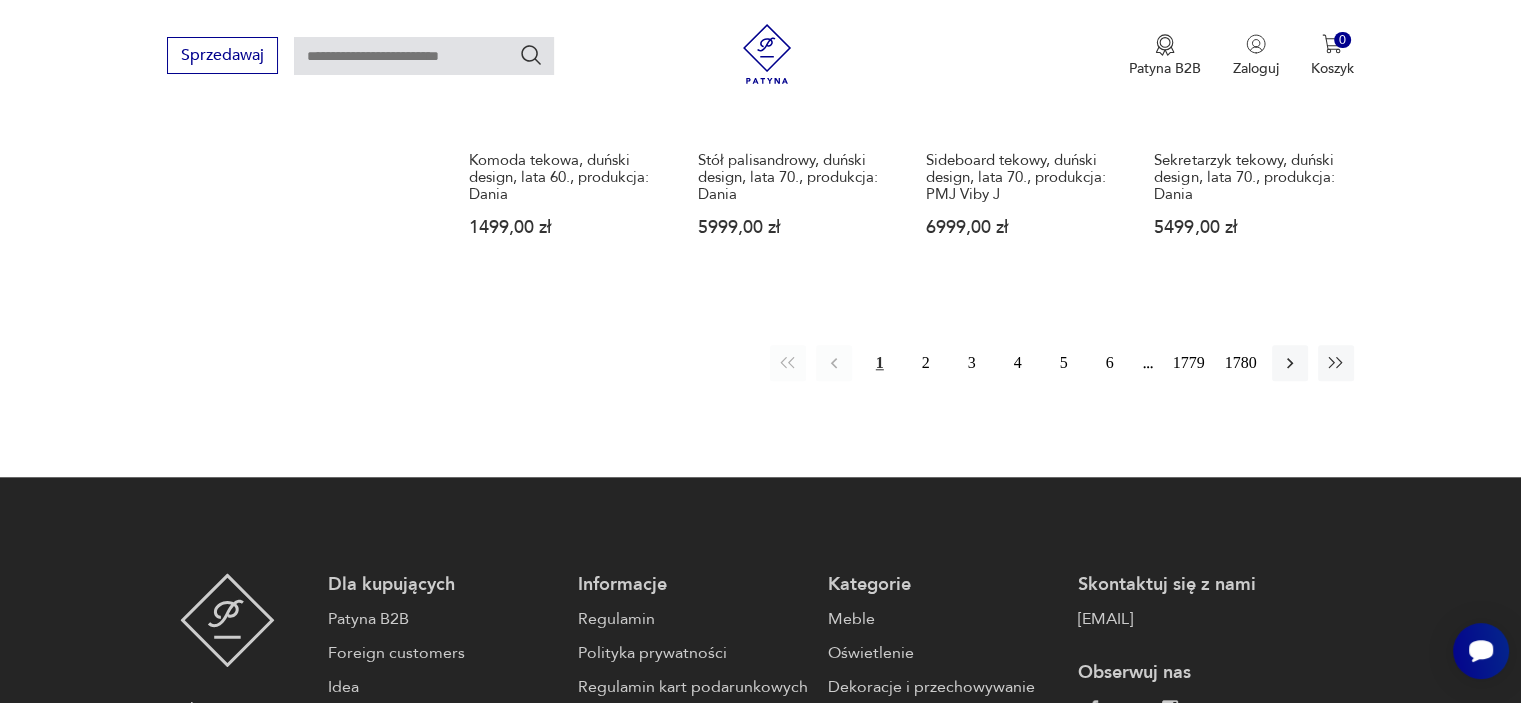scroll, scrollTop: 1898, scrollLeft: 0, axis: vertical 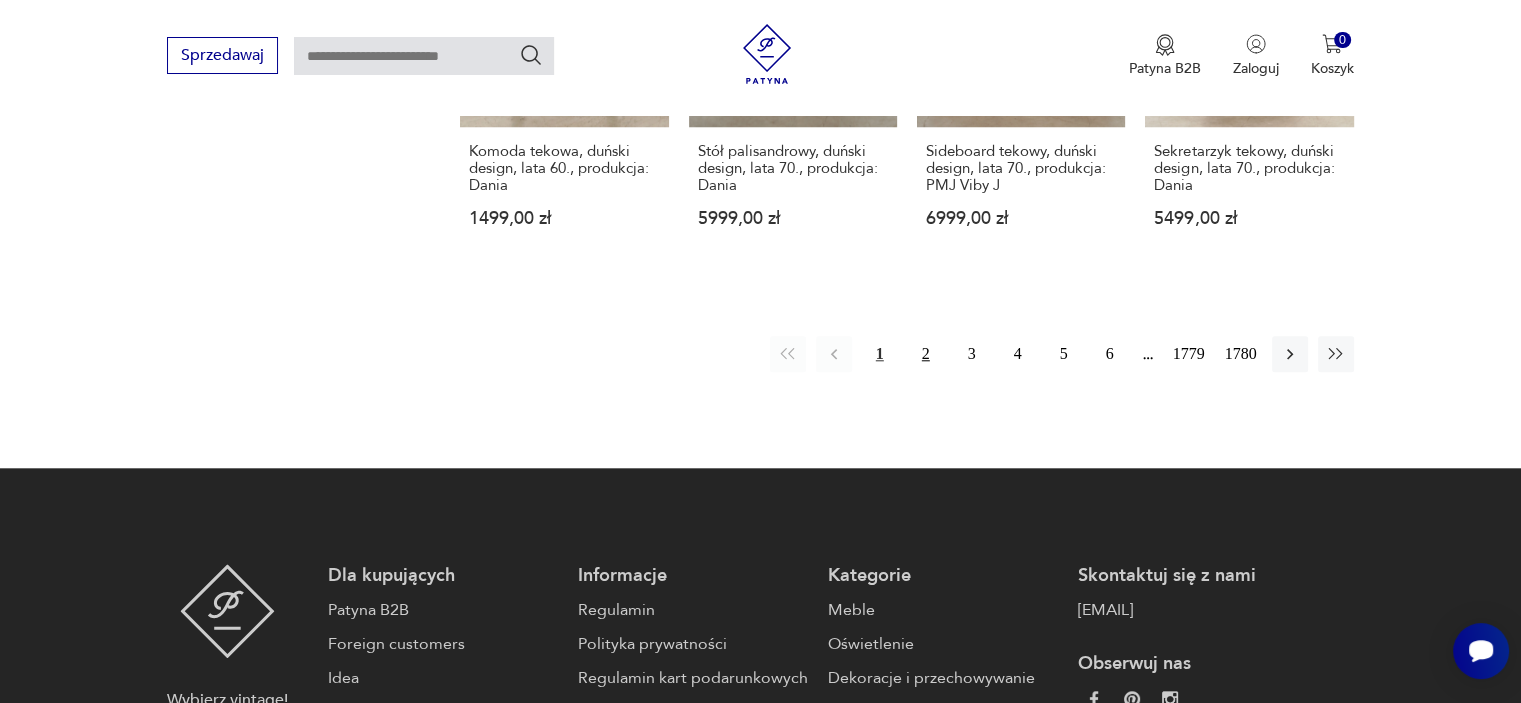 click on "2" at bounding box center (926, 354) 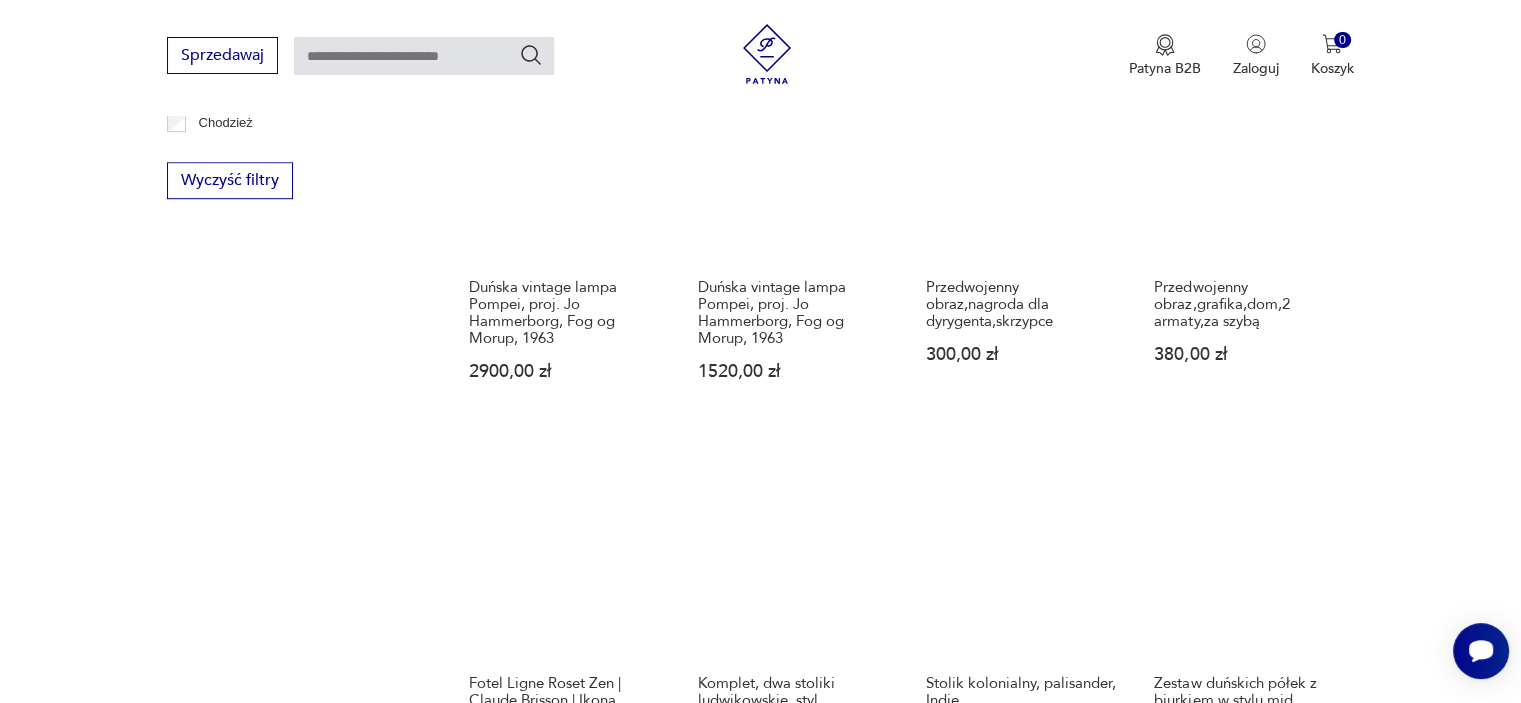scroll, scrollTop: 1578, scrollLeft: 0, axis: vertical 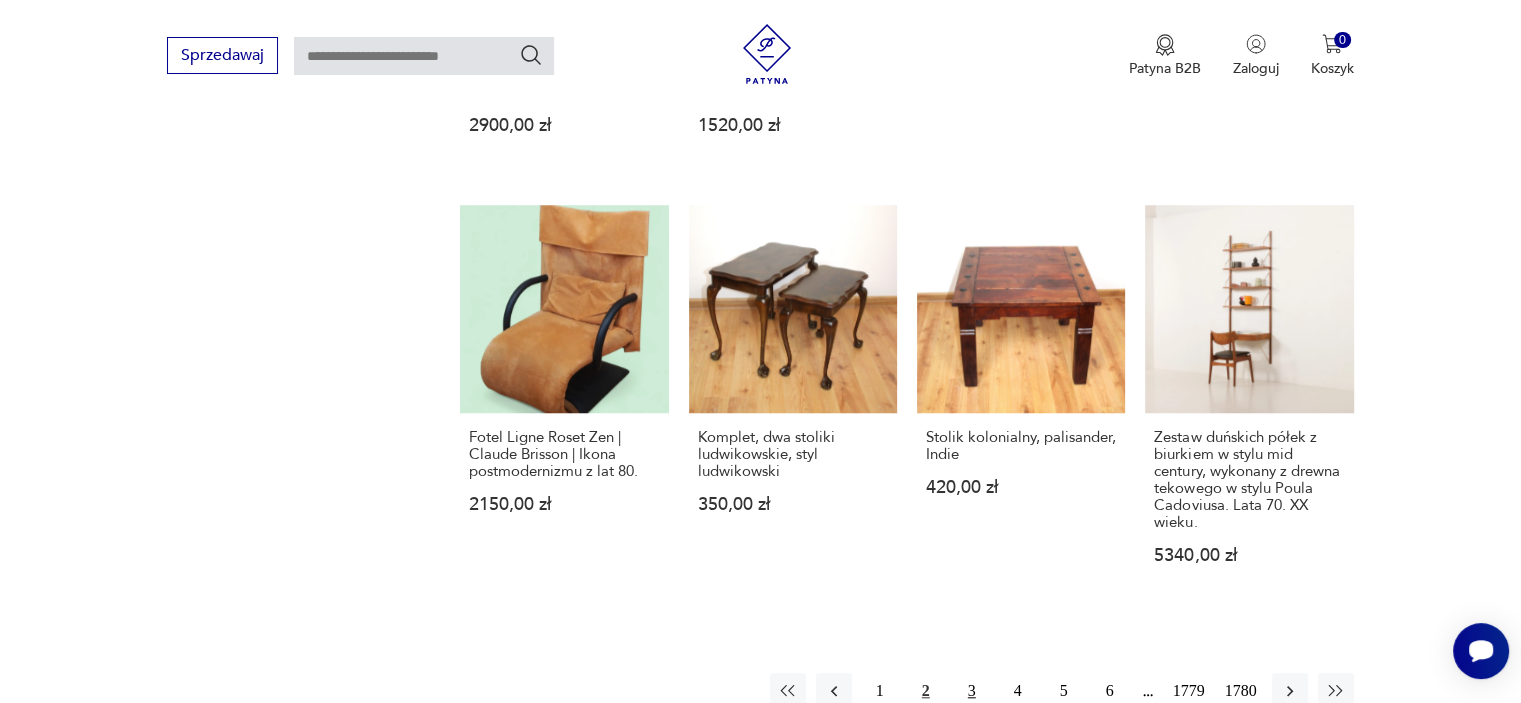 click on "3" at bounding box center [972, 691] 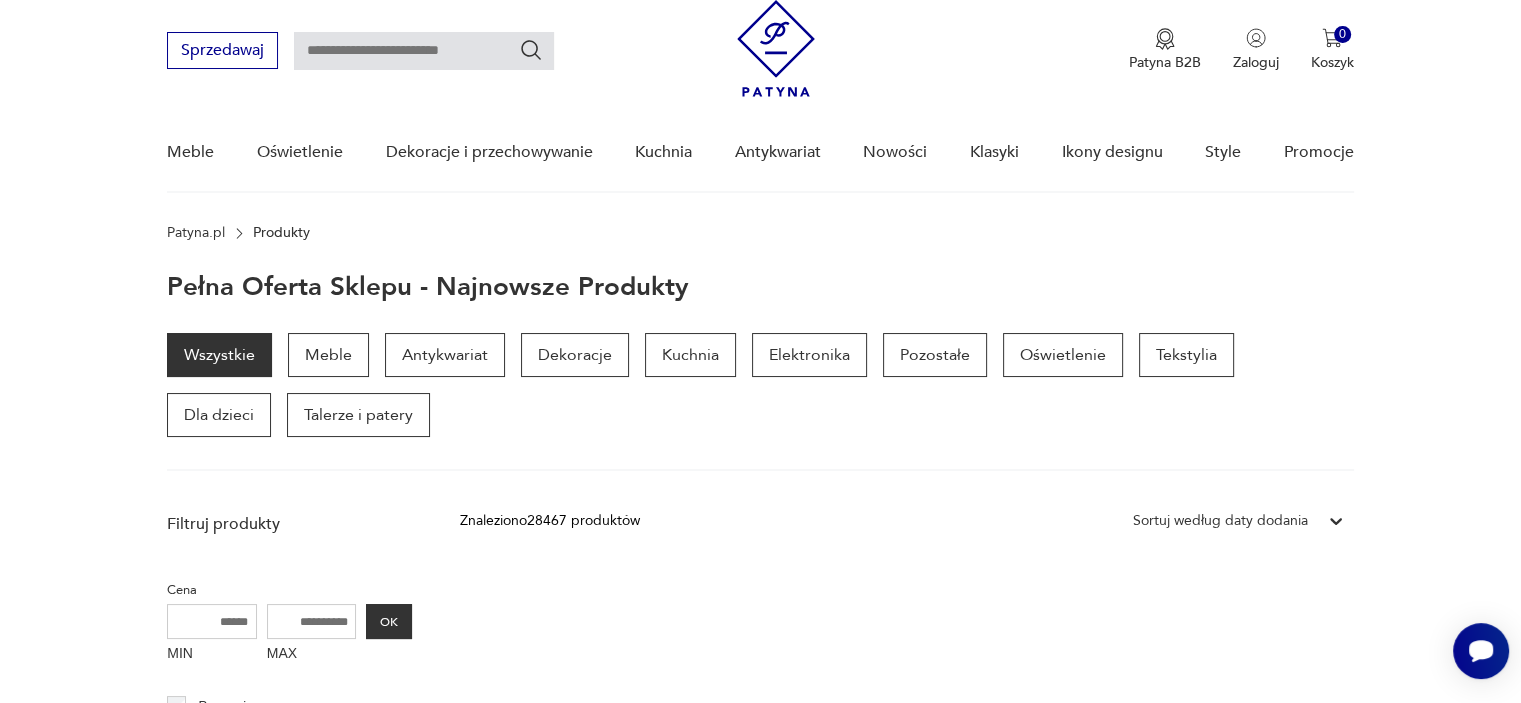 scroll, scrollTop: 40, scrollLeft: 0, axis: vertical 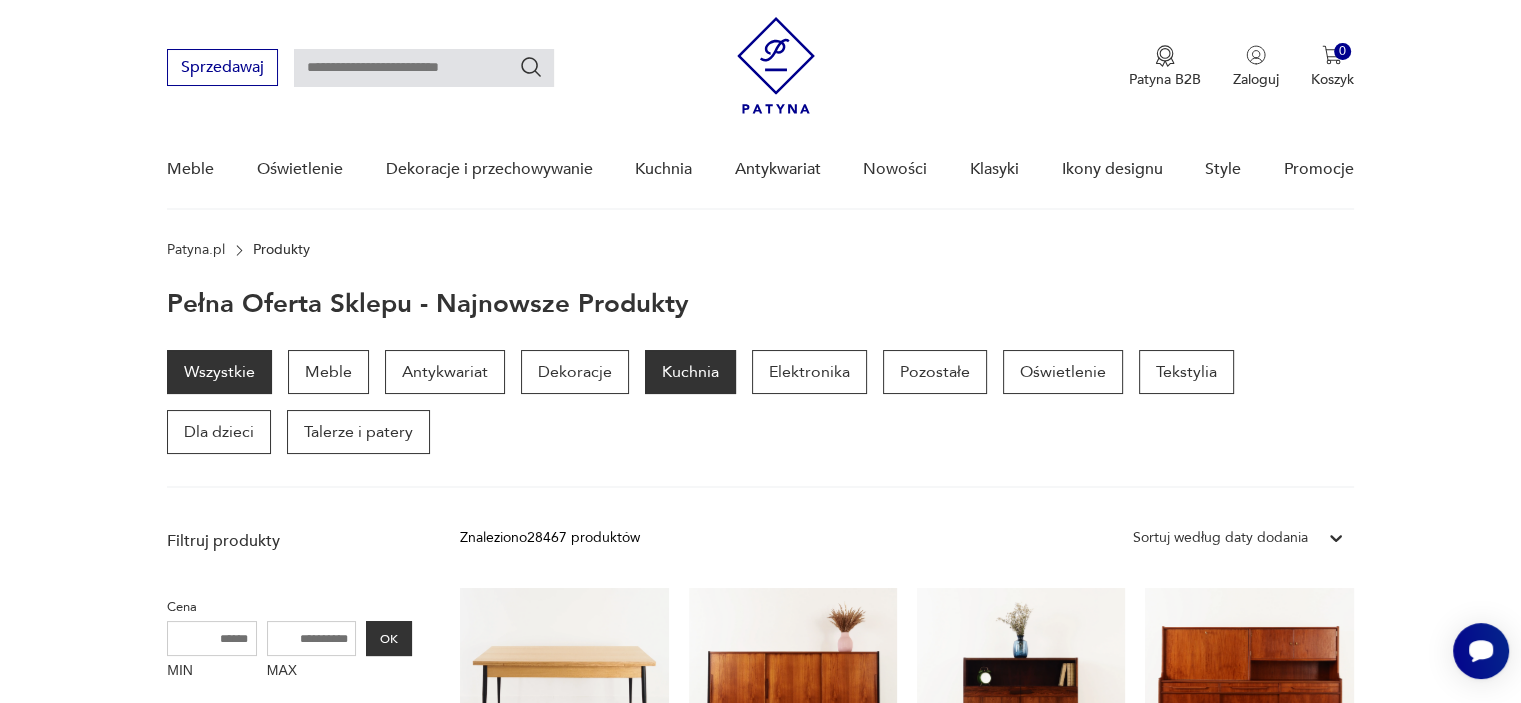 click on "Kuchnia" at bounding box center [690, 372] 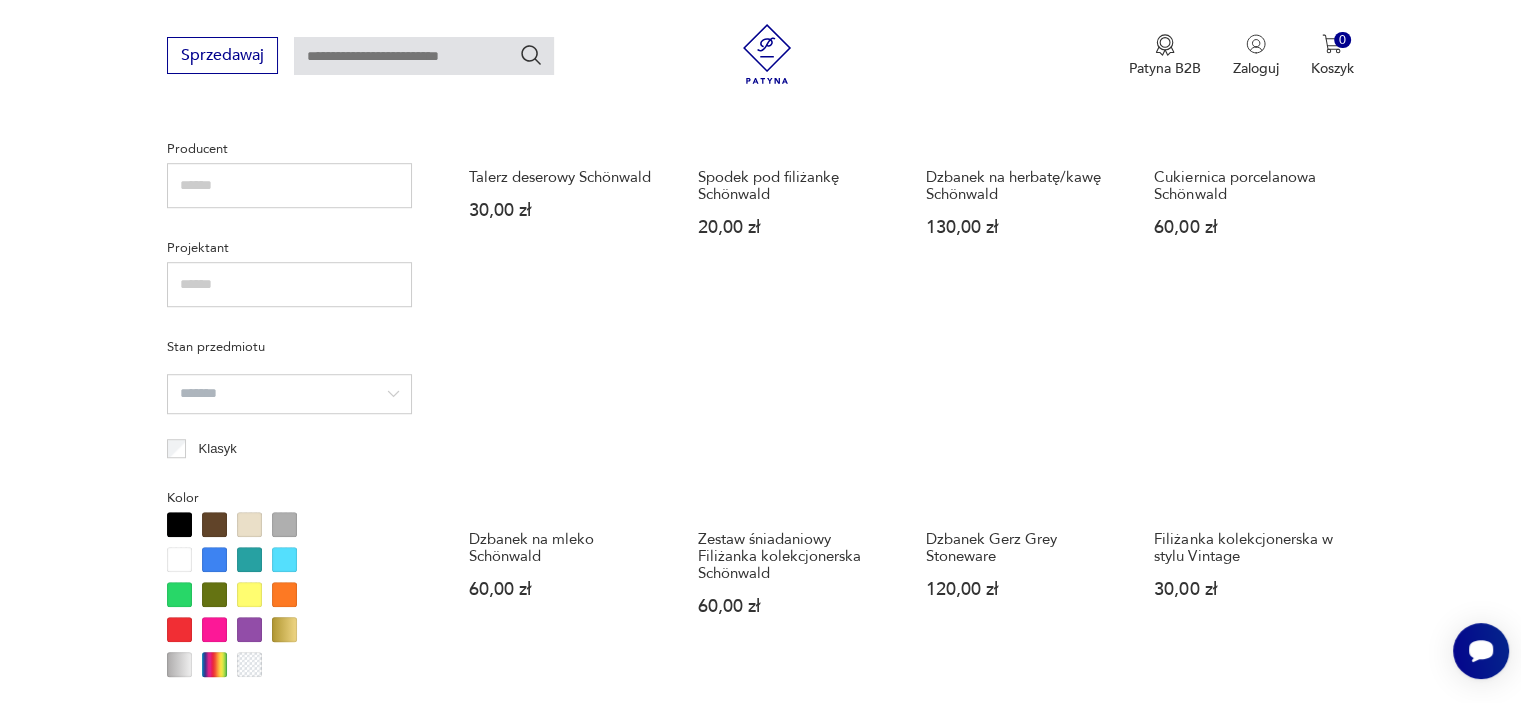 scroll, scrollTop: 1358, scrollLeft: 0, axis: vertical 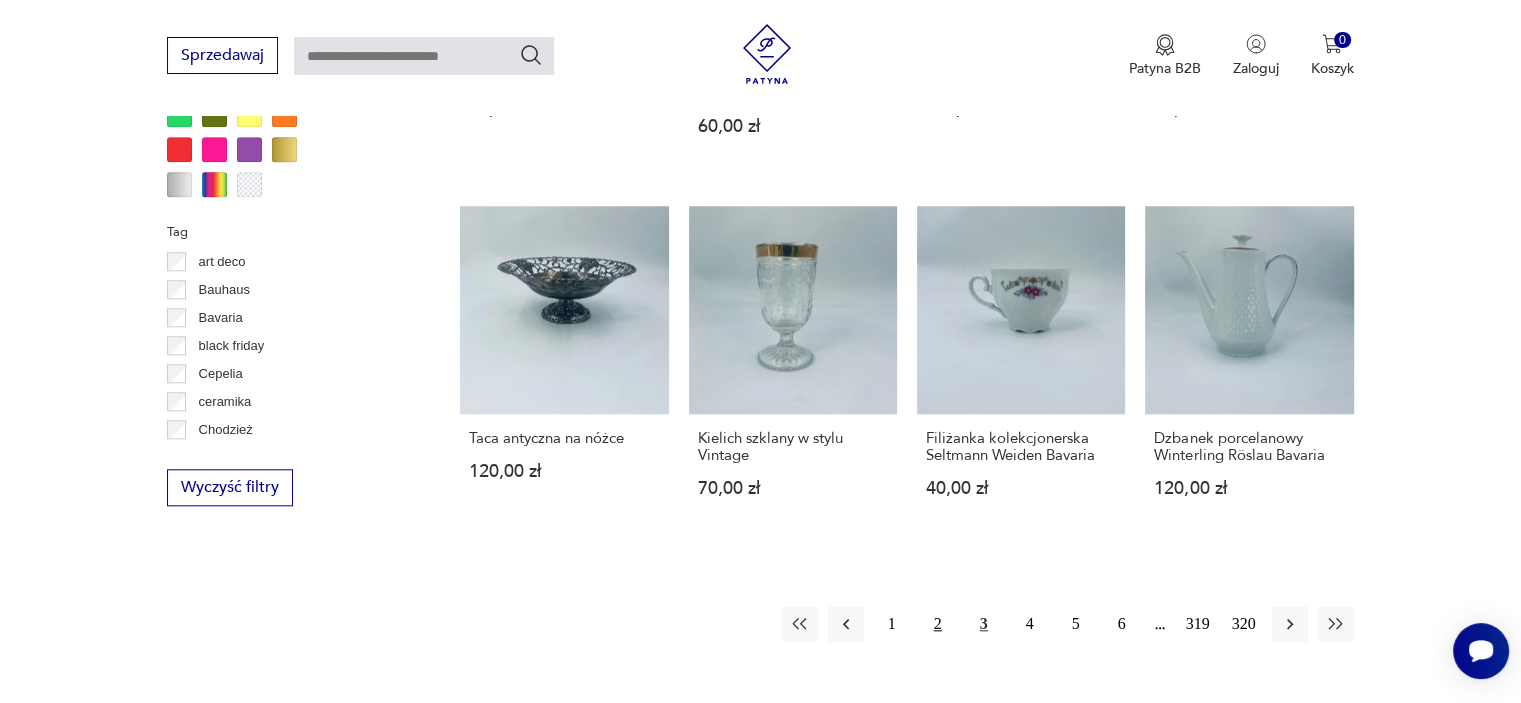 click on "2" at bounding box center [938, 624] 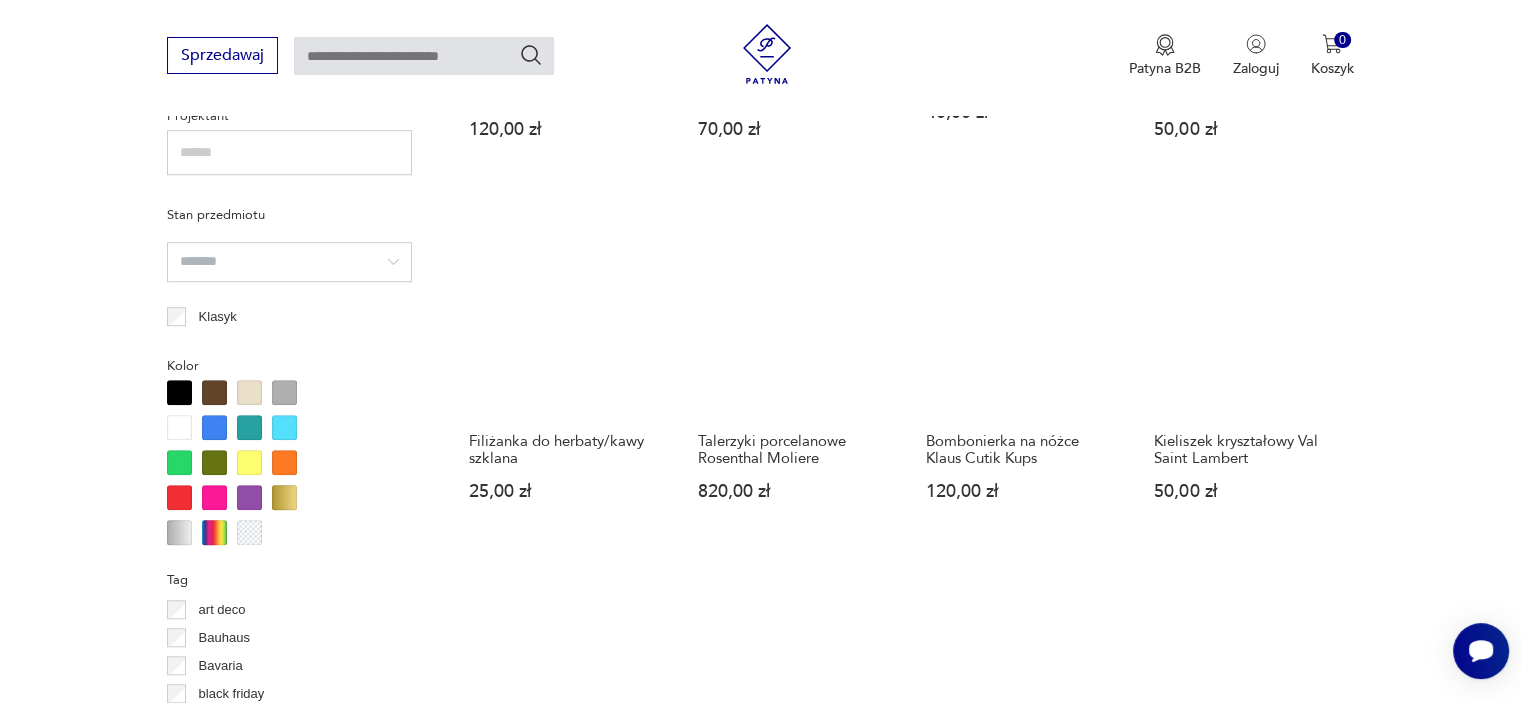 scroll, scrollTop: 1490, scrollLeft: 0, axis: vertical 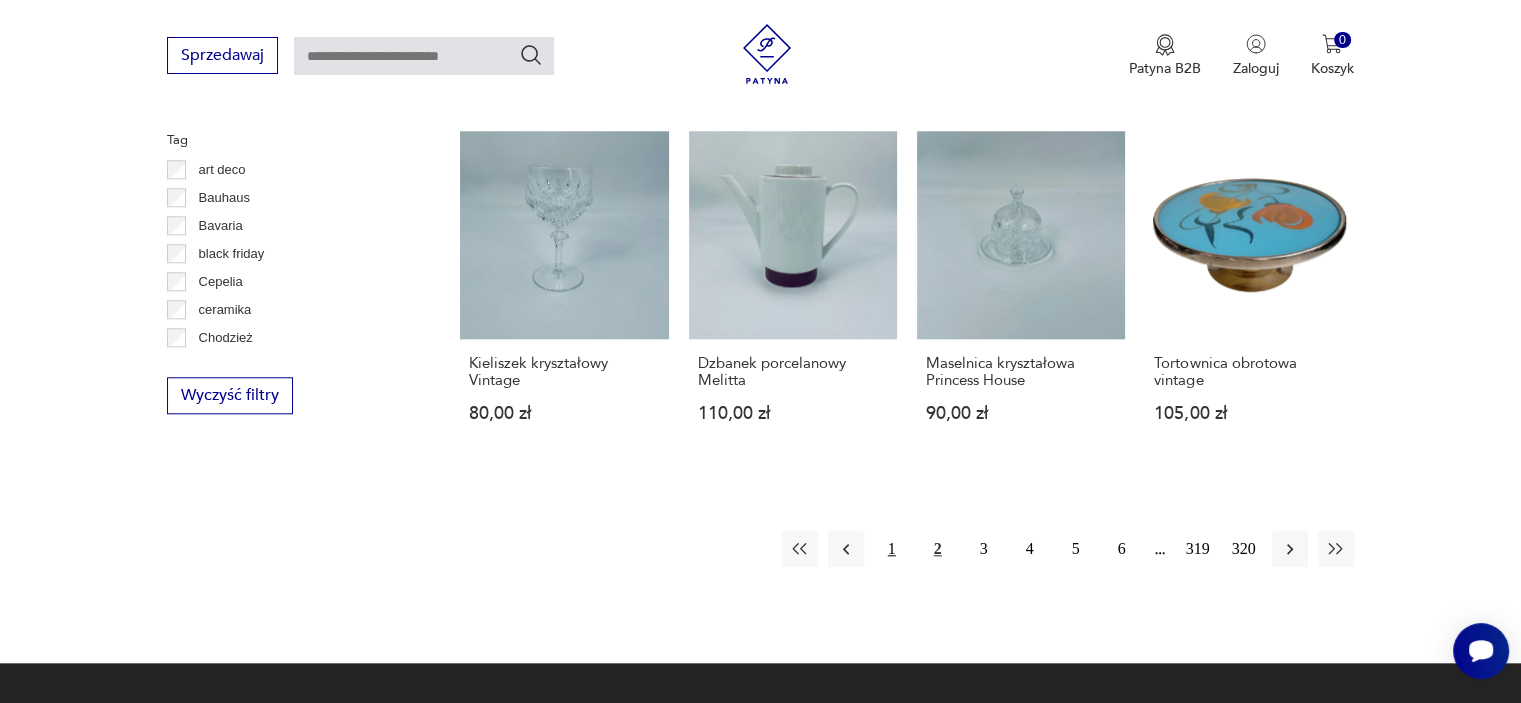 click on "1" at bounding box center [892, 549] 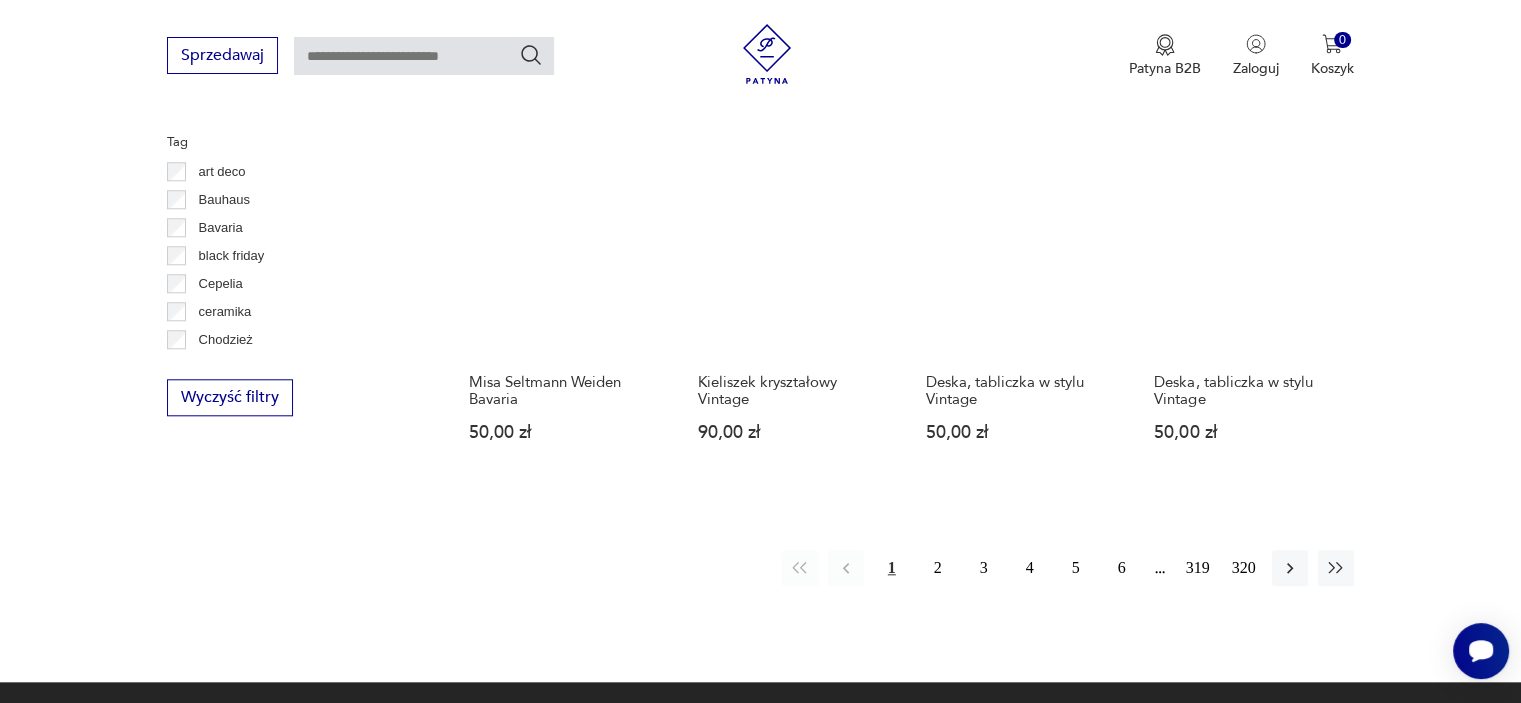 scroll, scrollTop: 1890, scrollLeft: 0, axis: vertical 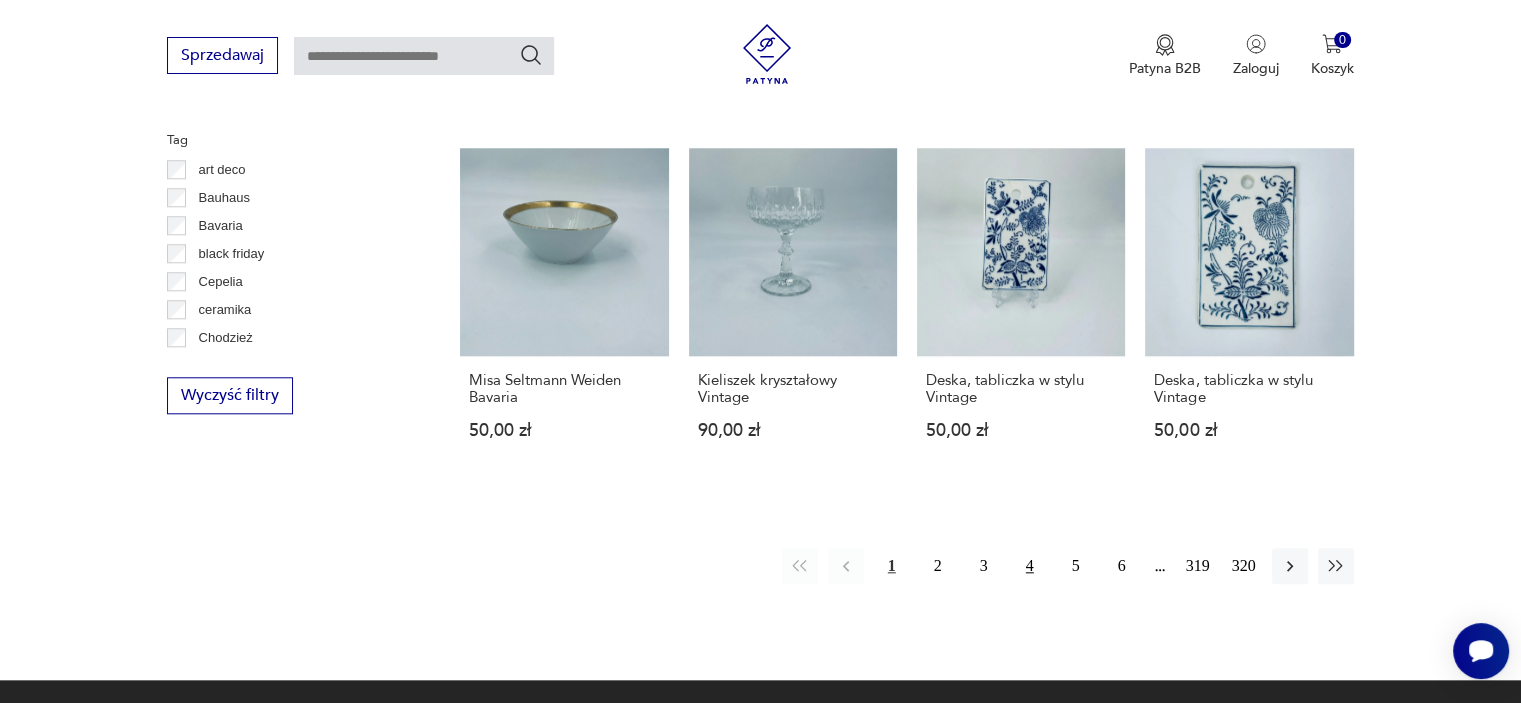 click on "4" at bounding box center (1030, 566) 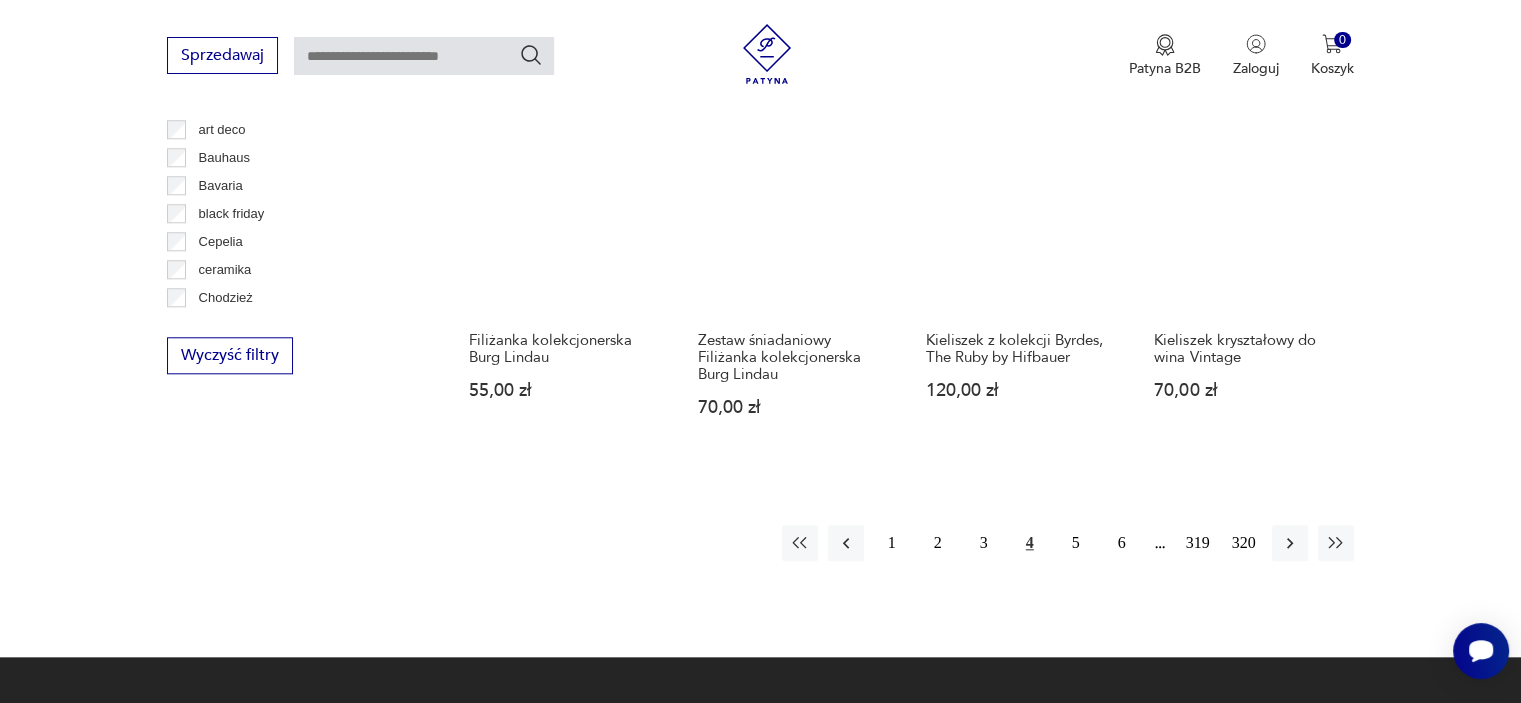 scroll, scrollTop: 1970, scrollLeft: 0, axis: vertical 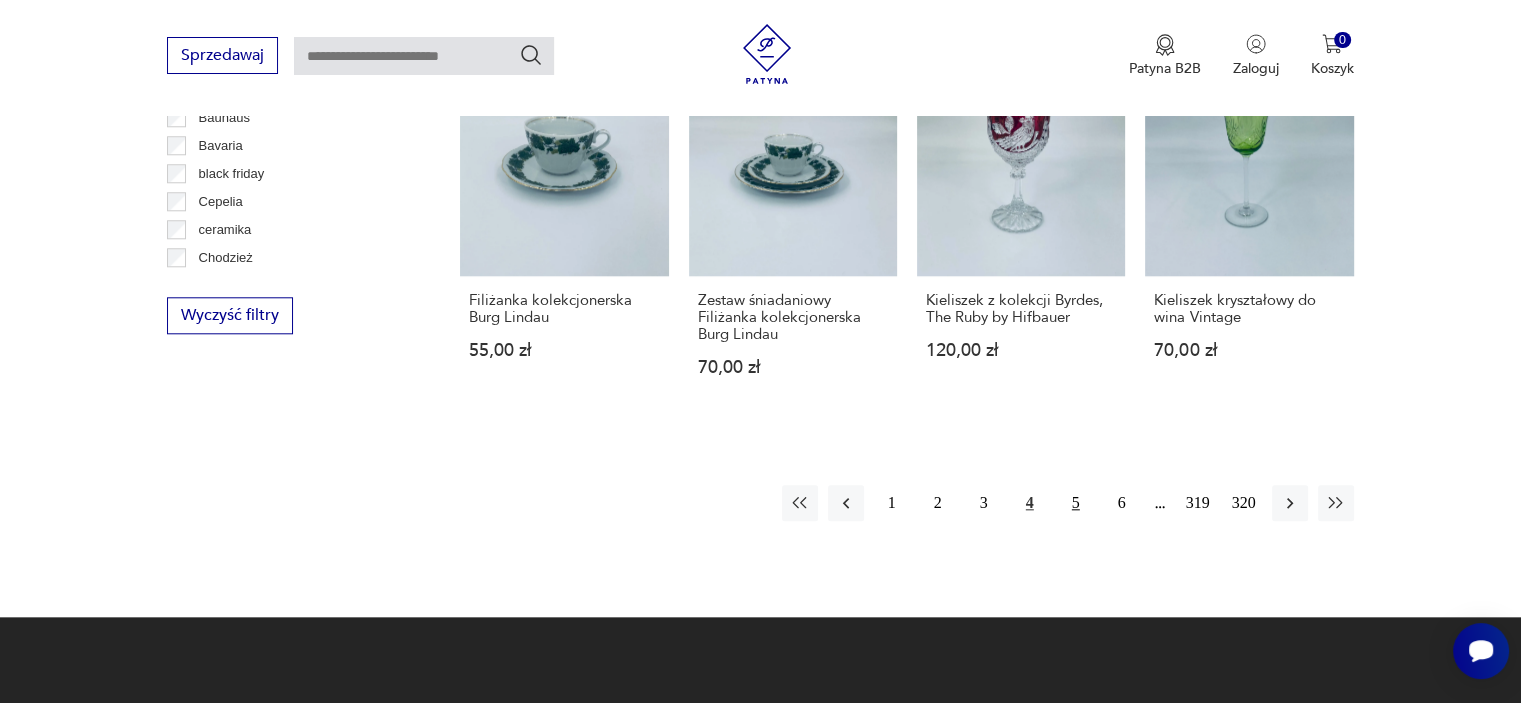 click on "5" at bounding box center (1076, 503) 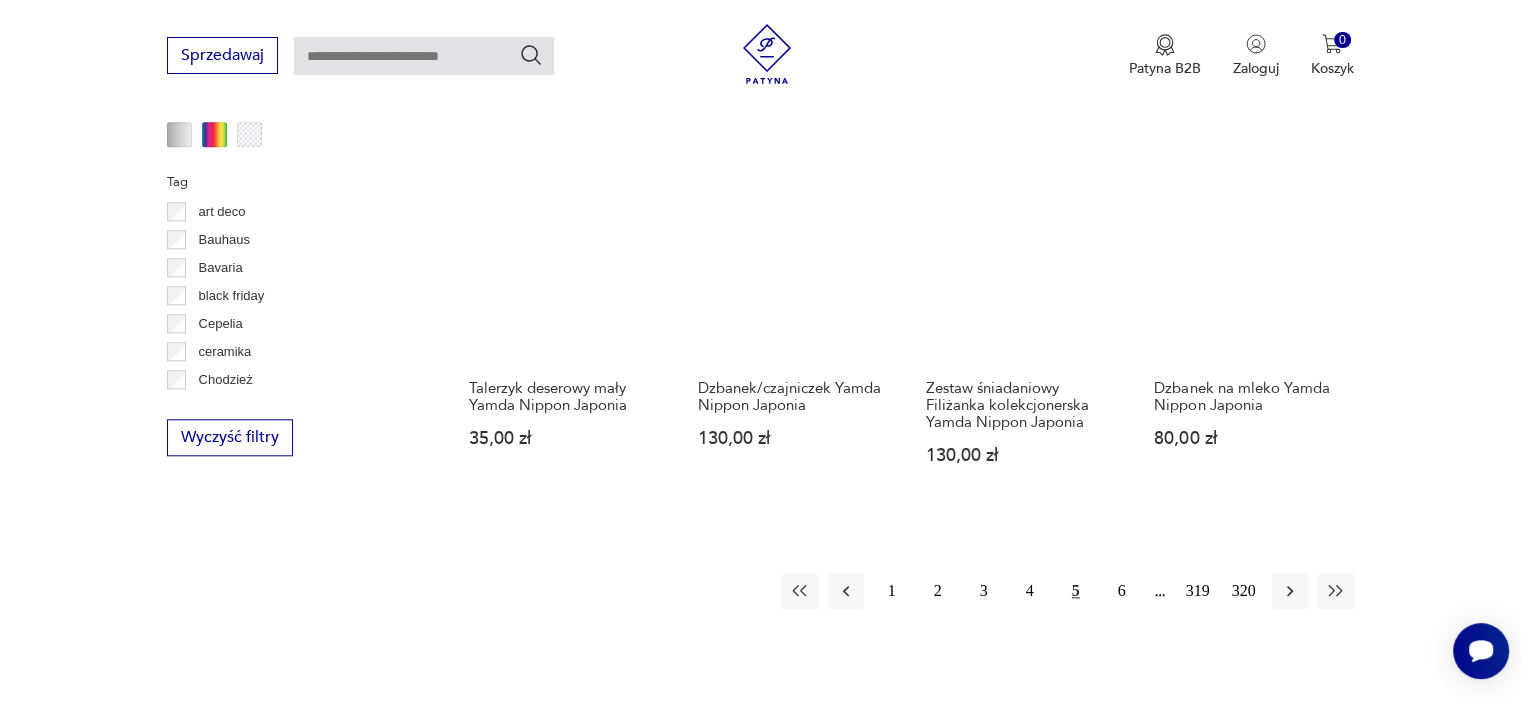 scroll, scrollTop: 1850, scrollLeft: 0, axis: vertical 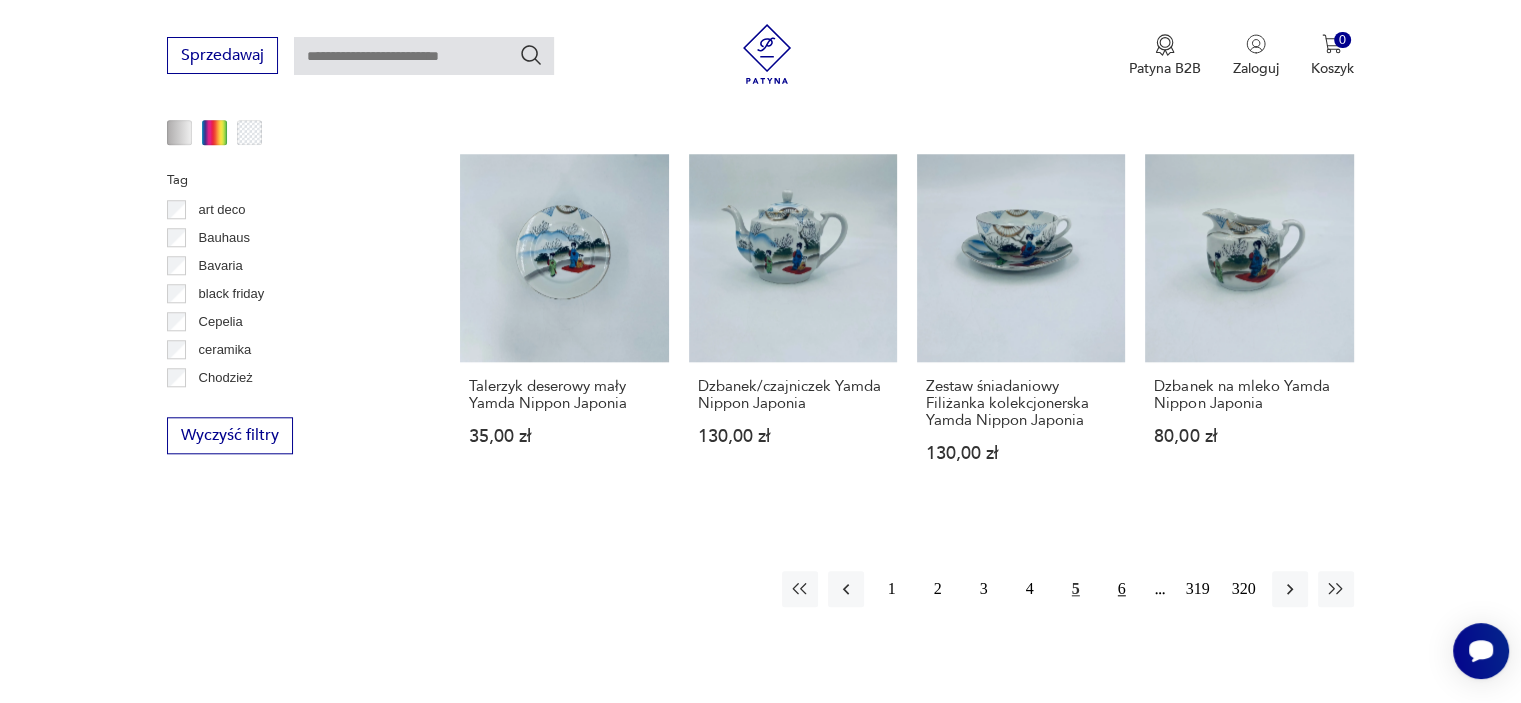click on "6" at bounding box center (1122, 589) 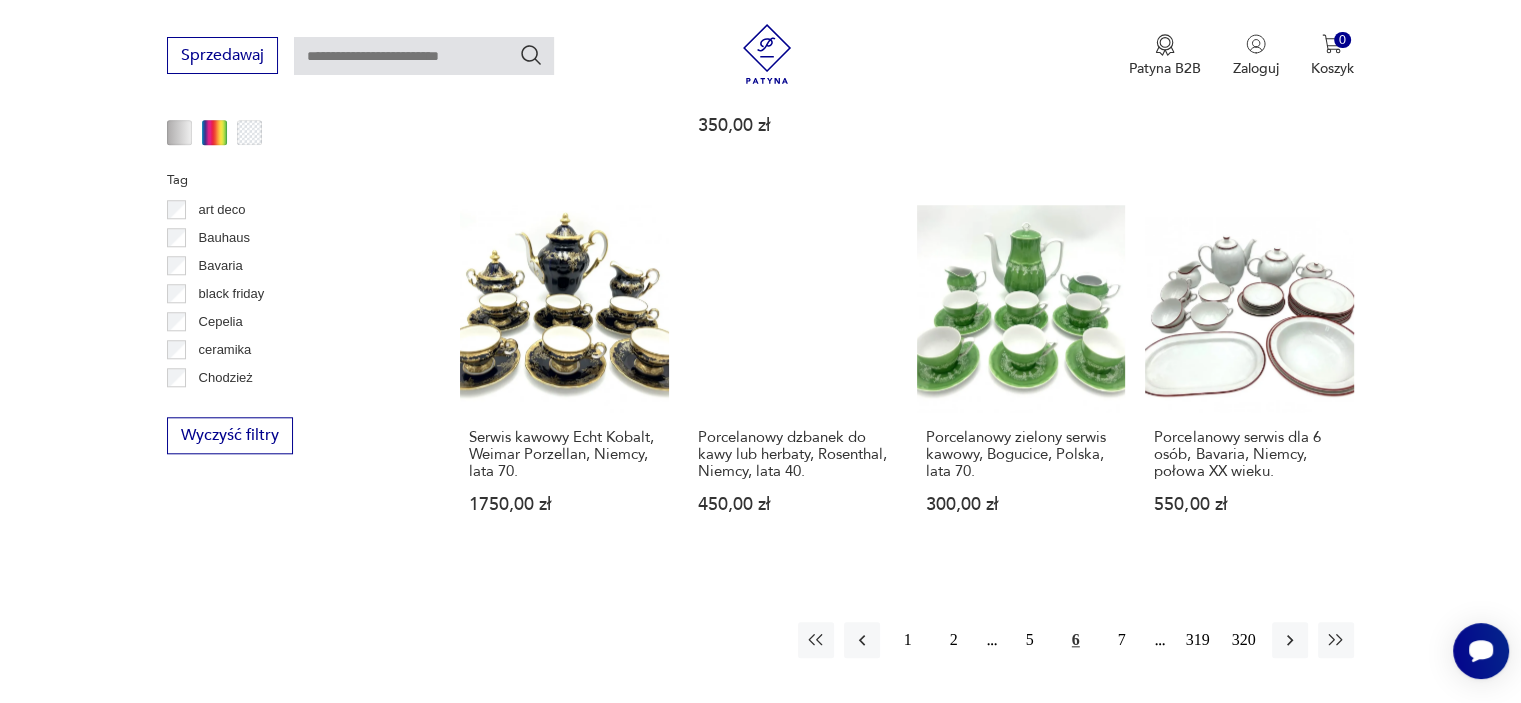 scroll, scrollTop: 1890, scrollLeft: 0, axis: vertical 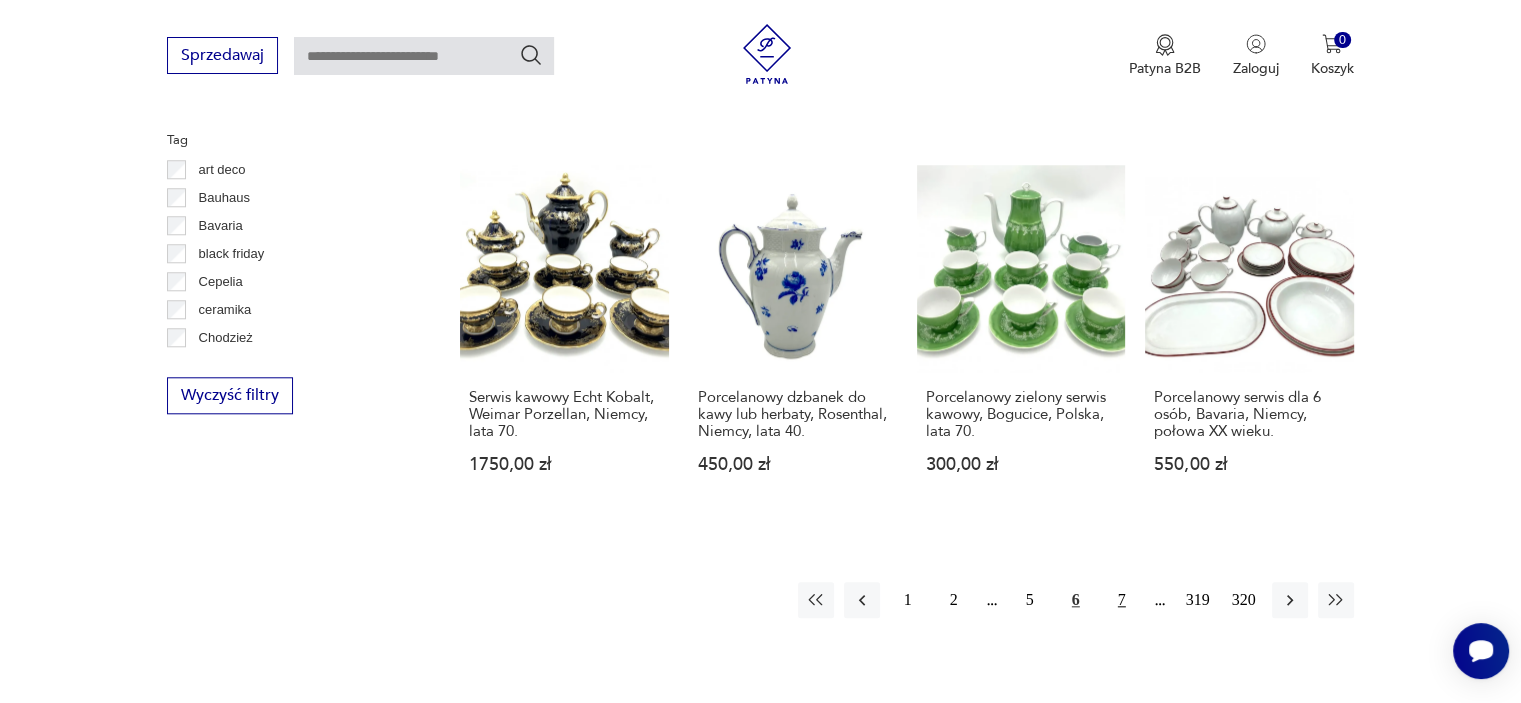 click on "7" at bounding box center (1122, 600) 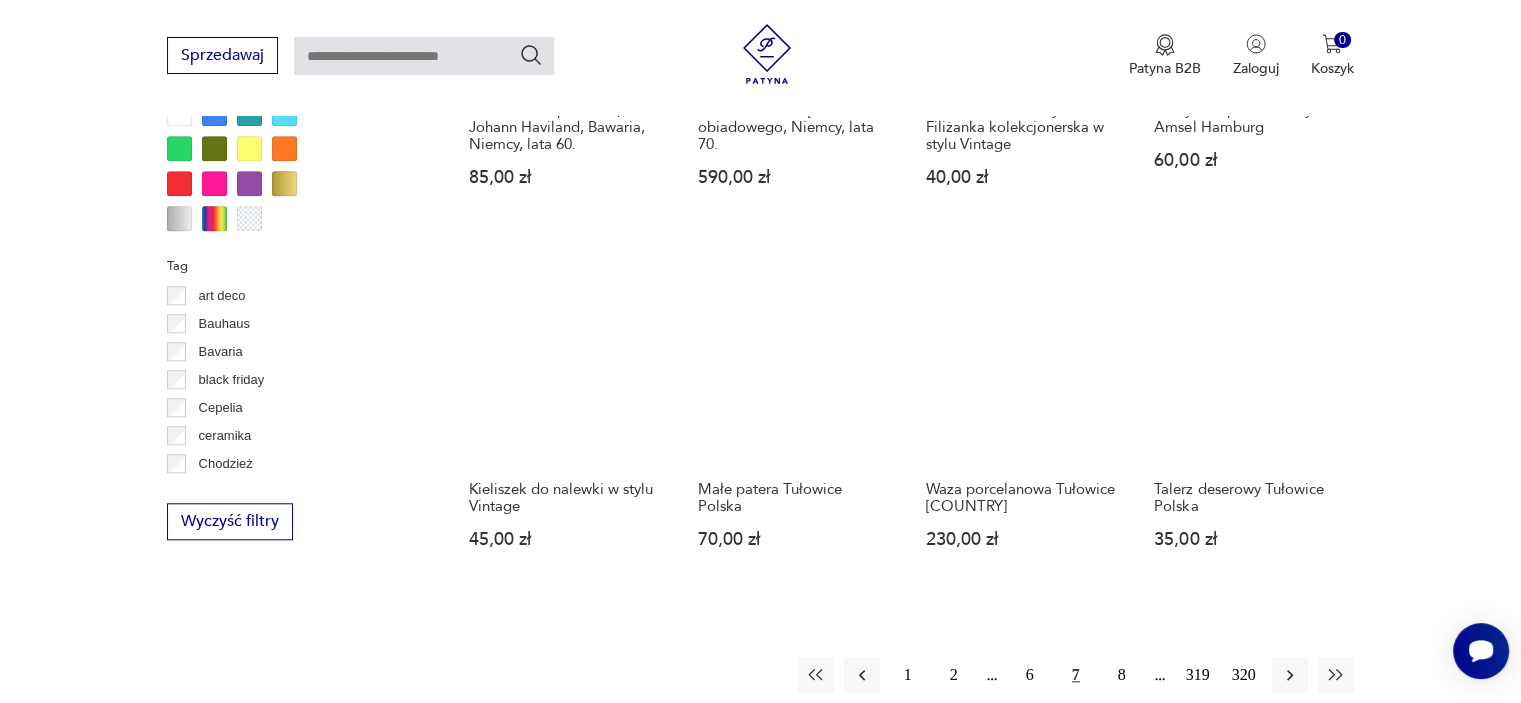 scroll, scrollTop: 1930, scrollLeft: 0, axis: vertical 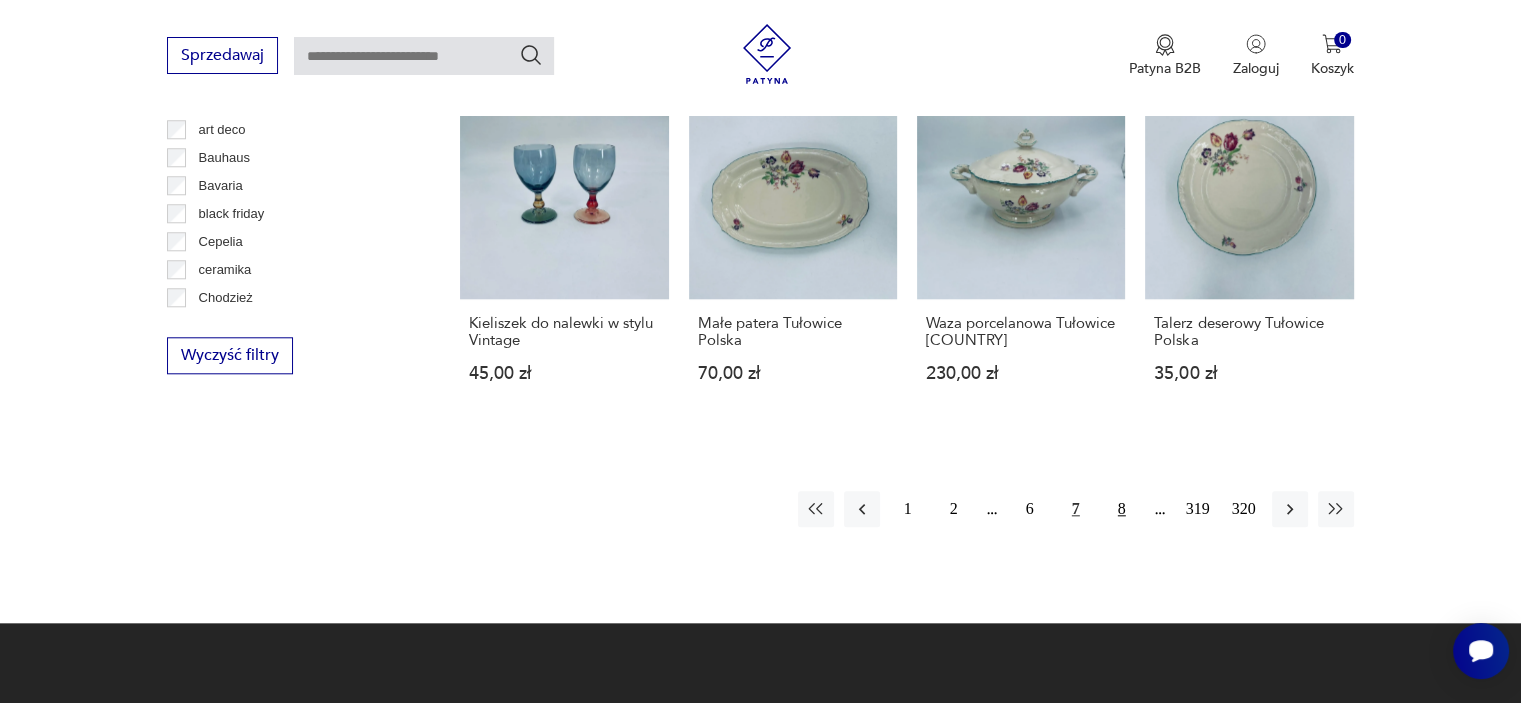 click on "8" at bounding box center (1122, 509) 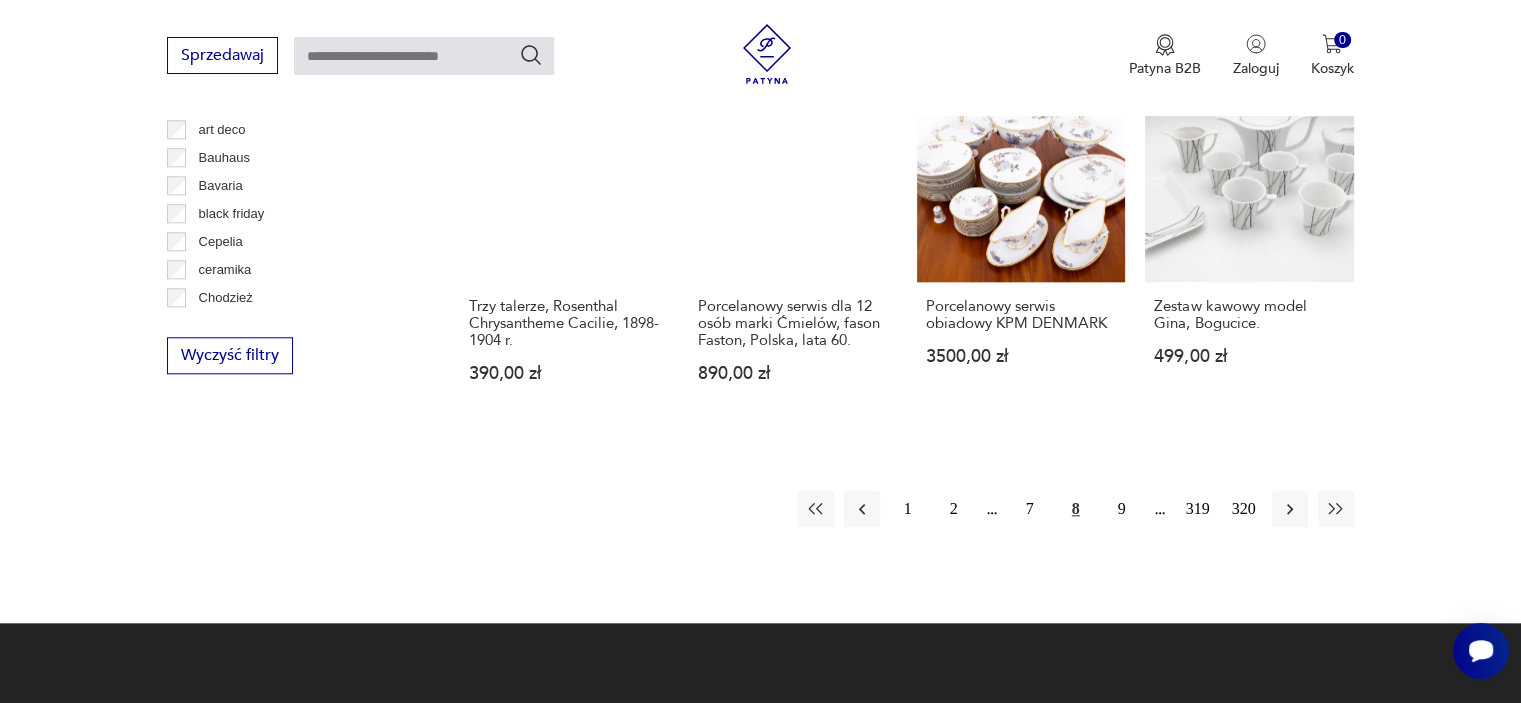 scroll, scrollTop: 1970, scrollLeft: 0, axis: vertical 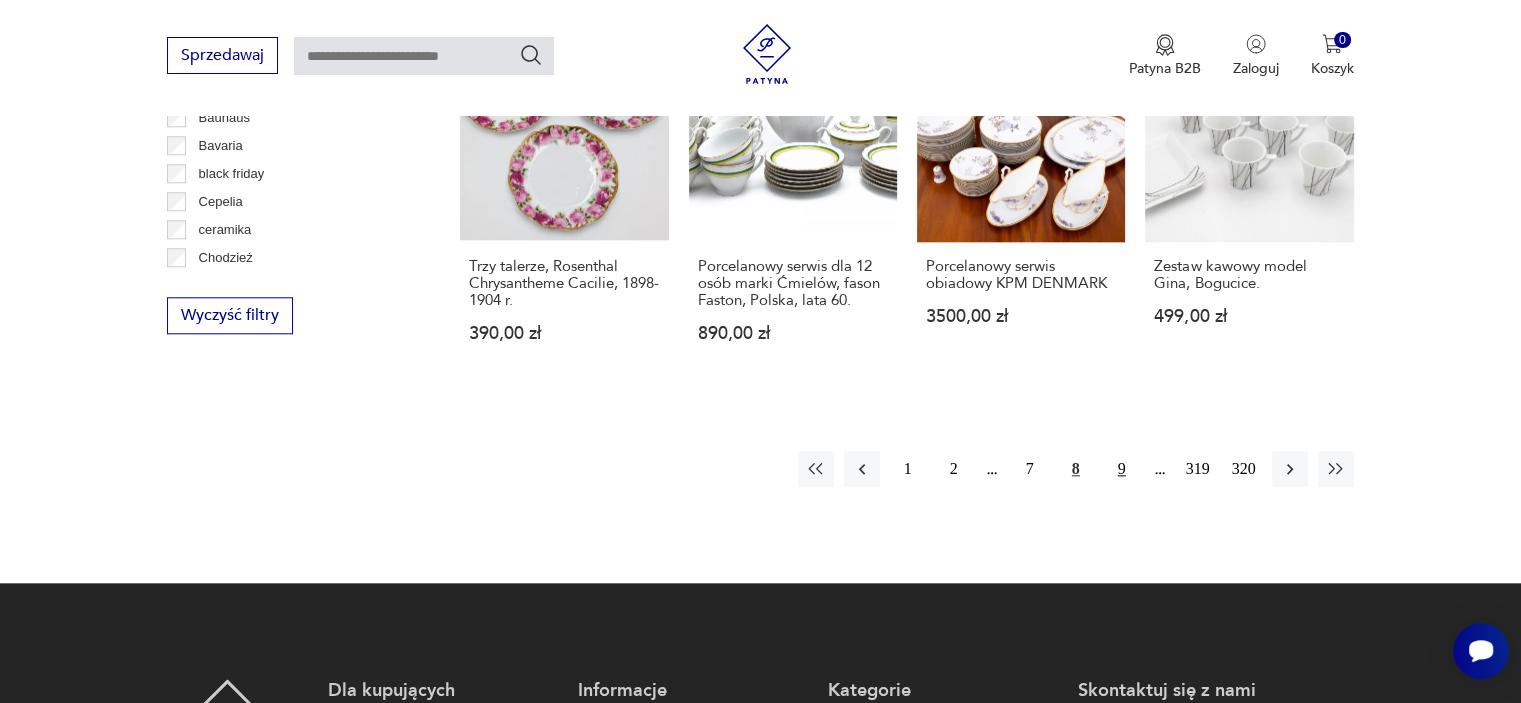 click on "9" at bounding box center (1122, 469) 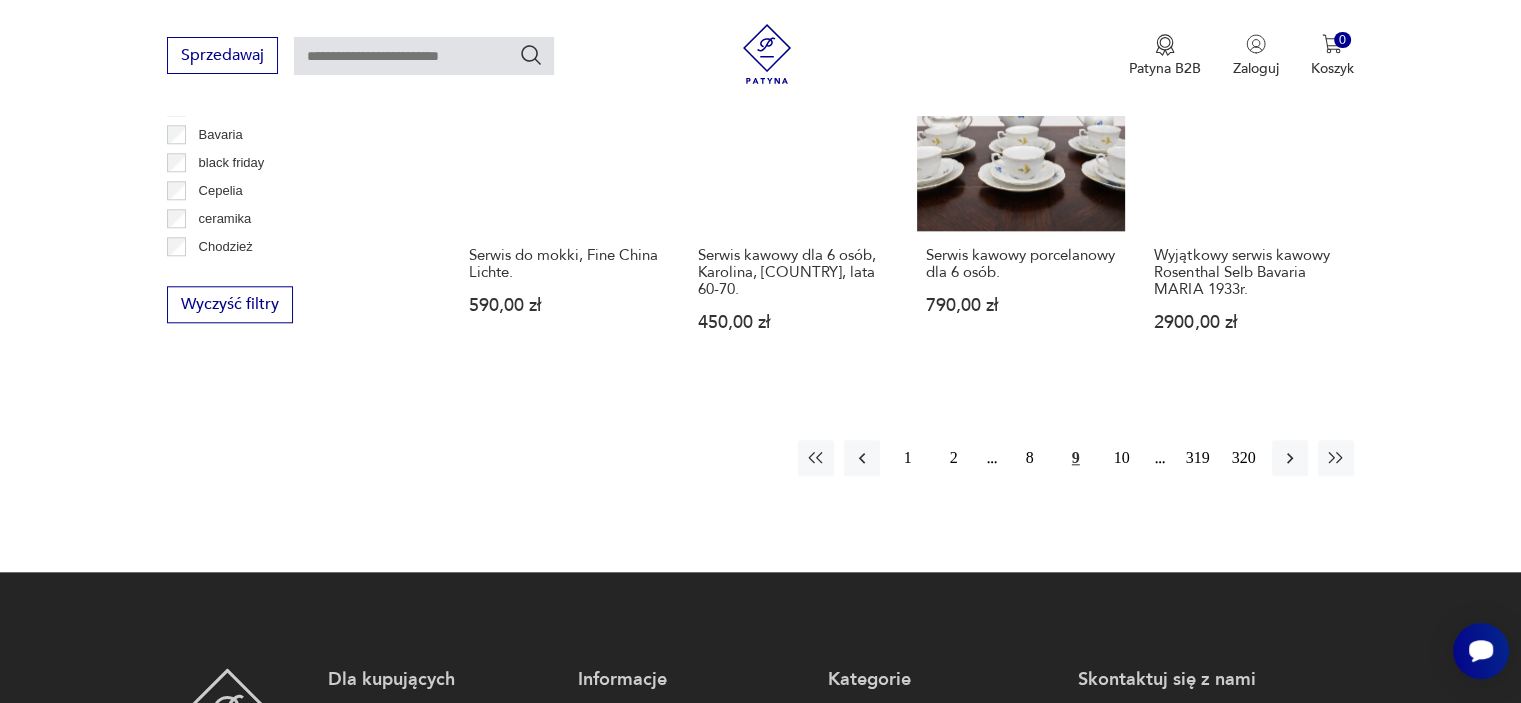 scroll, scrollTop: 2170, scrollLeft: 0, axis: vertical 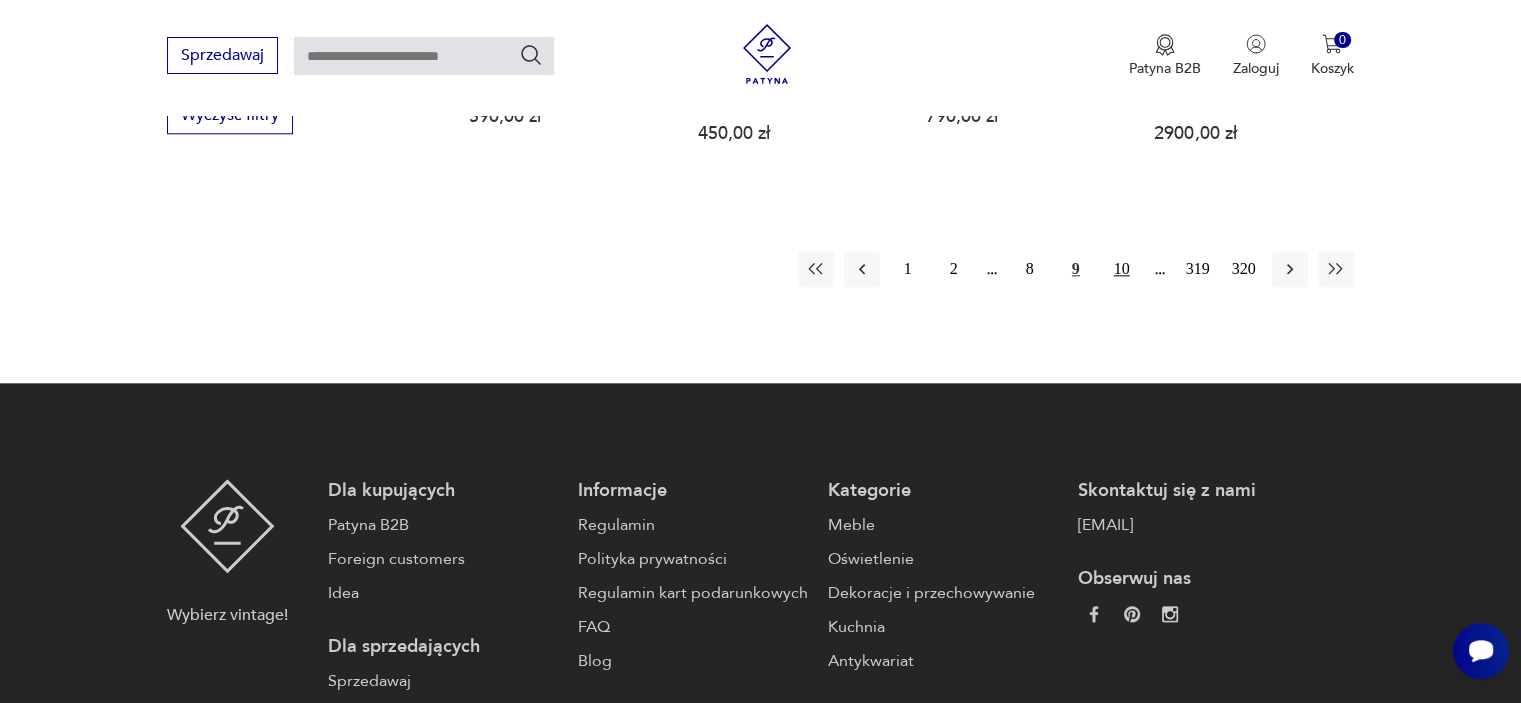click on "10" at bounding box center (1122, 269) 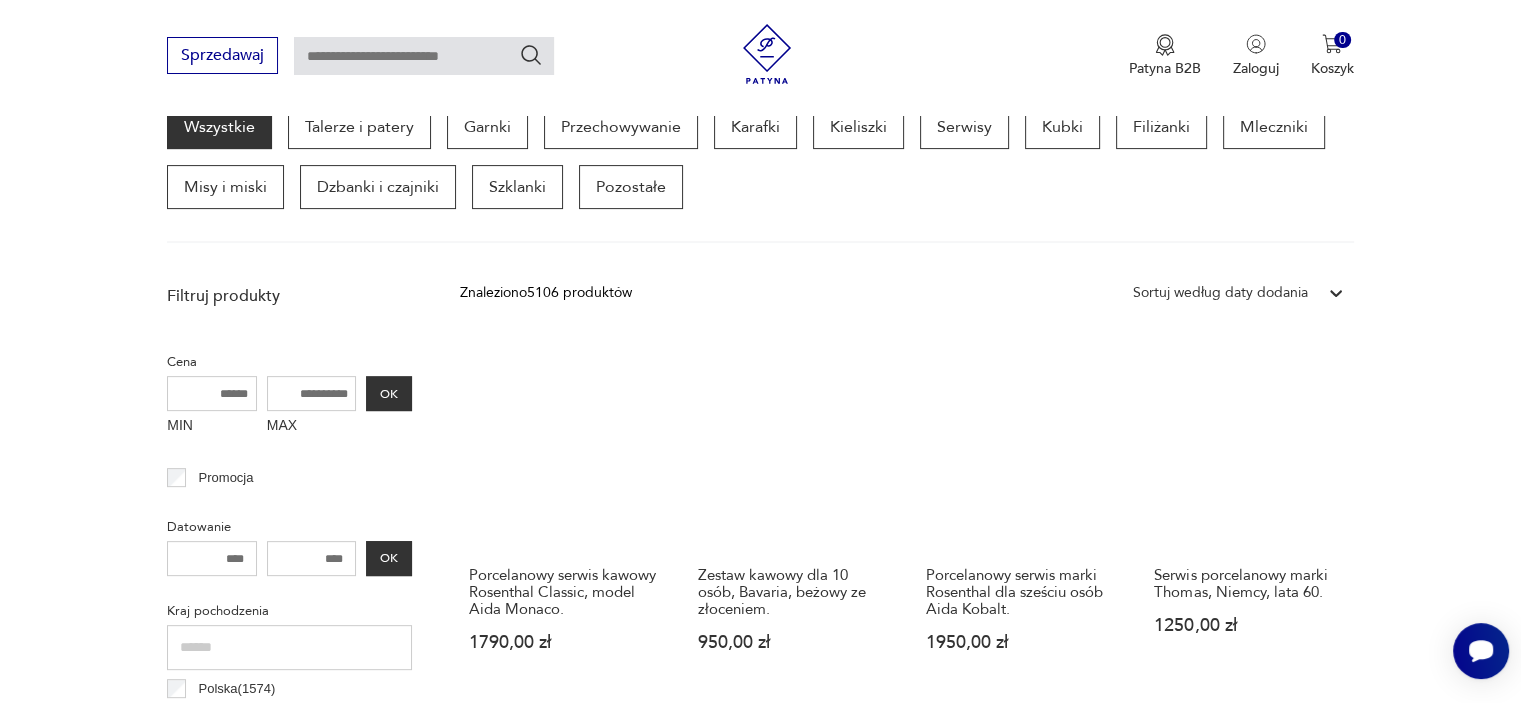 scroll, scrollTop: 560, scrollLeft: 0, axis: vertical 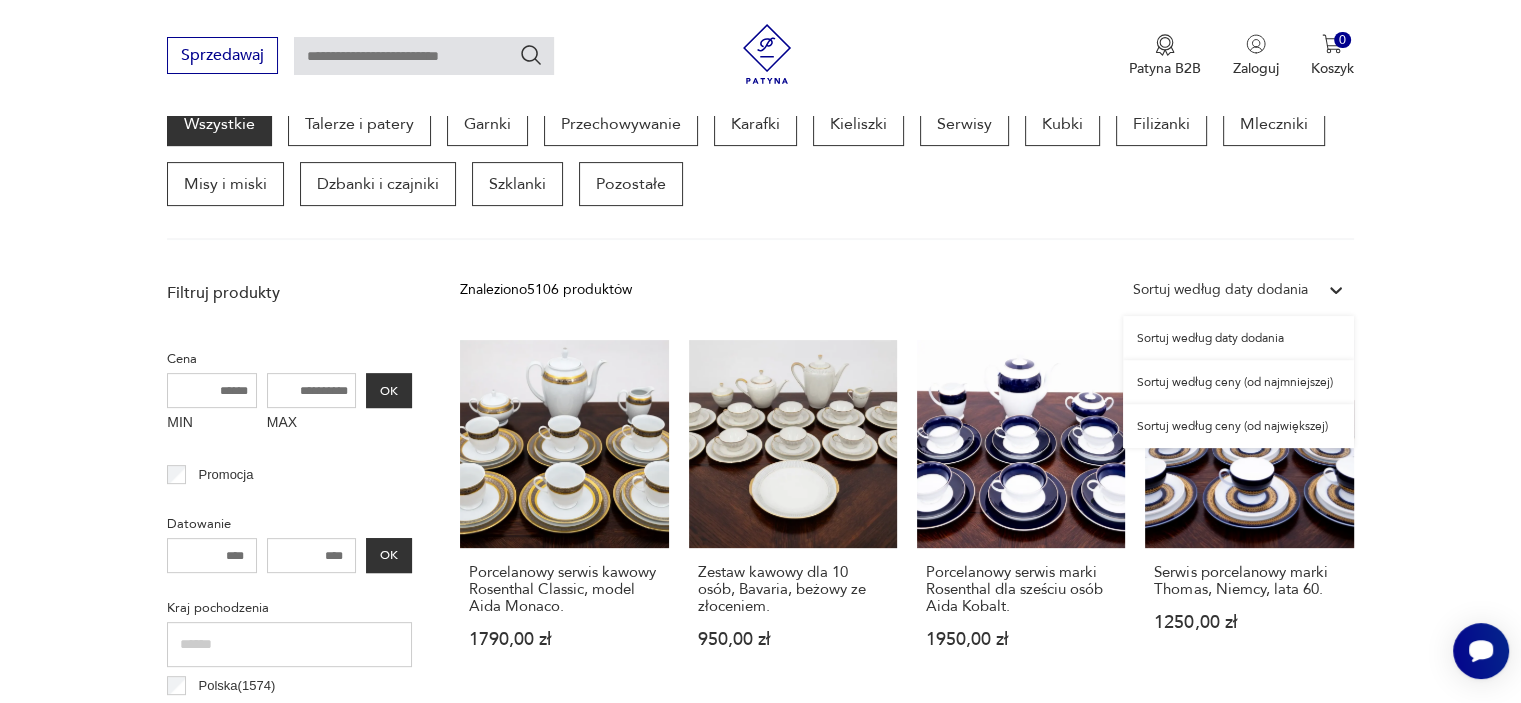 click 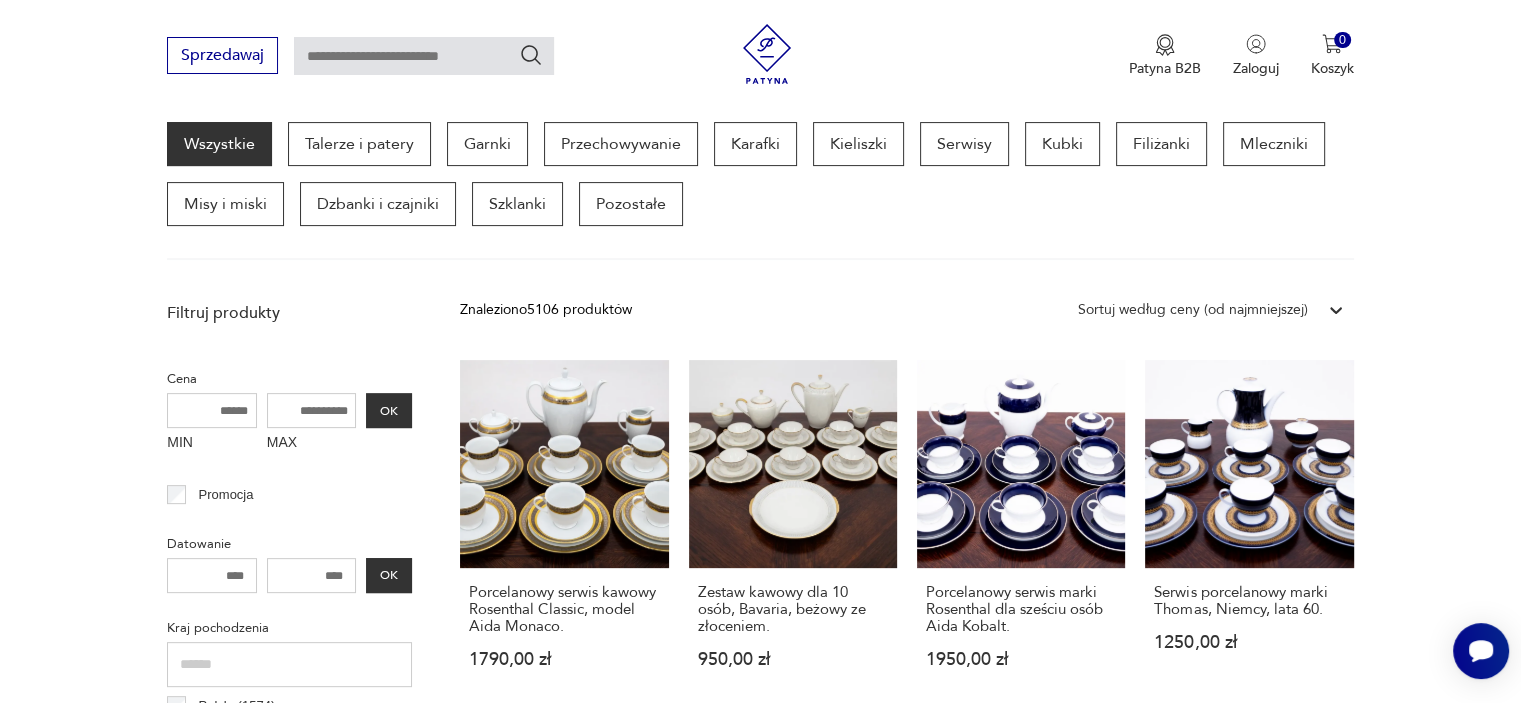 scroll, scrollTop: 530, scrollLeft: 0, axis: vertical 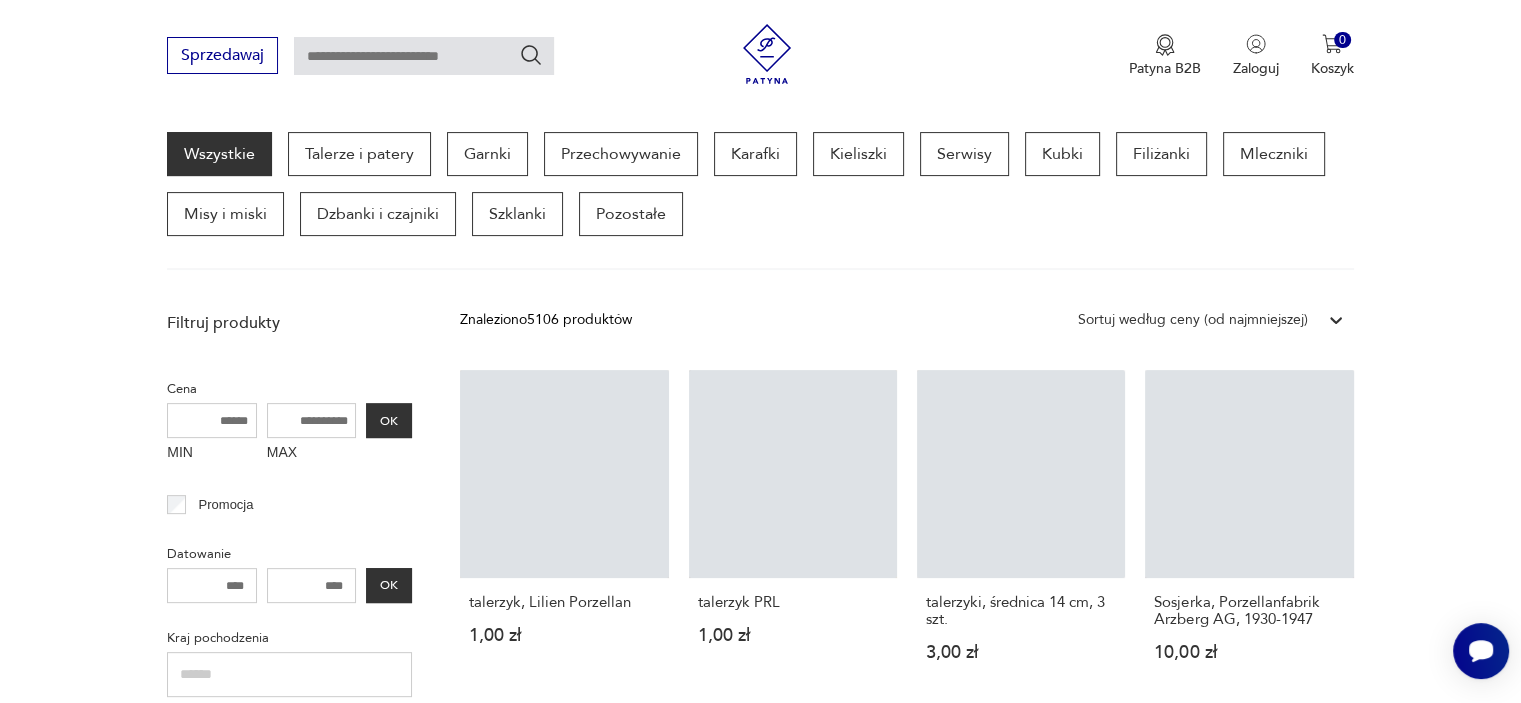 click on "Filtruj produkty Cena MIN MAX OK Promocja Datowanie OK Kraj pochodzenia Polska  ( 1574 ) Niemcy  ( 713 ) Czechosłowacja  ( 186 ) Dania  ( 98 ) Włochy  ( 86 ) Francja  ( 70 ) Wielka Brytania  ( 65 ) Szwecja  ( 47 ) Producent Projektant Stan przedmiotu Klasyk Kolor Tag art deco Bauhaus Bavaria black friday Cepelia ceramika Chodzież Ćmielów Wyczyść filtry Znaleziono  5106   produktów Filtruj Sortuj według ceny (od najmniejszej) Sortuj według ceny (od najmniejszej) talerzyk, Lilien Porzellan 1,00 zł talerzyk PRL 1,00 zł talerzyki, średnica 14 cm, 3 szt. 3,00 zł Sosjerka, Porzellanfabrik Arzberg AG, 1930-1947 10,00 zł Spodek pod filiżankę wytwórni Kahla 12,00 zł Talerzyk deserowy wytwórni Kahla 15,00 zł Spodek porcelanowy Chodzież Polska 15,00 zł Spodek porcelanowy Chodzież Polska 15,00 zł Matowe obrączki na serwetki 15,00 zł Spodki porcelanowe wytwórni Seltmann Weide 15,00 zł Spodki pod filiżanki Seltmann Weiden Bavaria 15,00 zł Salaterka Indonezyjska 15,00 zł 1 2 3 4 5" at bounding box center [760, 1154] 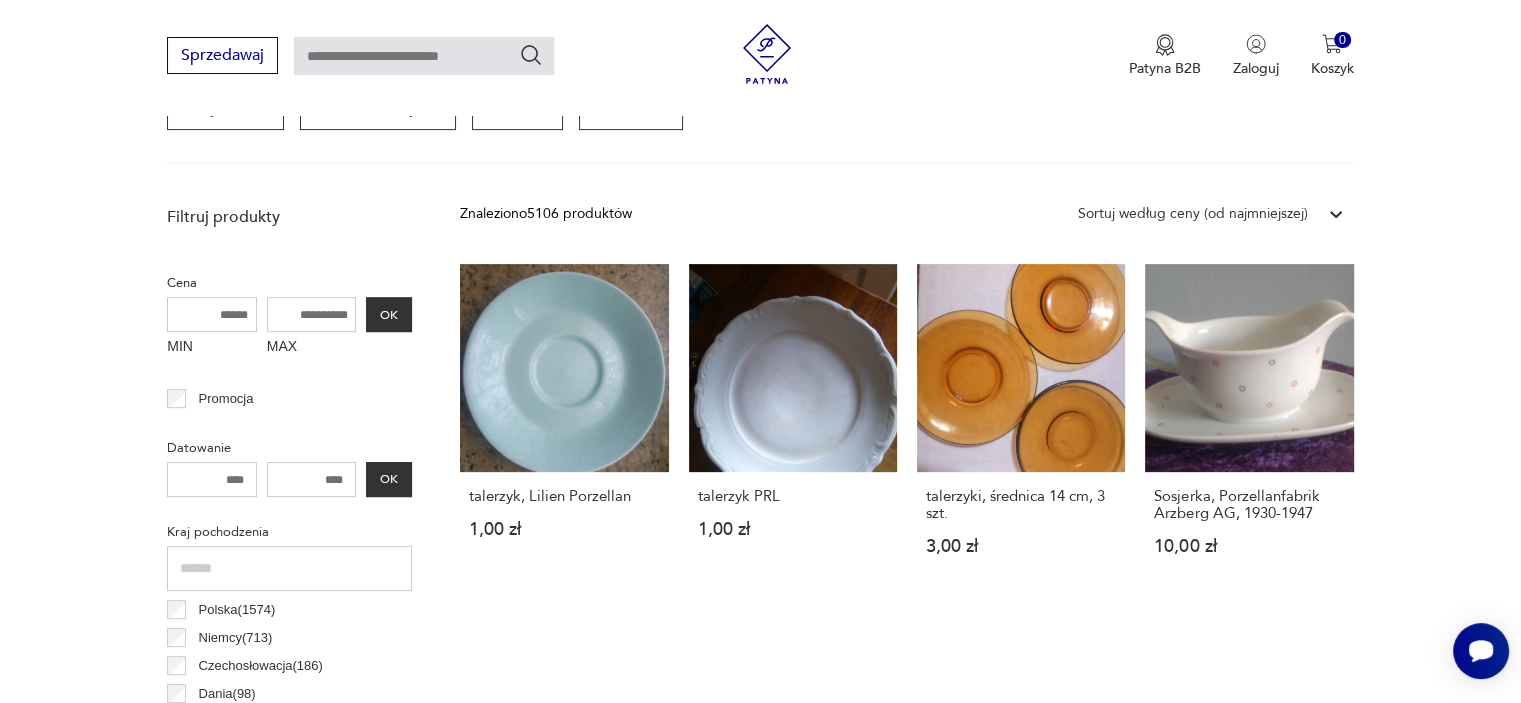 scroll, scrollTop: 690, scrollLeft: 0, axis: vertical 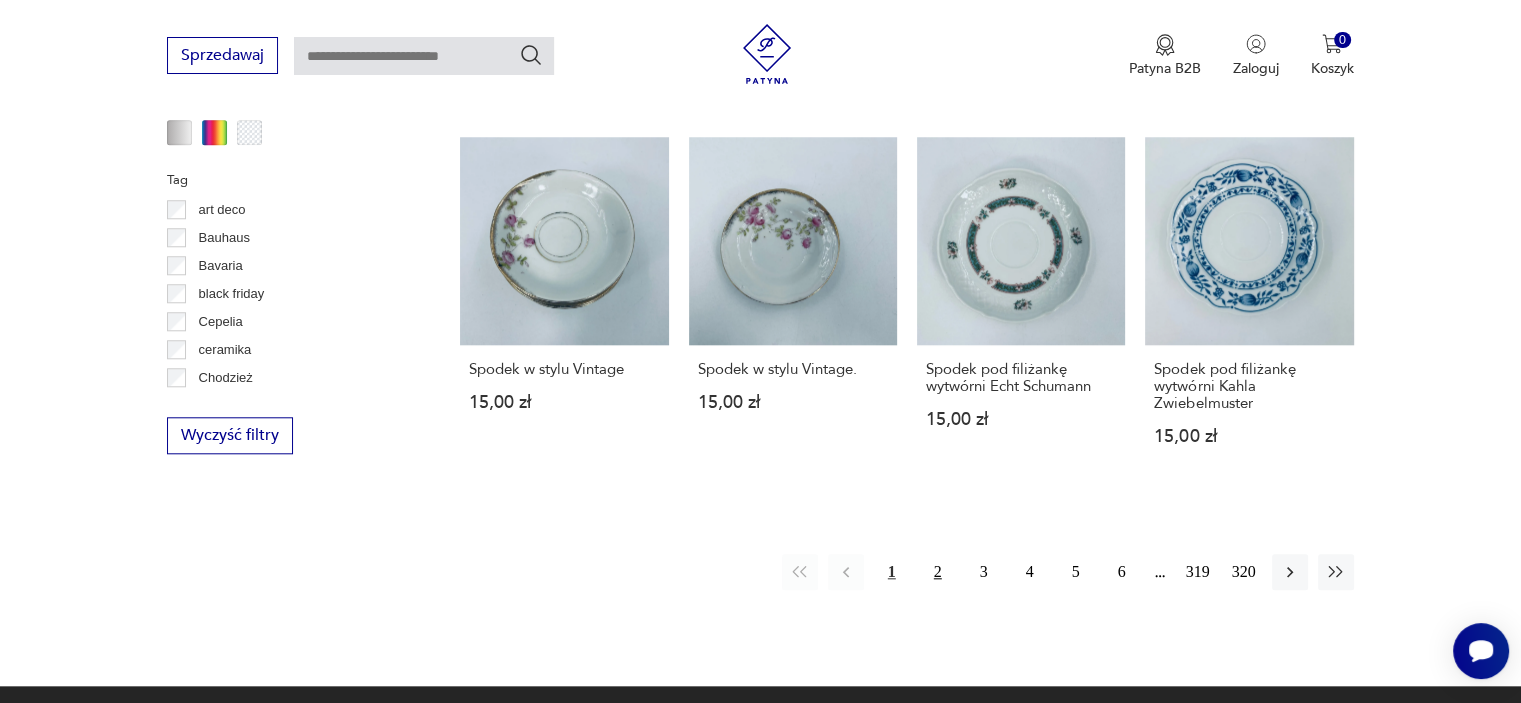 click on "2" at bounding box center (938, 572) 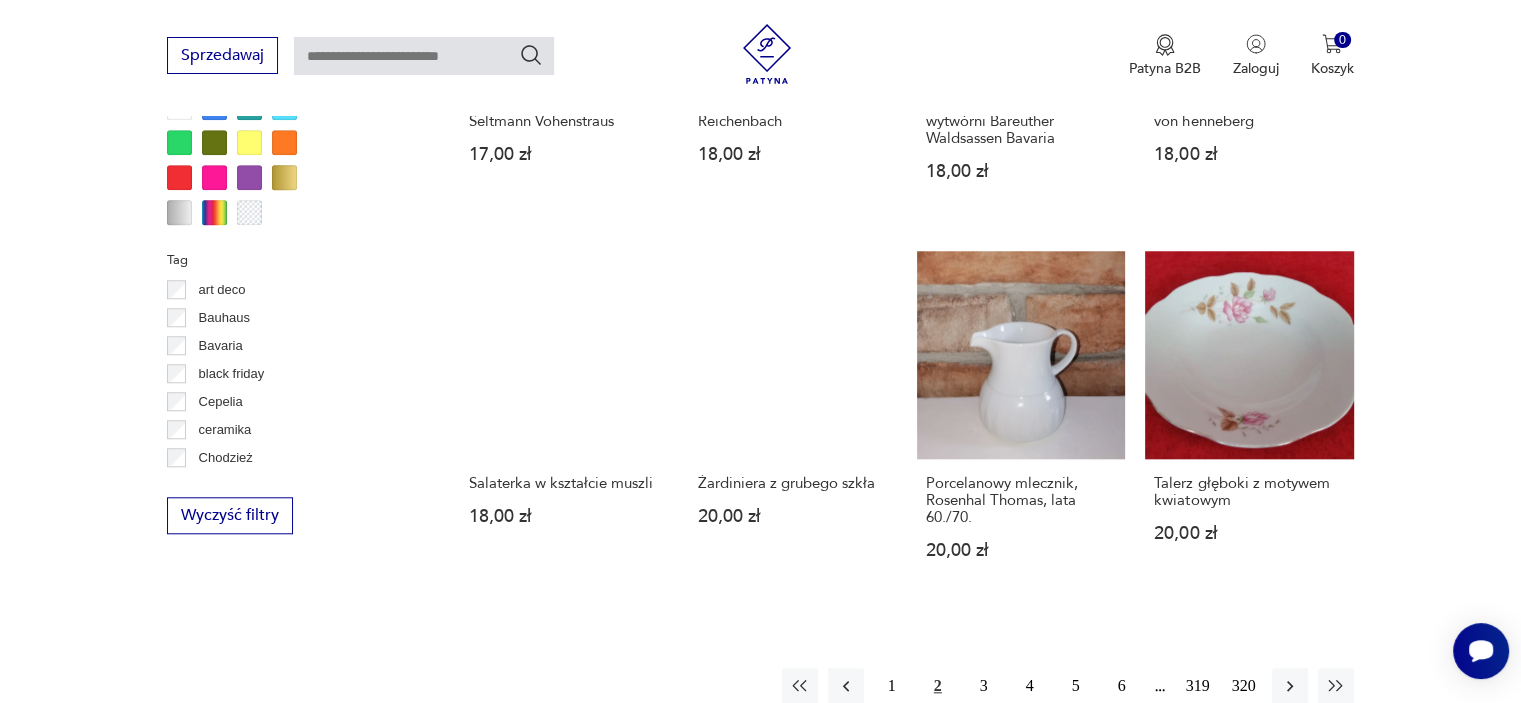 scroll, scrollTop: 1810, scrollLeft: 0, axis: vertical 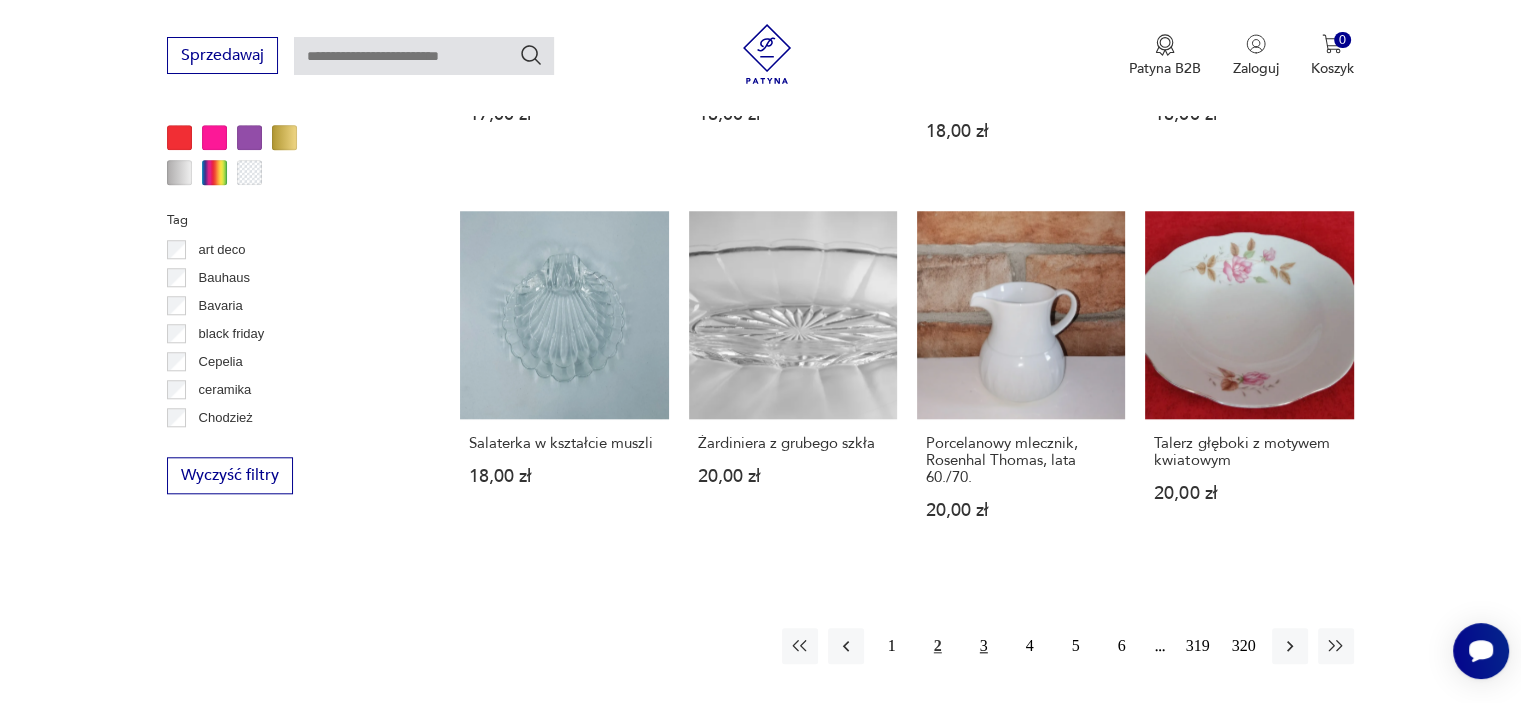 click on "3" at bounding box center [984, 646] 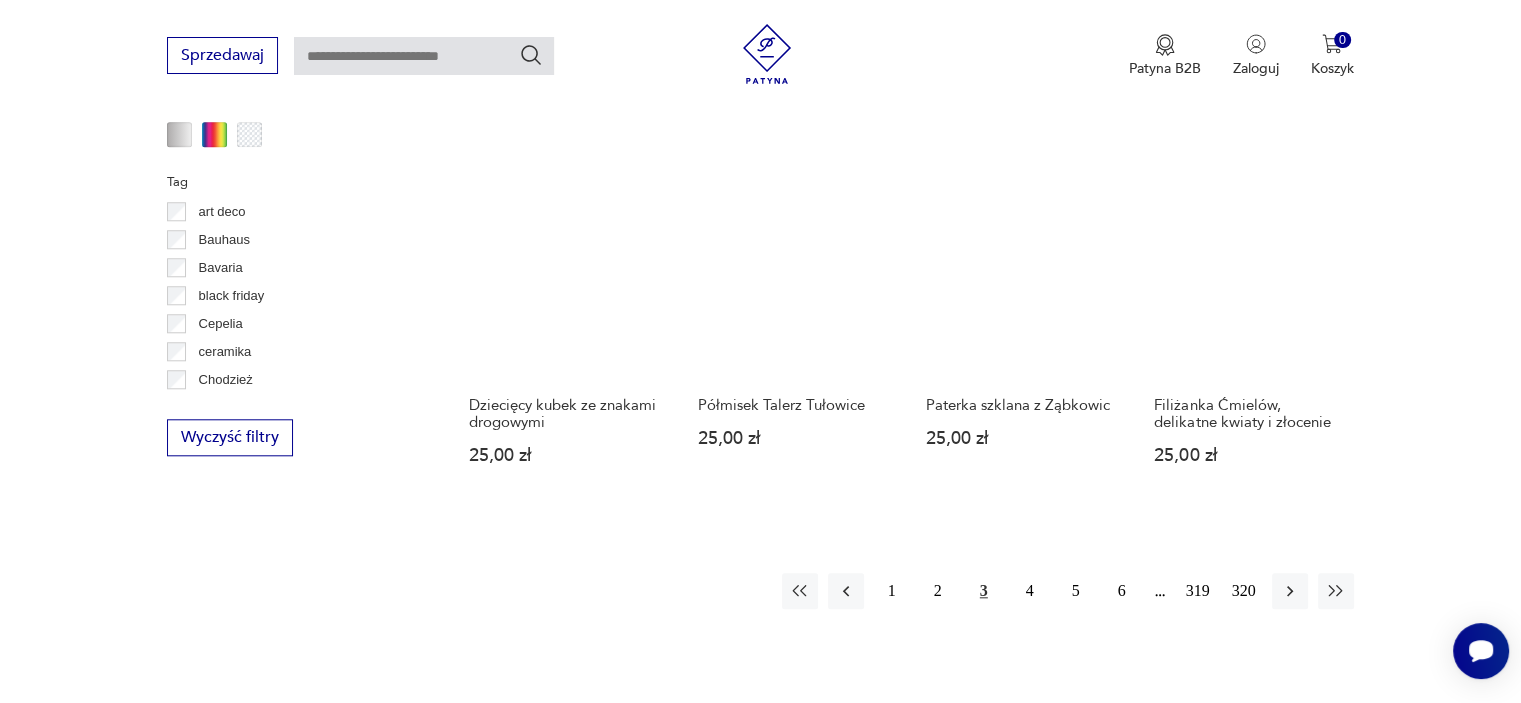 scroll, scrollTop: 1850, scrollLeft: 0, axis: vertical 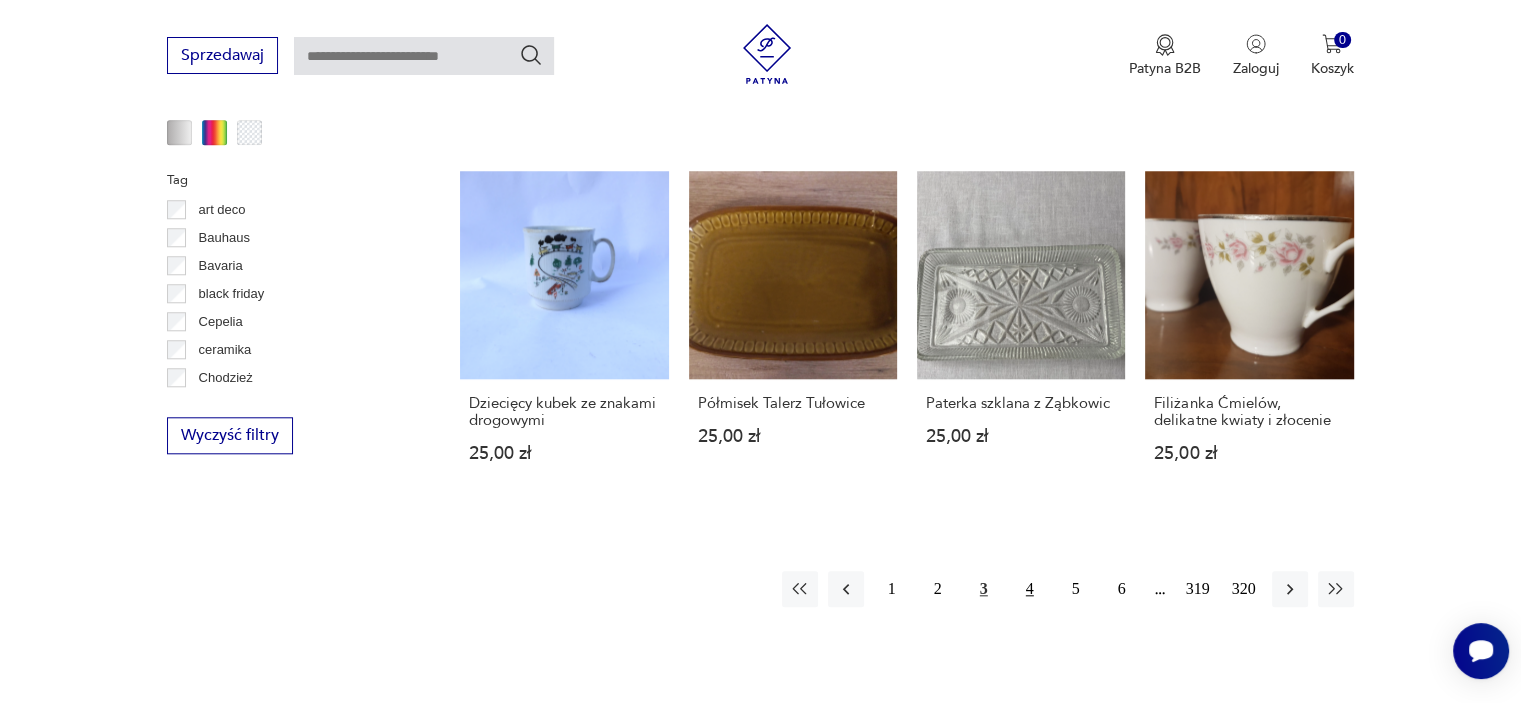 click on "4" at bounding box center (1030, 589) 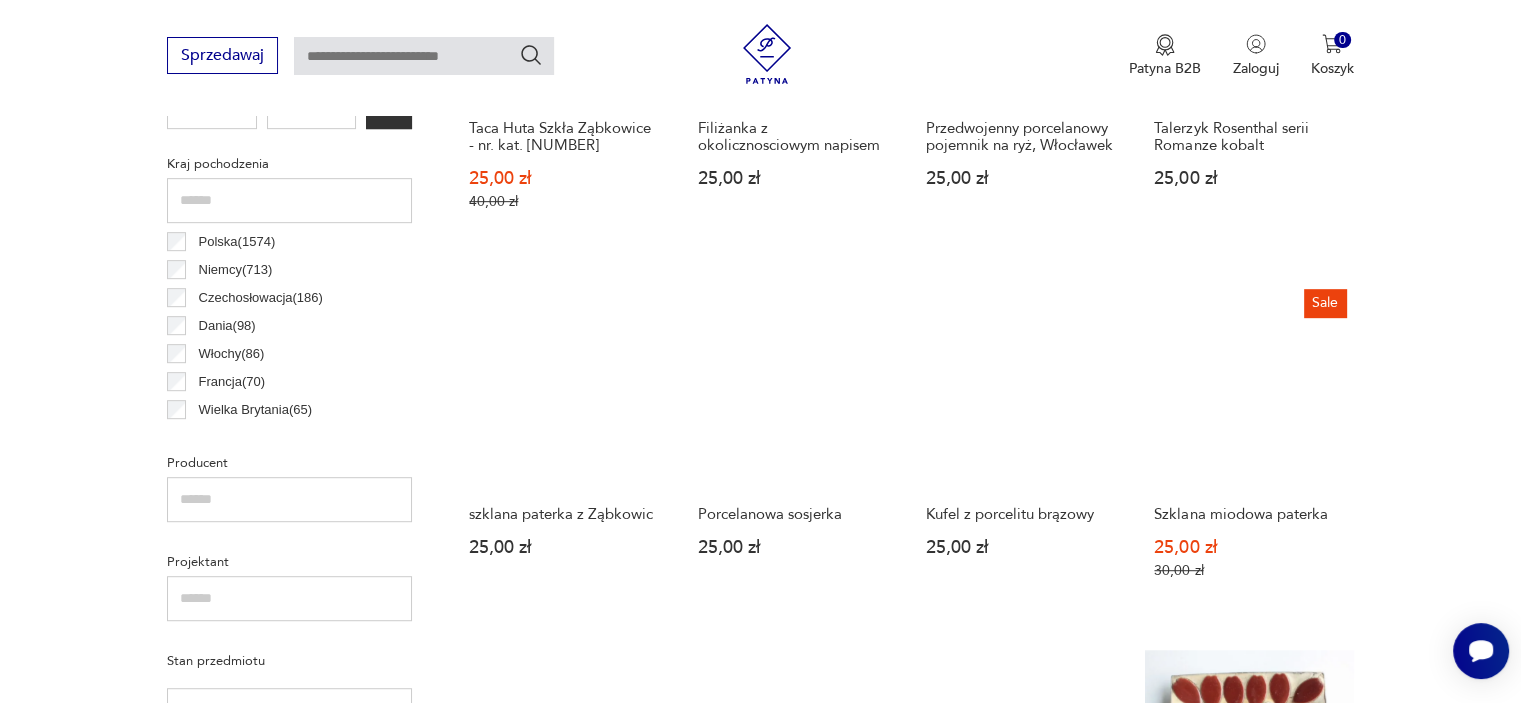 scroll, scrollTop: 1090, scrollLeft: 0, axis: vertical 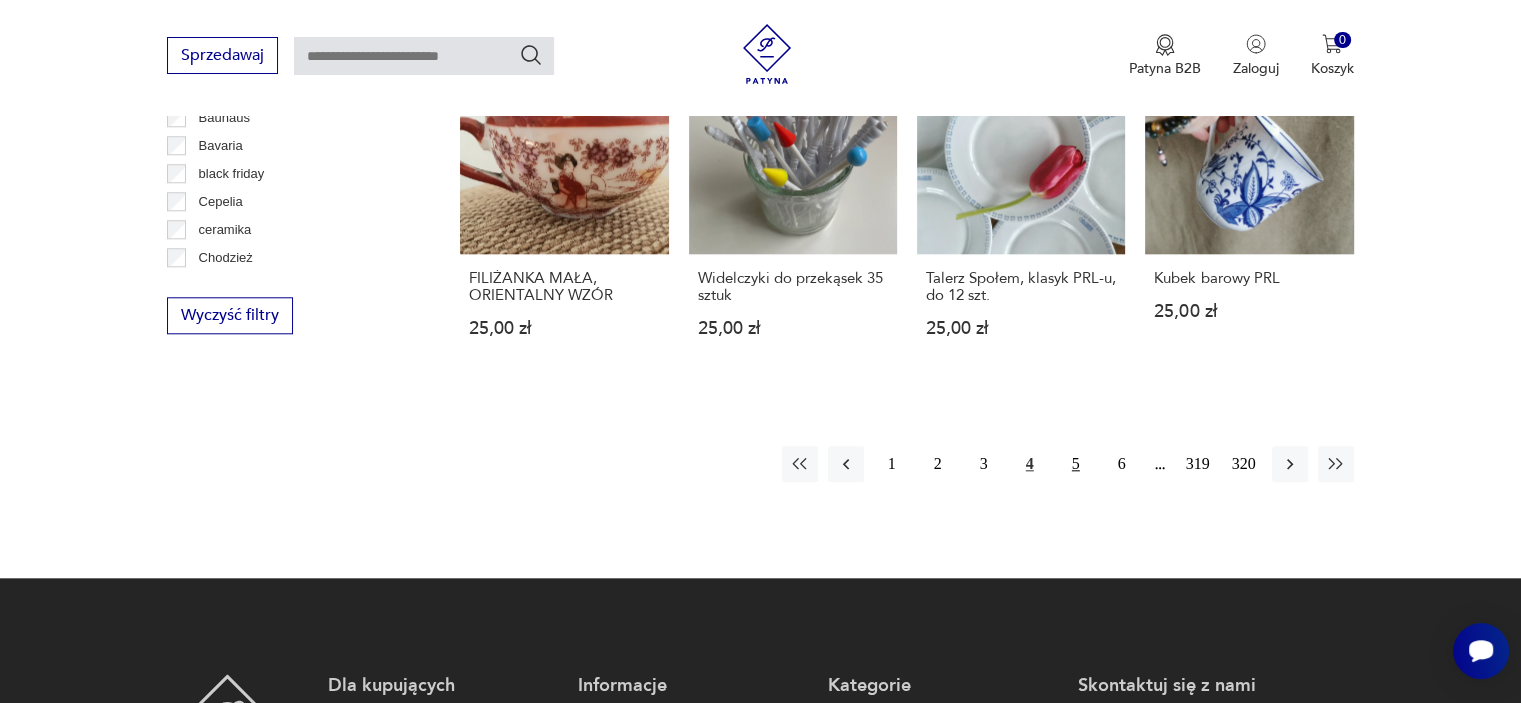 click on "5" at bounding box center [1076, 464] 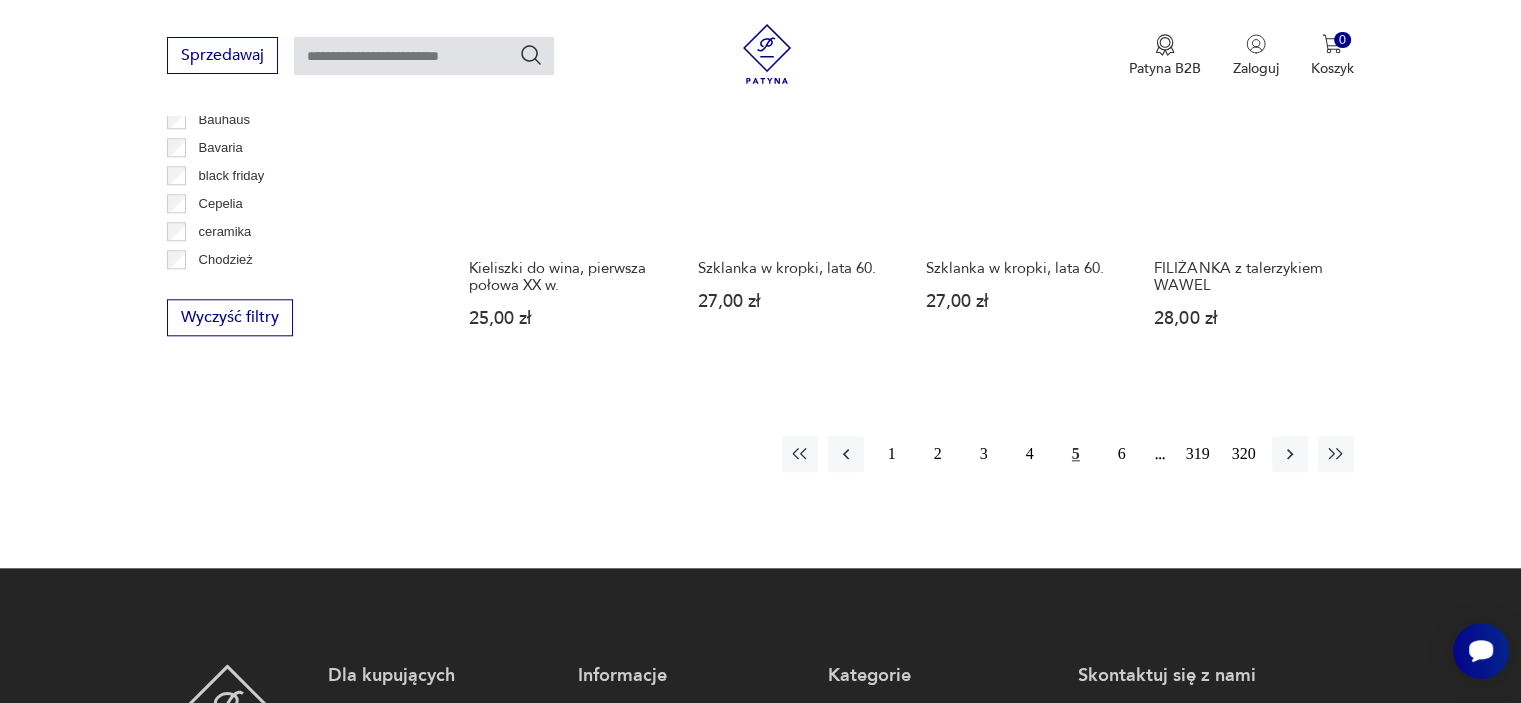 scroll, scrollTop: 1970, scrollLeft: 0, axis: vertical 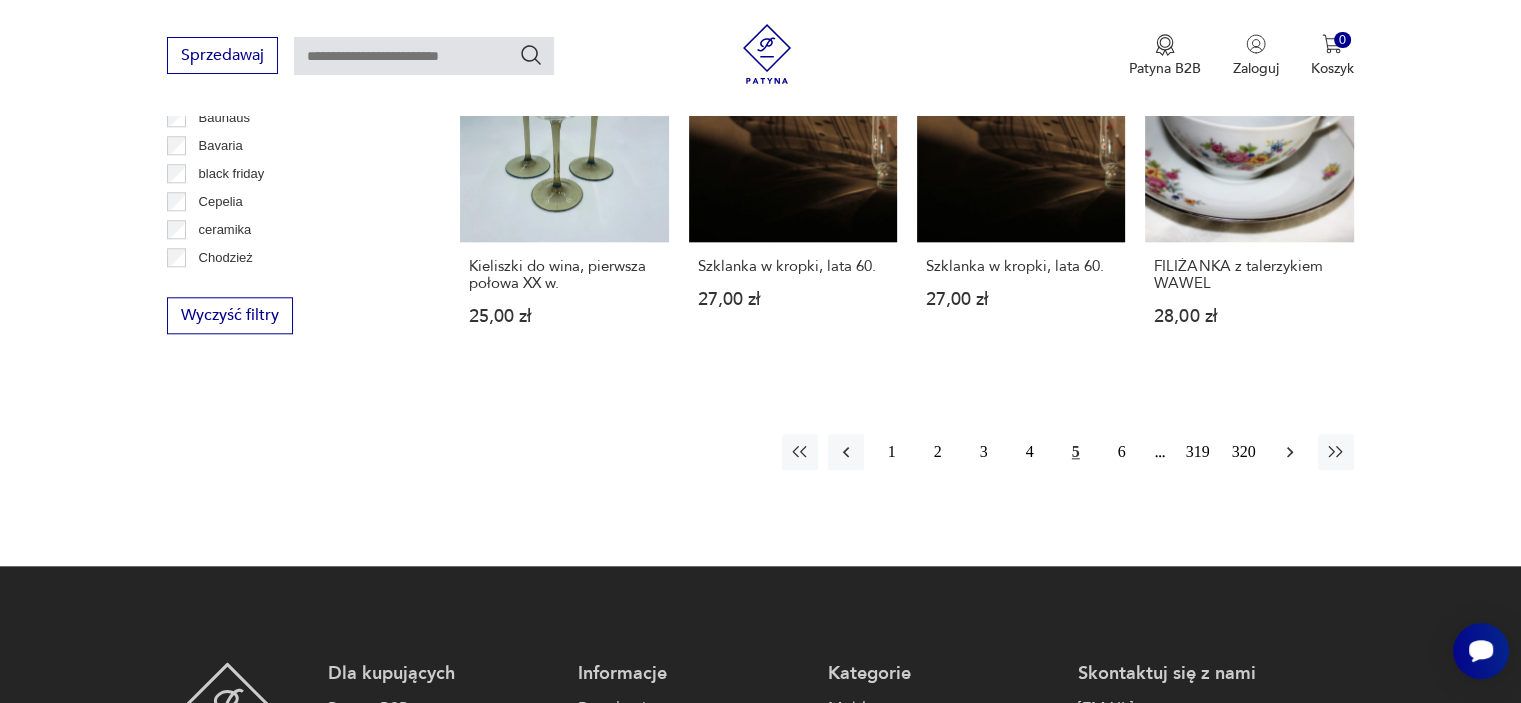 click 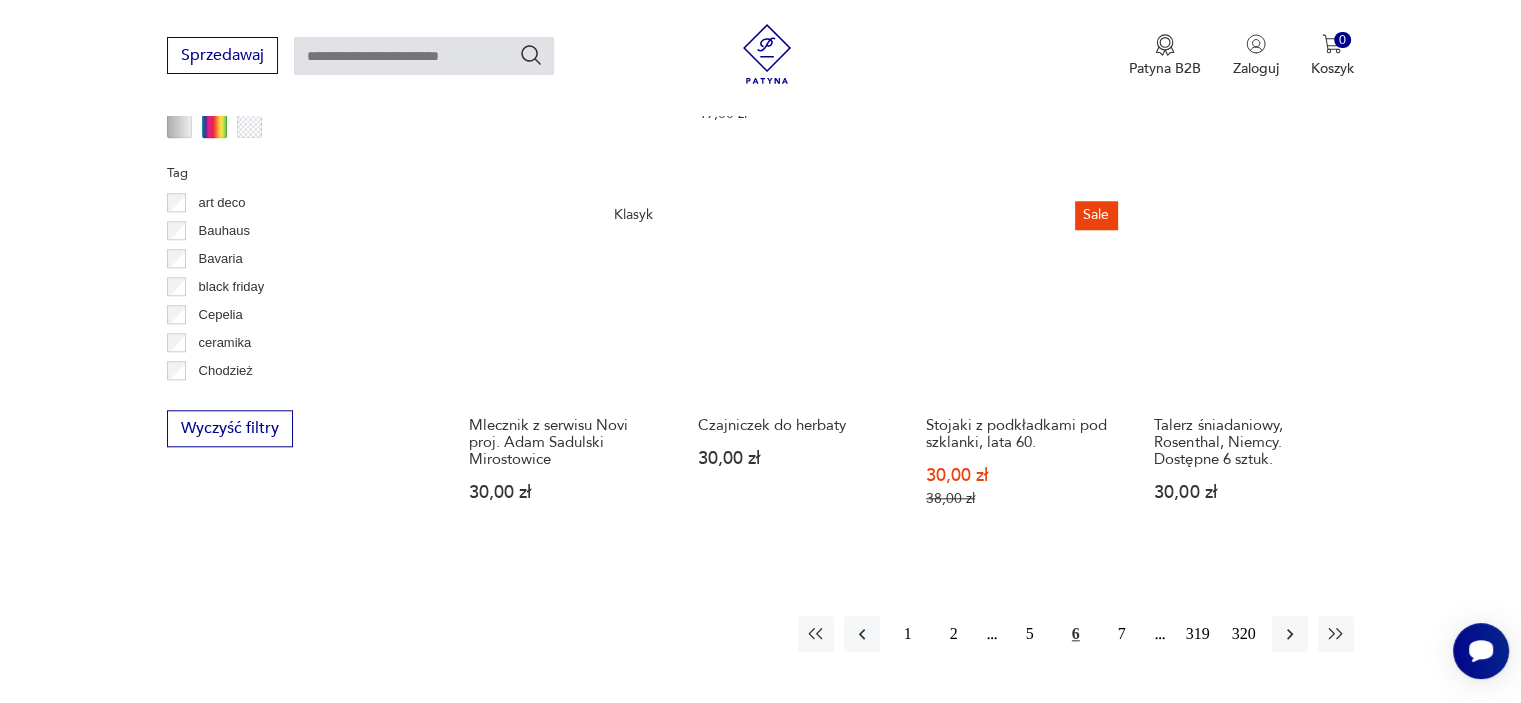 scroll, scrollTop: 1890, scrollLeft: 0, axis: vertical 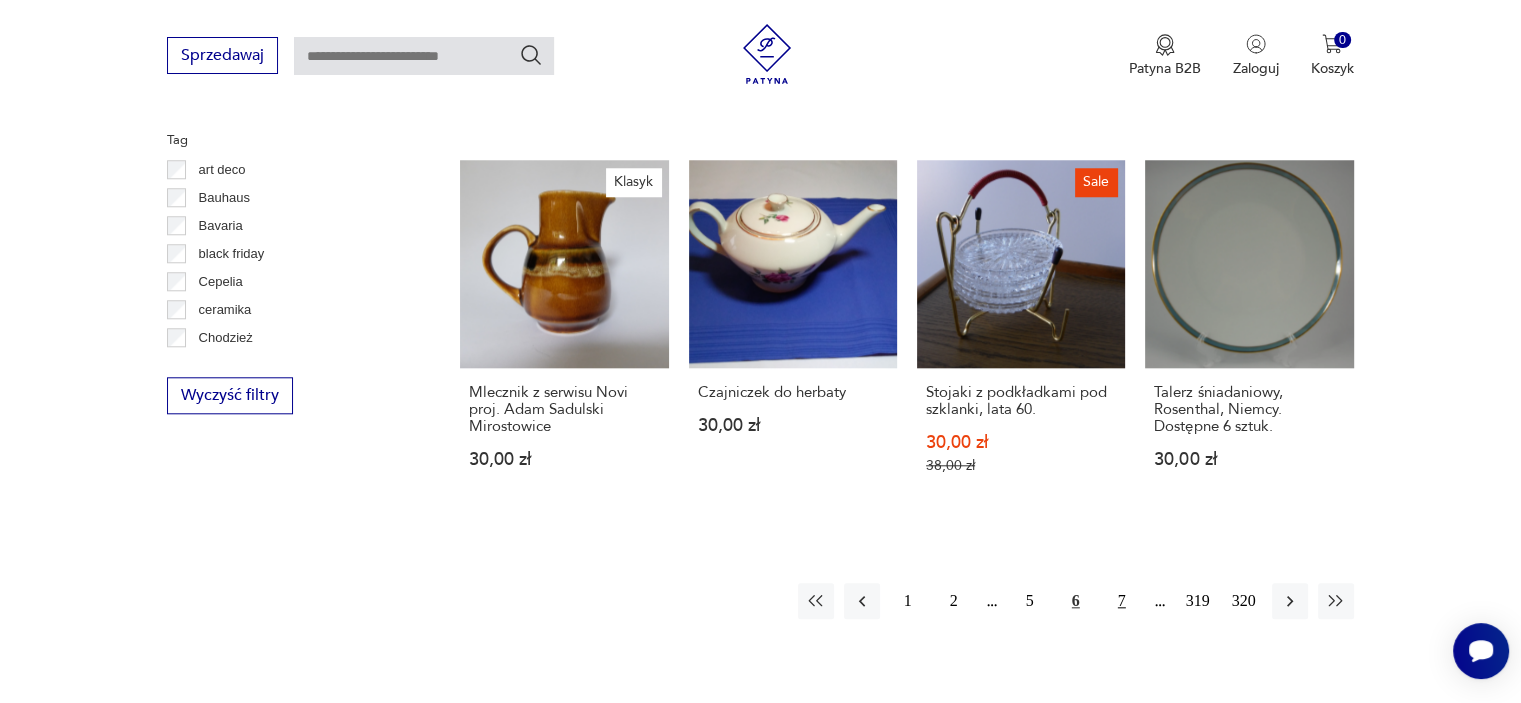 click on "7" at bounding box center [1122, 601] 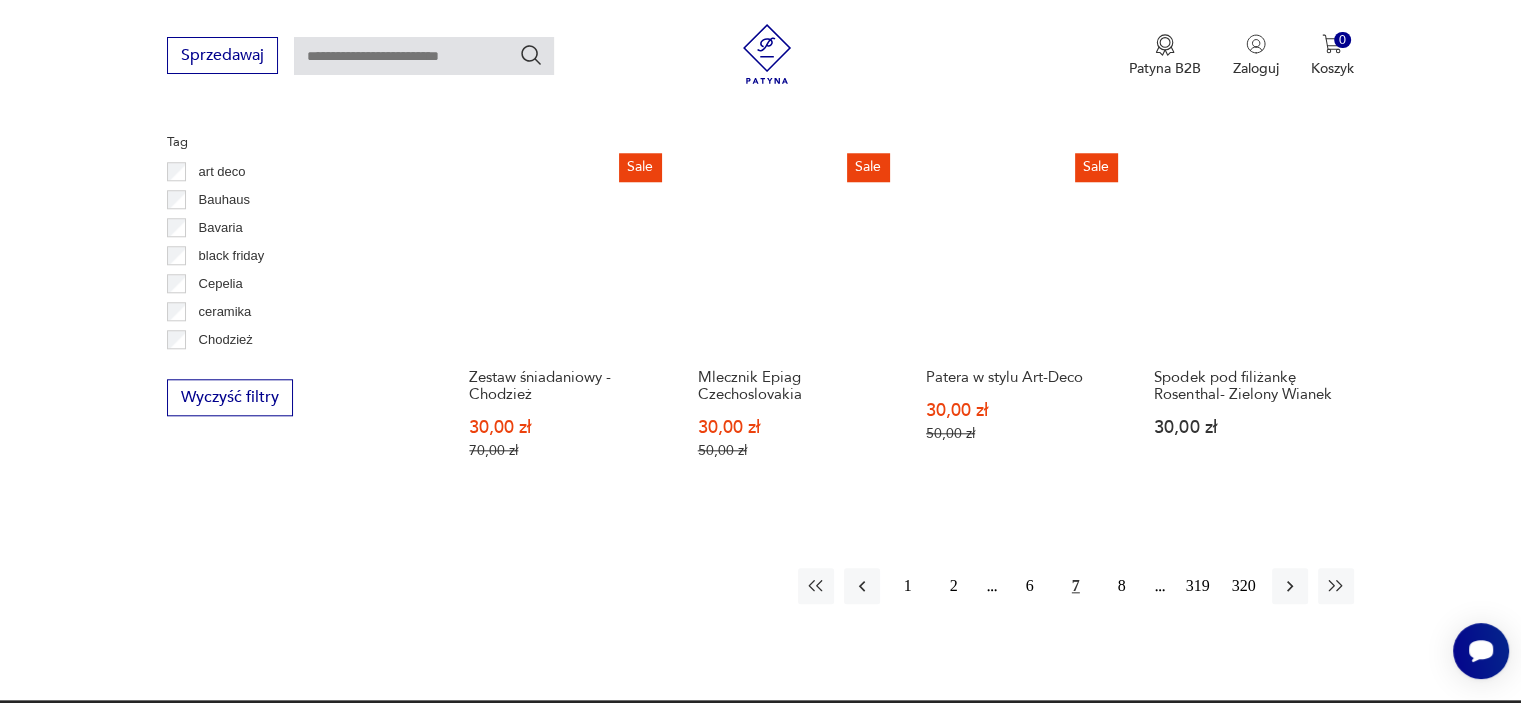 scroll, scrollTop: 1890, scrollLeft: 0, axis: vertical 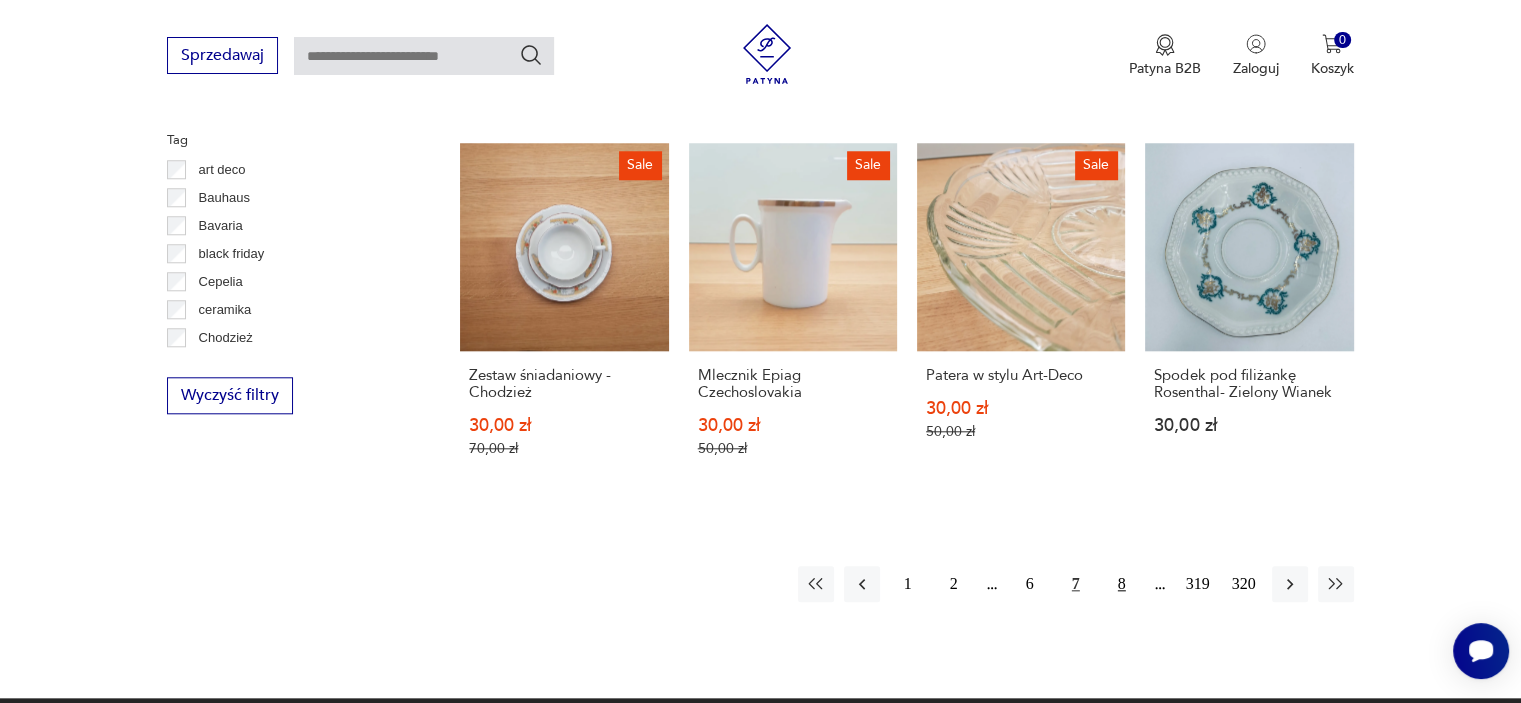 click on "8" at bounding box center [1122, 584] 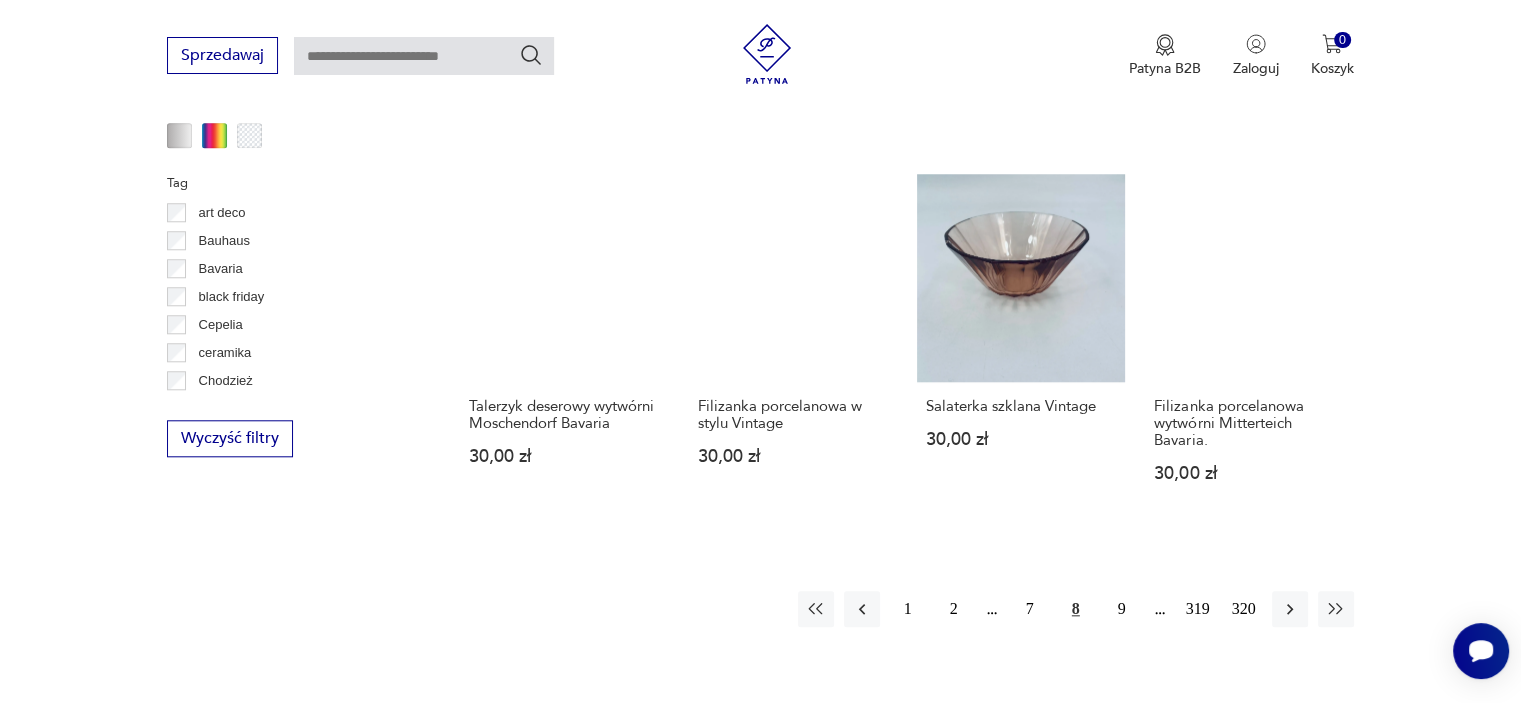 scroll, scrollTop: 1850, scrollLeft: 0, axis: vertical 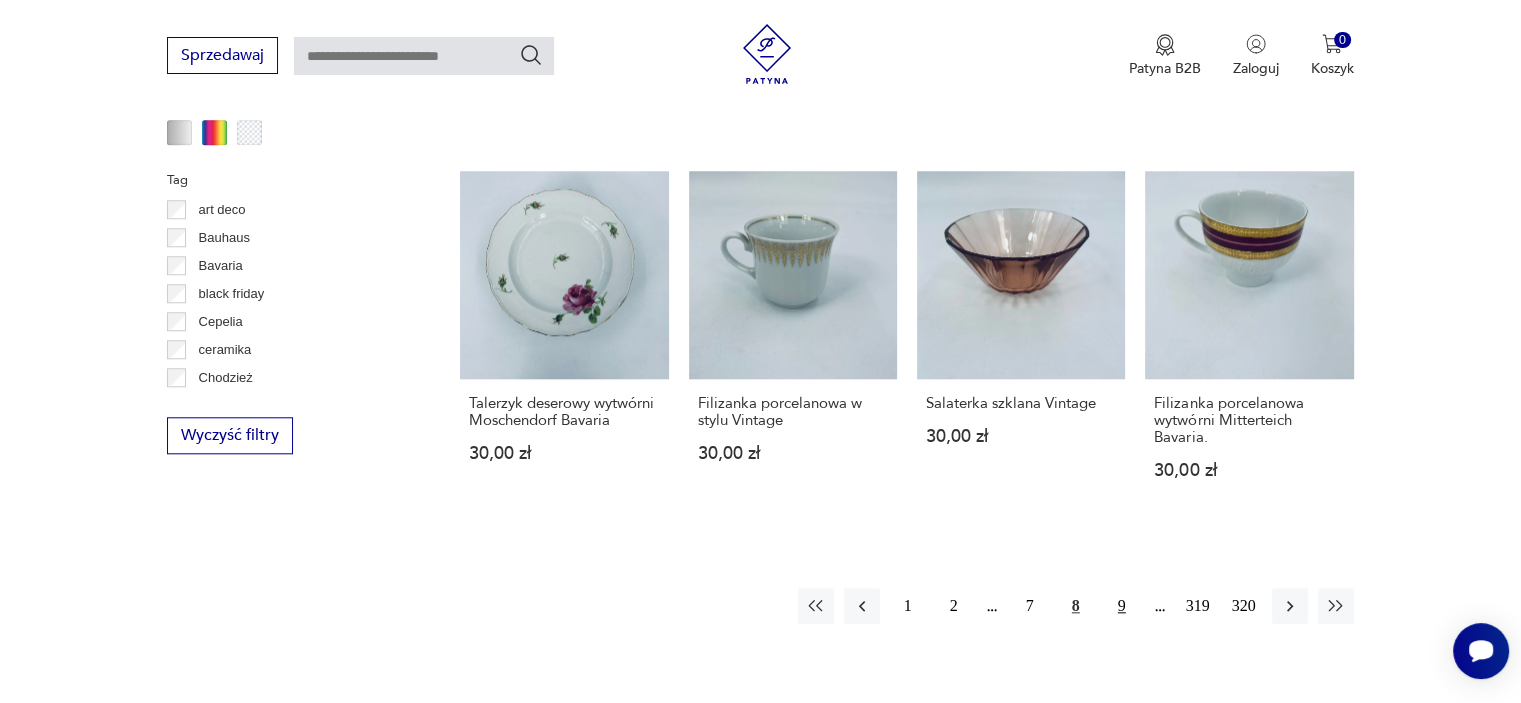 click on "9" at bounding box center (1122, 606) 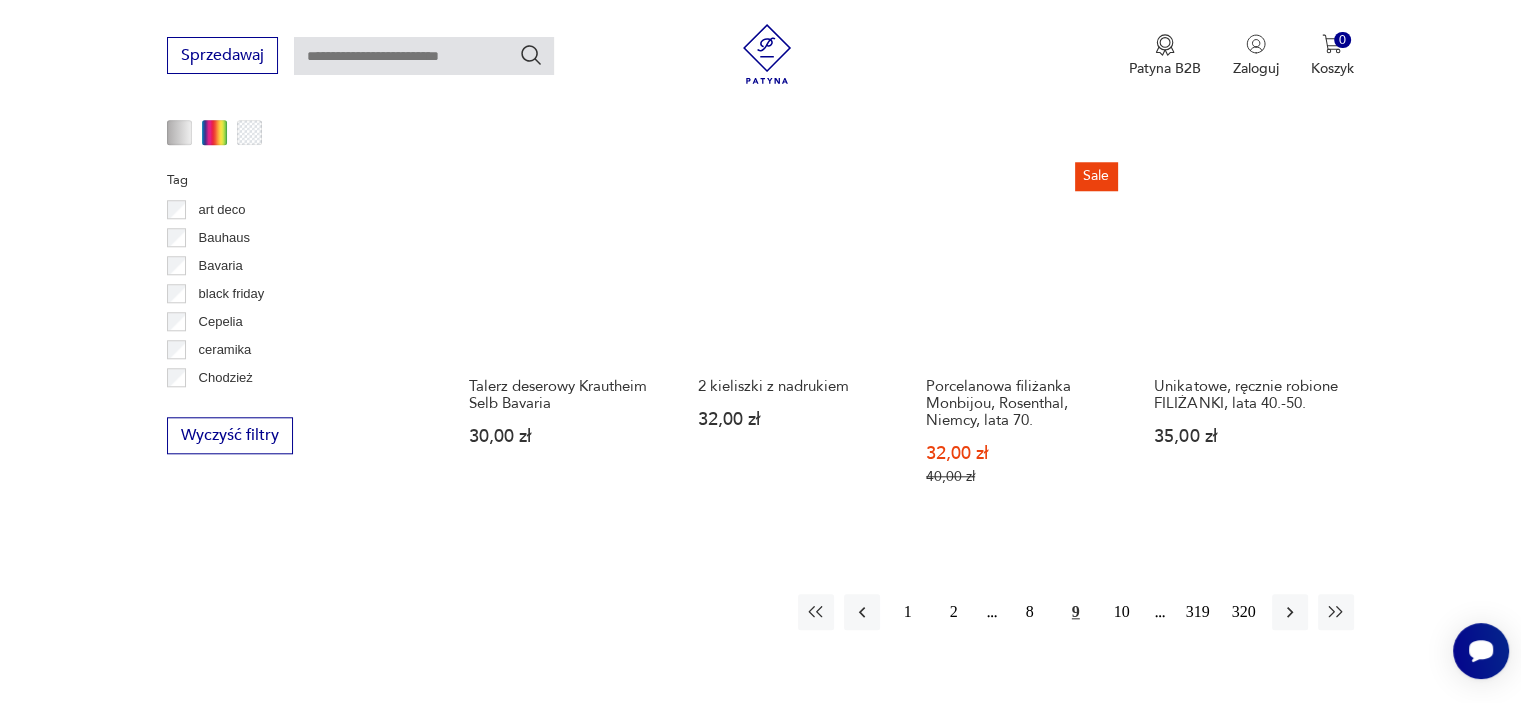 scroll, scrollTop: 1930, scrollLeft: 0, axis: vertical 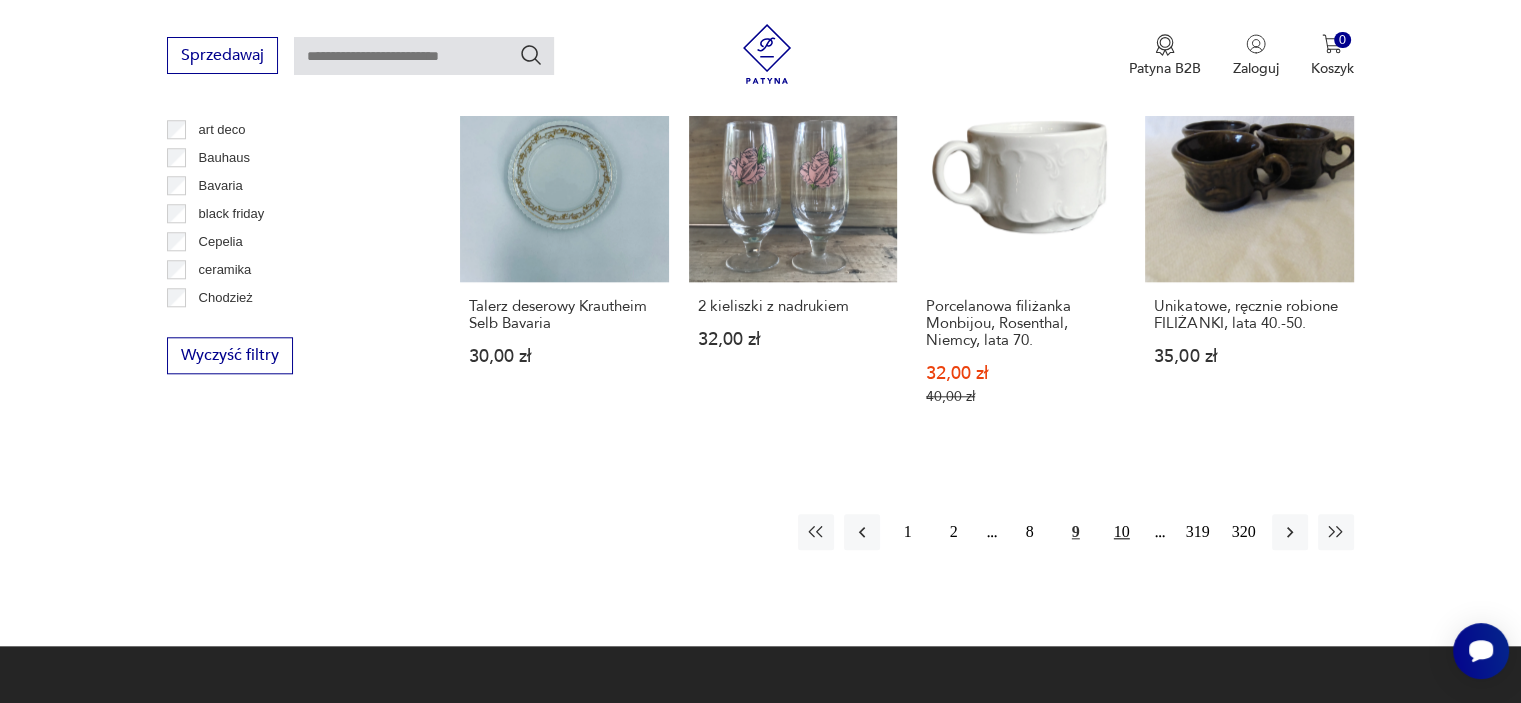 click on "10" at bounding box center [1122, 532] 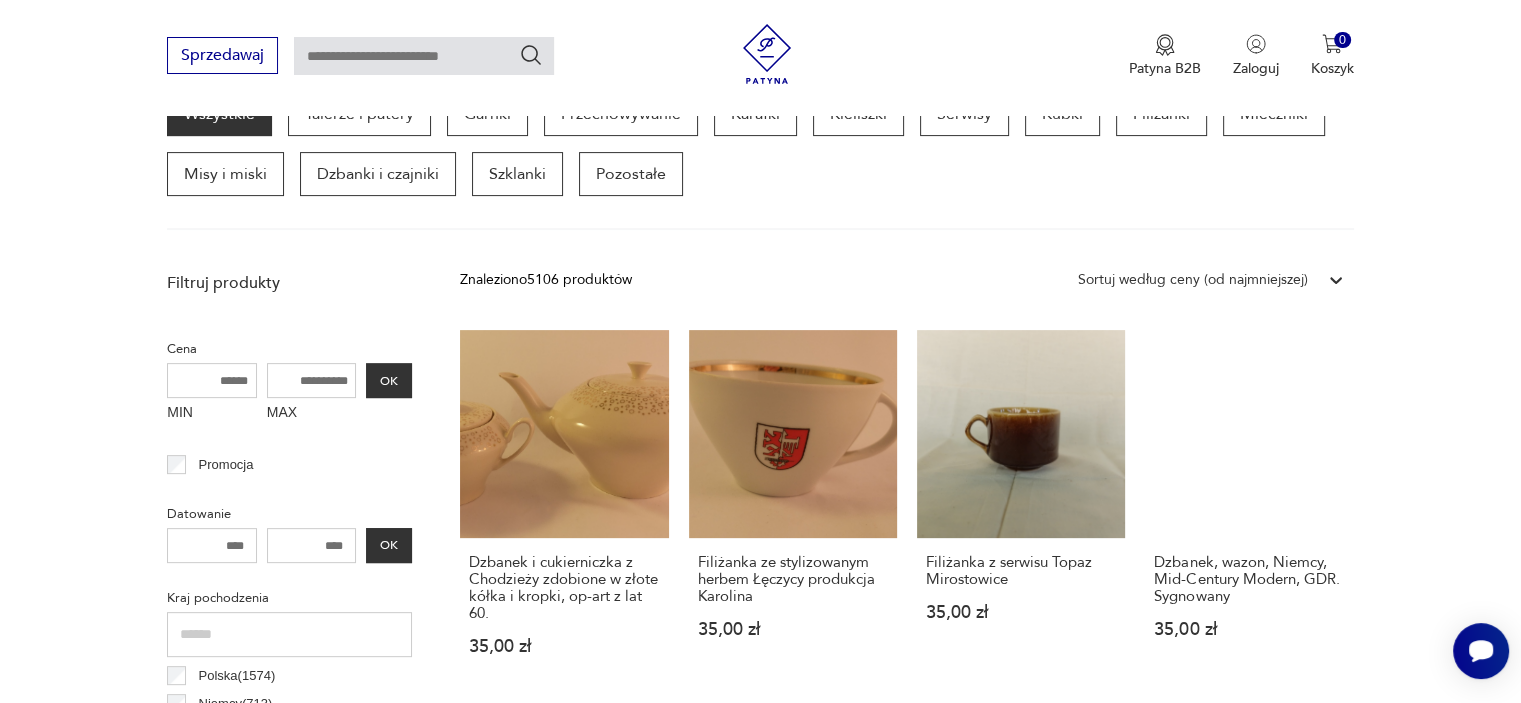 scroll, scrollTop: 690, scrollLeft: 0, axis: vertical 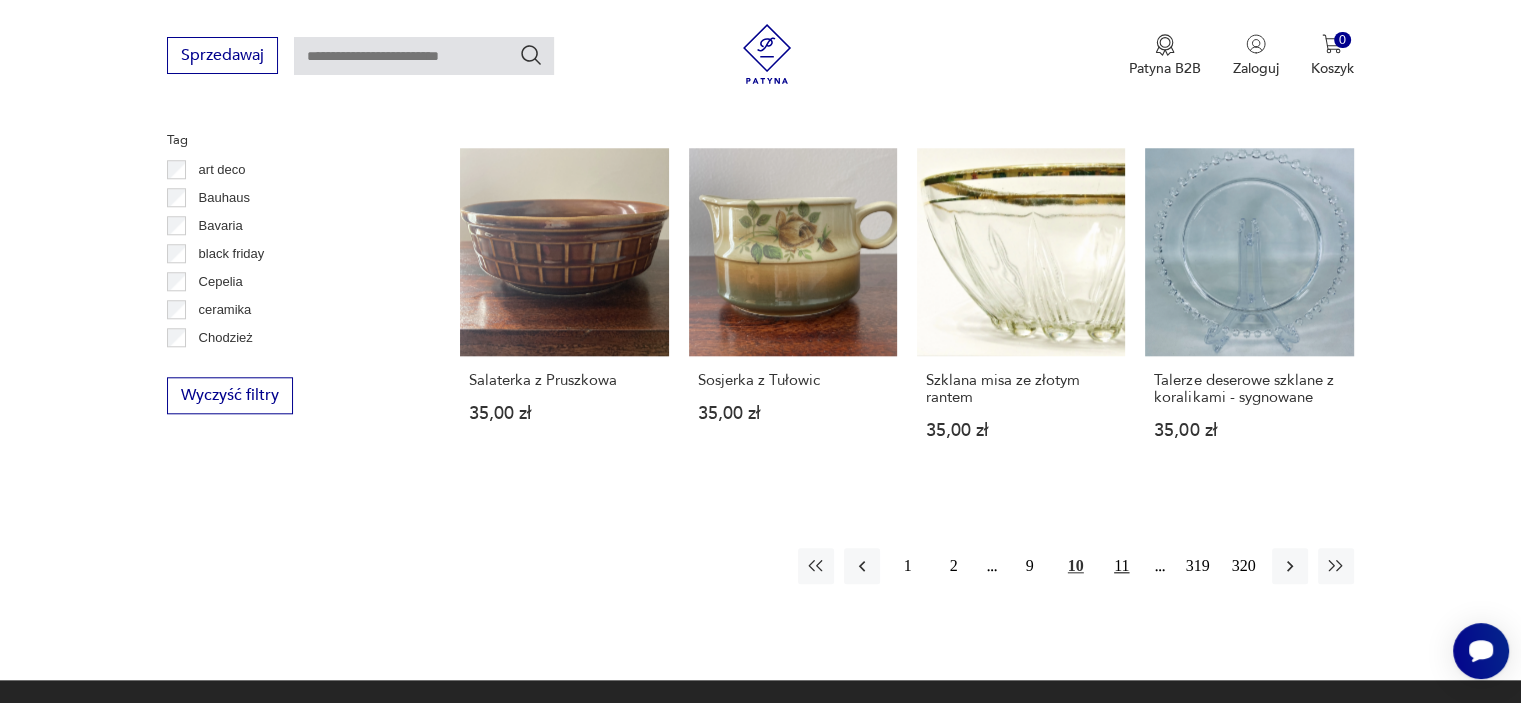 click on "11" at bounding box center (1122, 566) 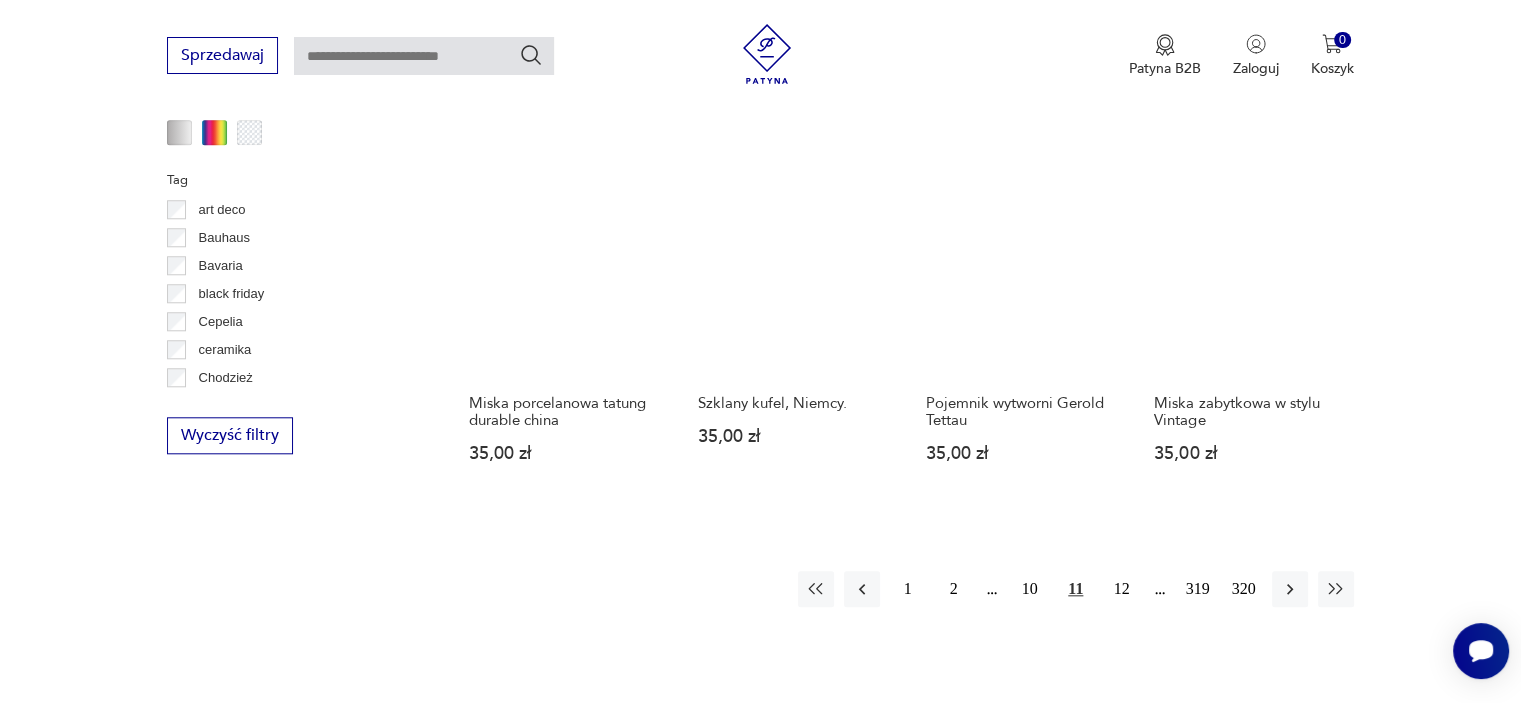 scroll, scrollTop: 1890, scrollLeft: 0, axis: vertical 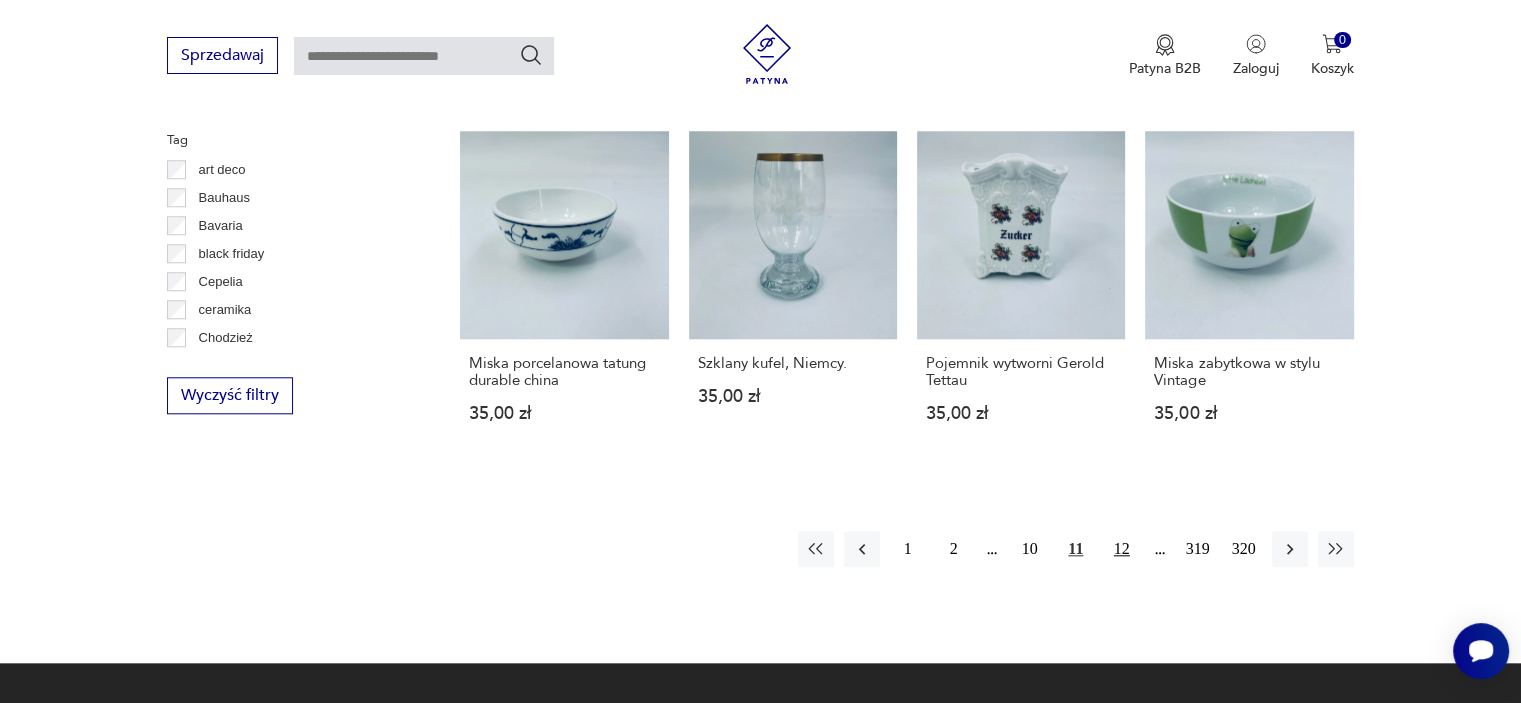 click on "12" at bounding box center (1122, 549) 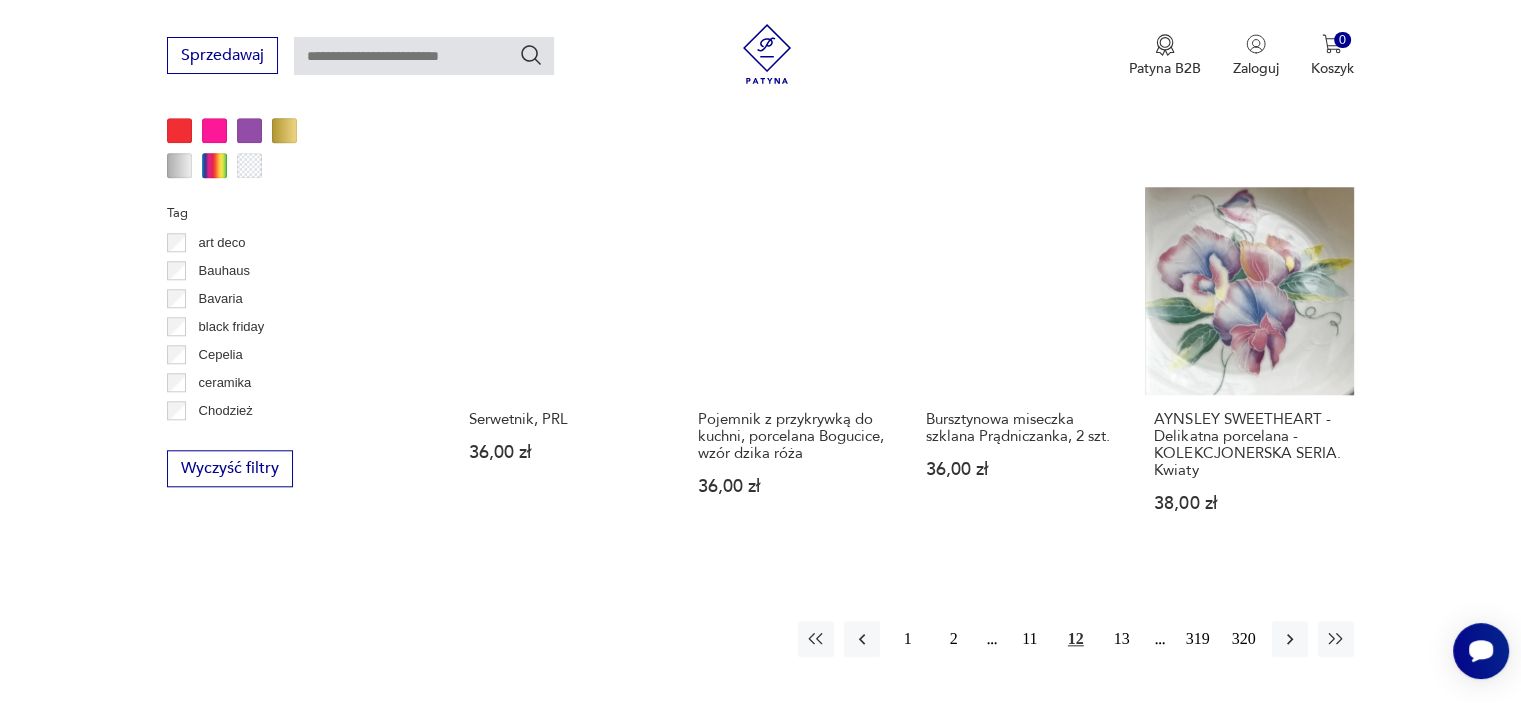 scroll, scrollTop: 1850, scrollLeft: 0, axis: vertical 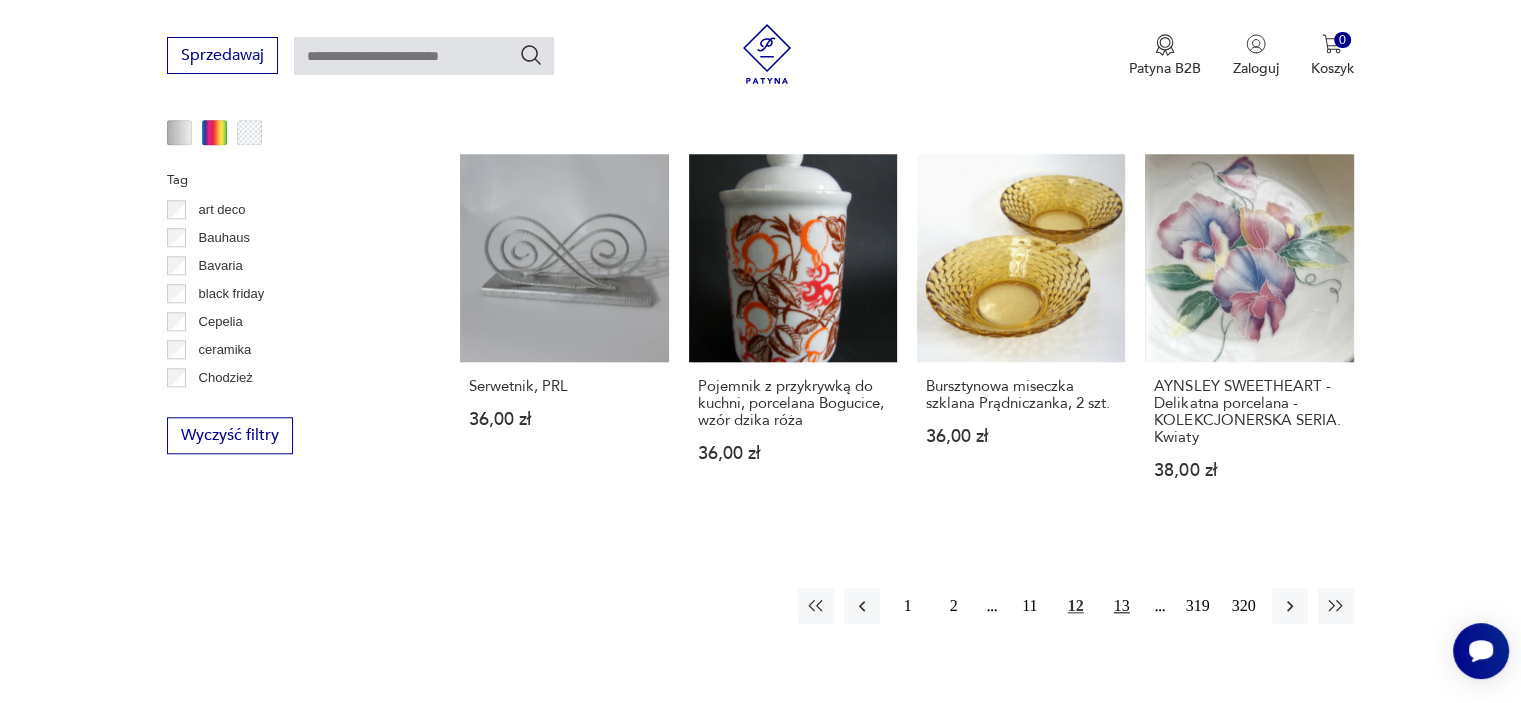 click on "13" at bounding box center (1122, 606) 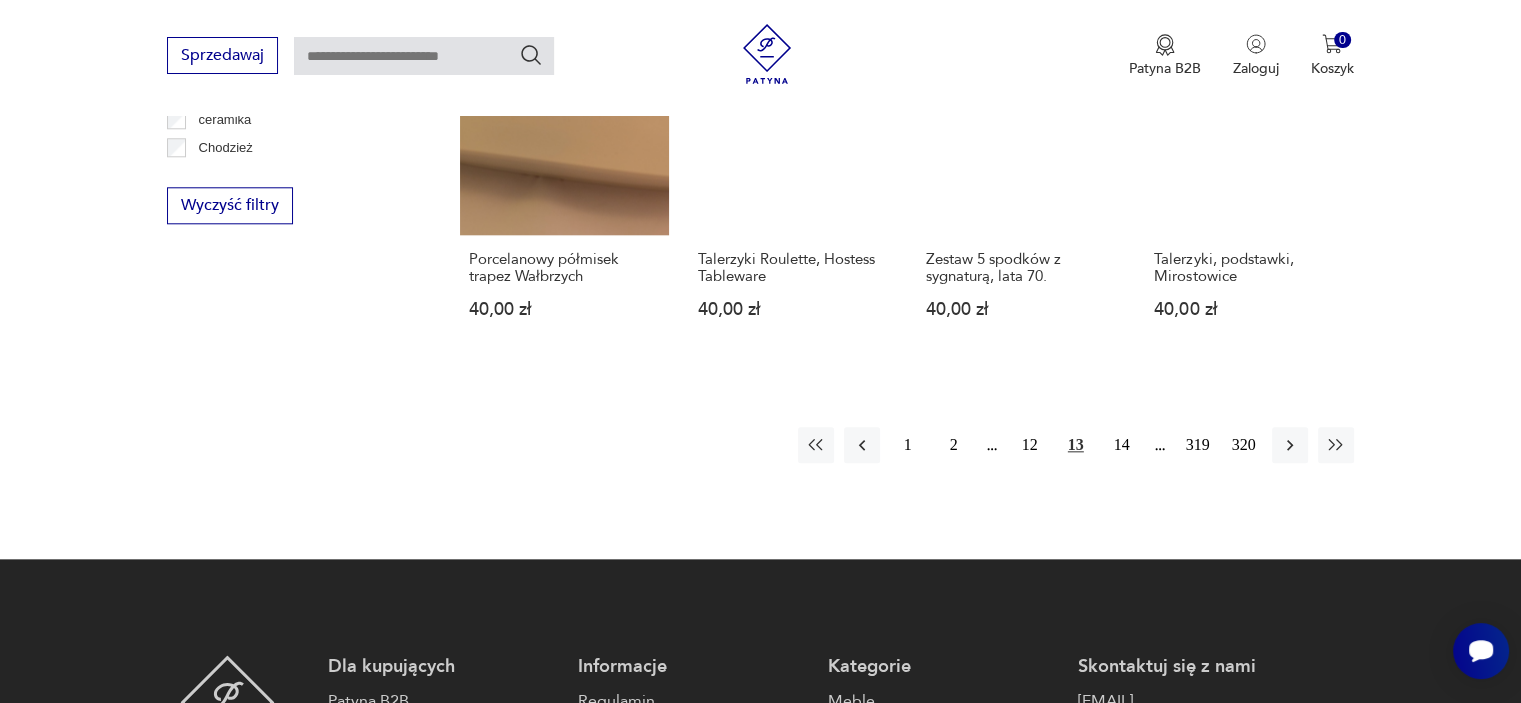 scroll, scrollTop: 2130, scrollLeft: 0, axis: vertical 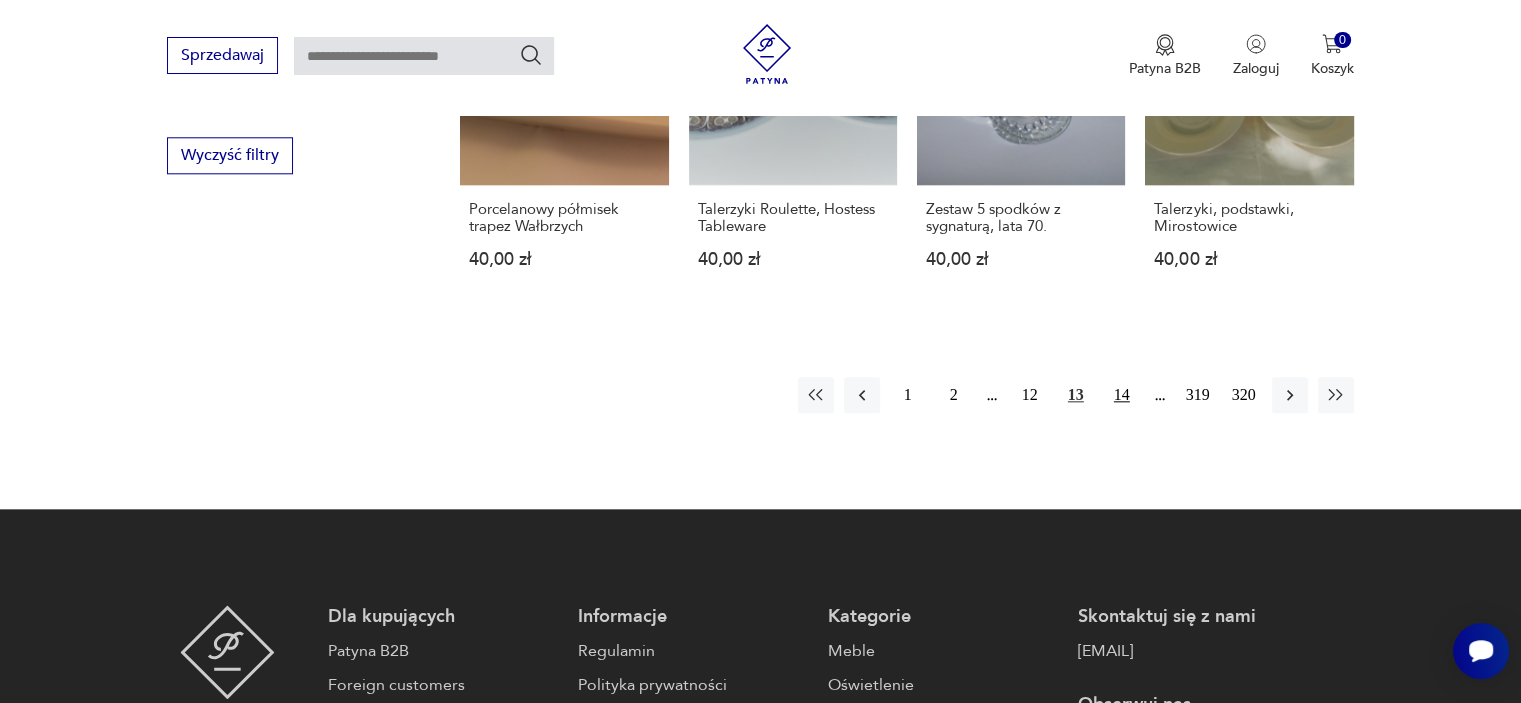 click on "14" at bounding box center (1122, 395) 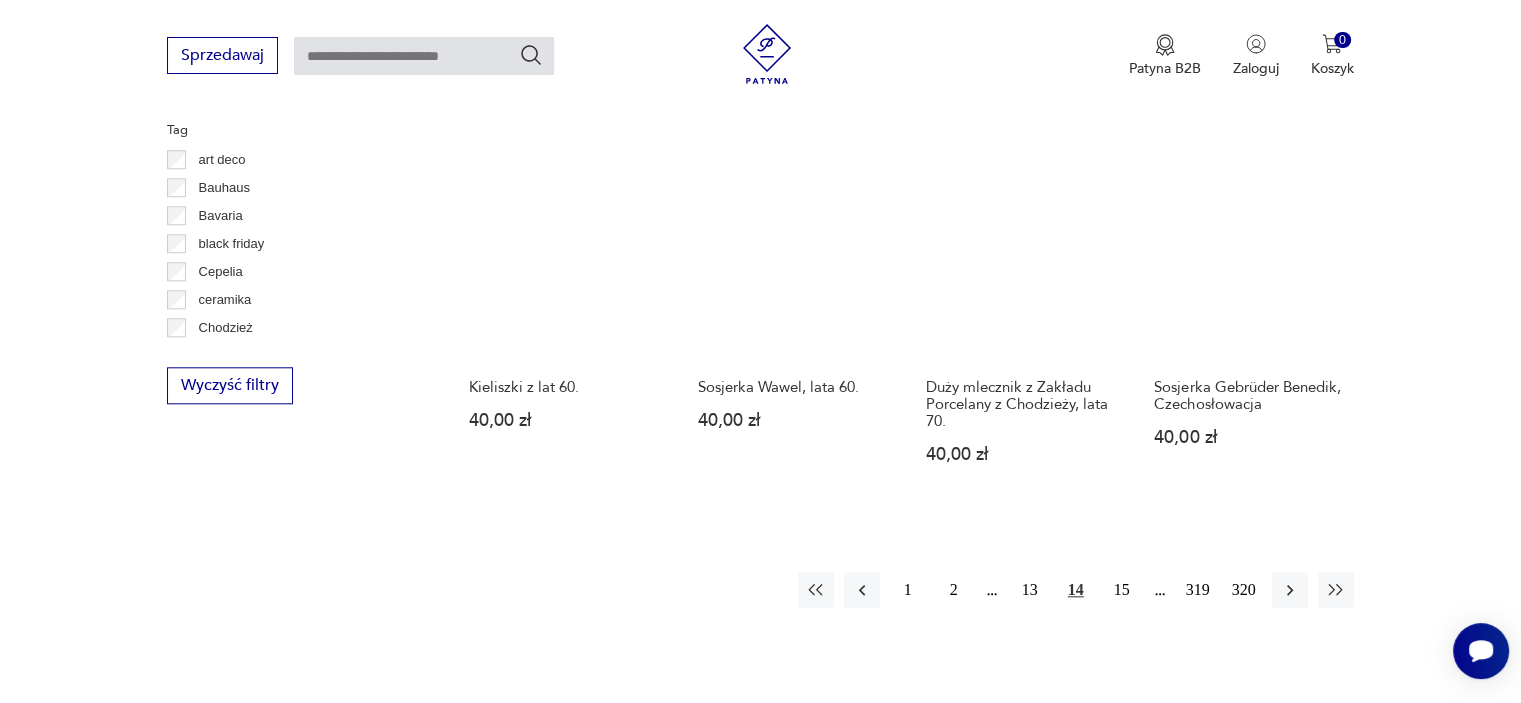 scroll, scrollTop: 1930, scrollLeft: 0, axis: vertical 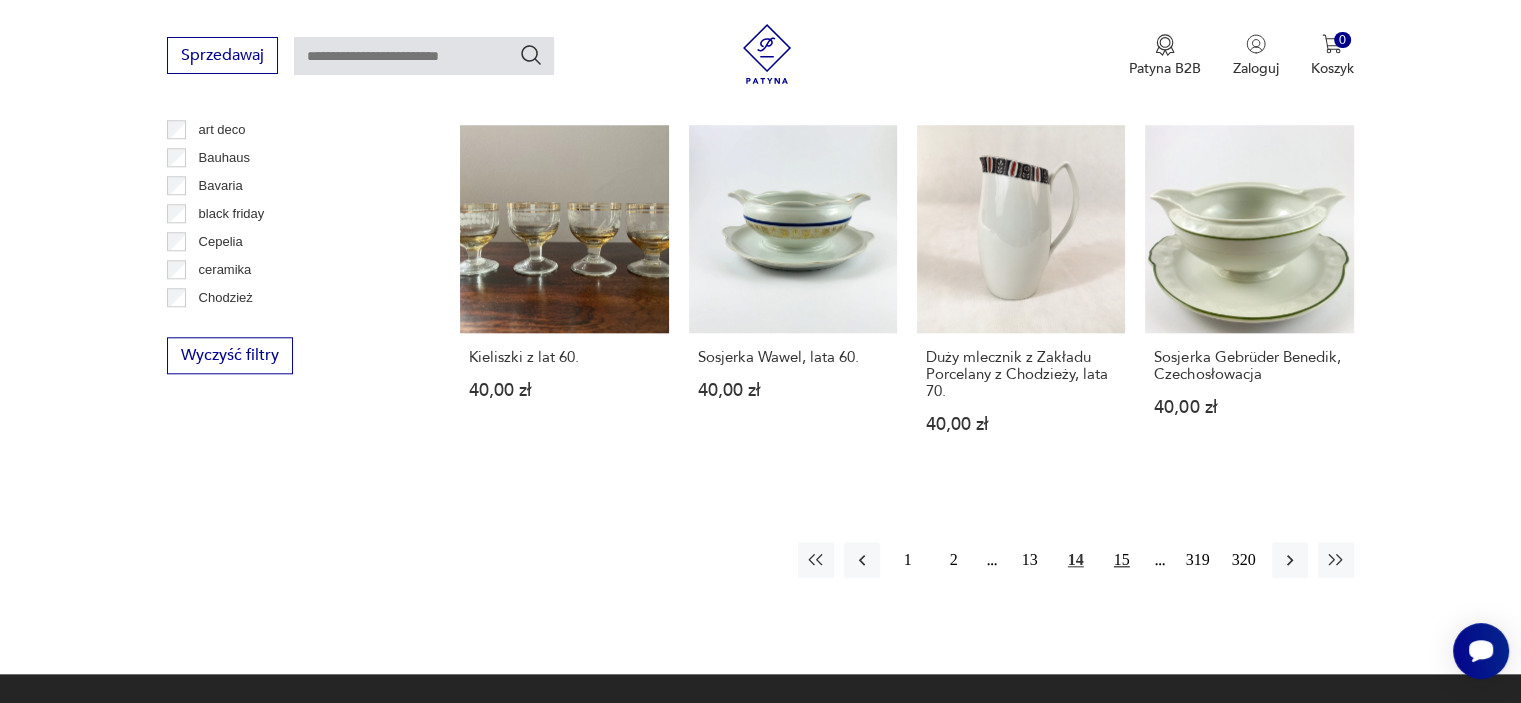 click on "15" at bounding box center (1122, 560) 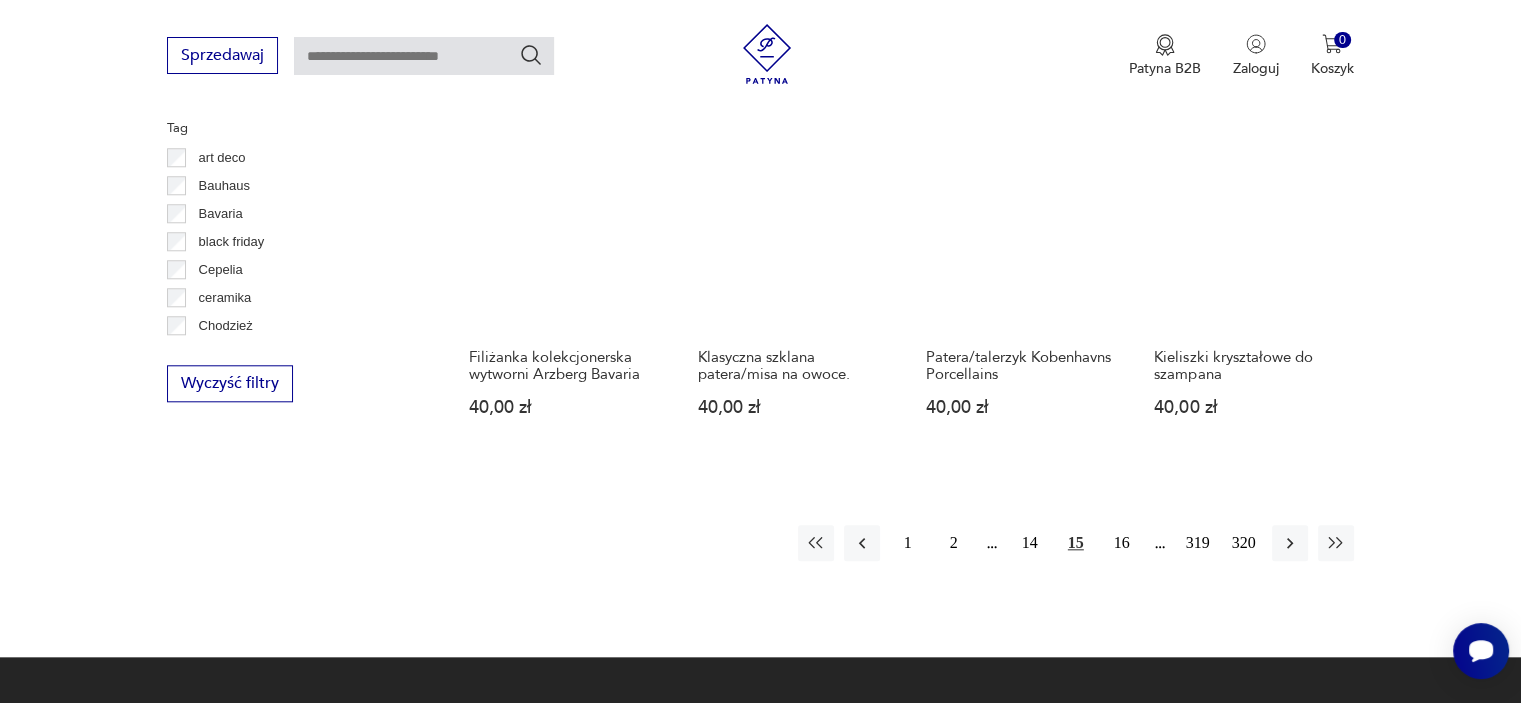 scroll, scrollTop: 1930, scrollLeft: 0, axis: vertical 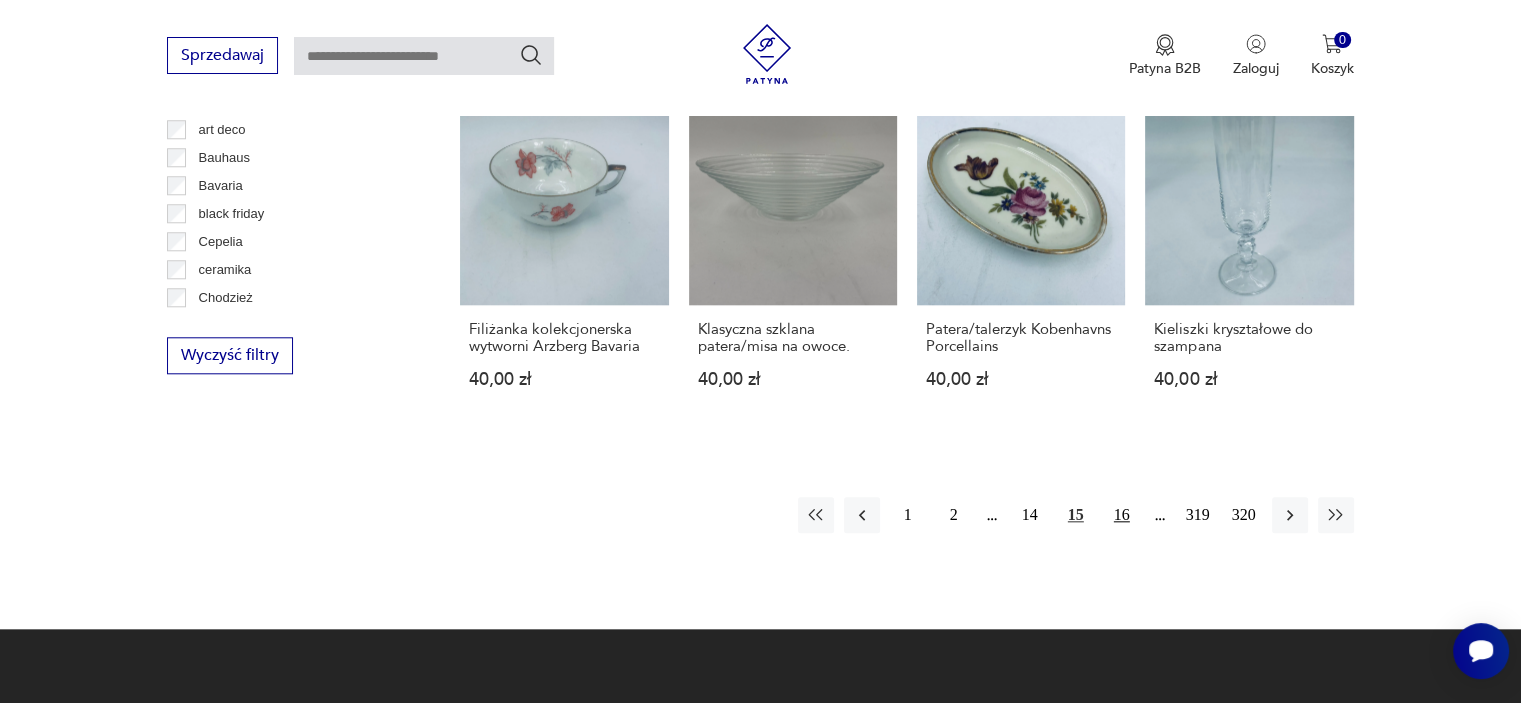 click on "16" at bounding box center [1122, 515] 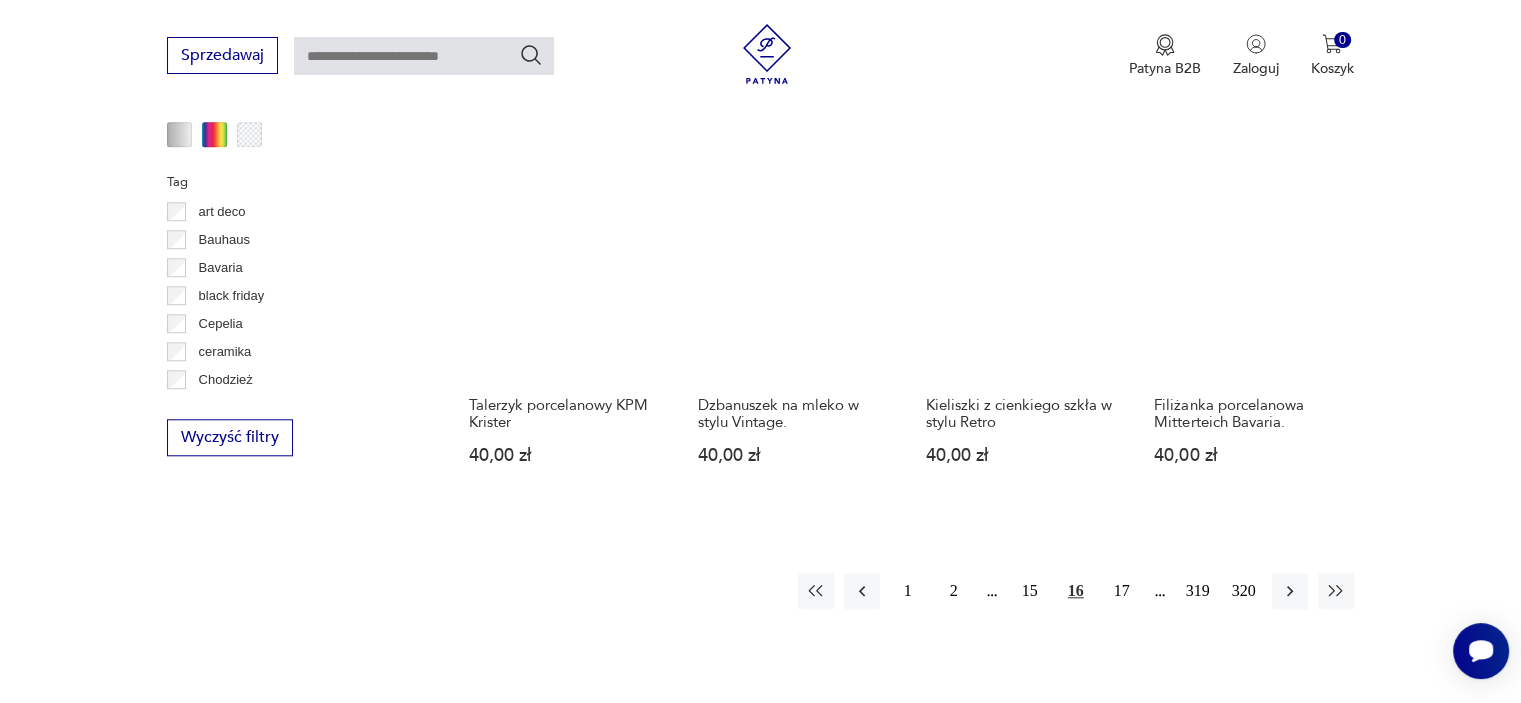 scroll, scrollTop: 1850, scrollLeft: 0, axis: vertical 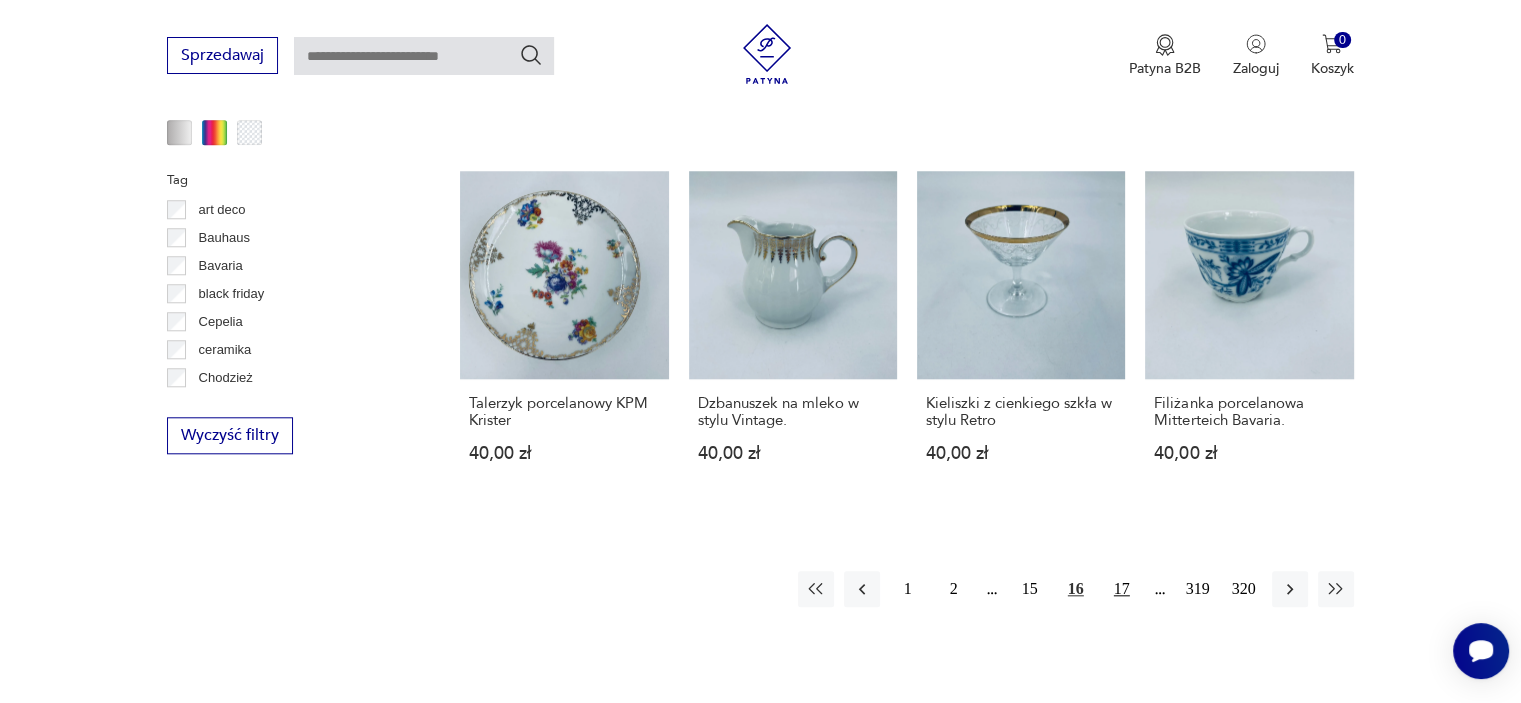 click on "17" at bounding box center (1122, 589) 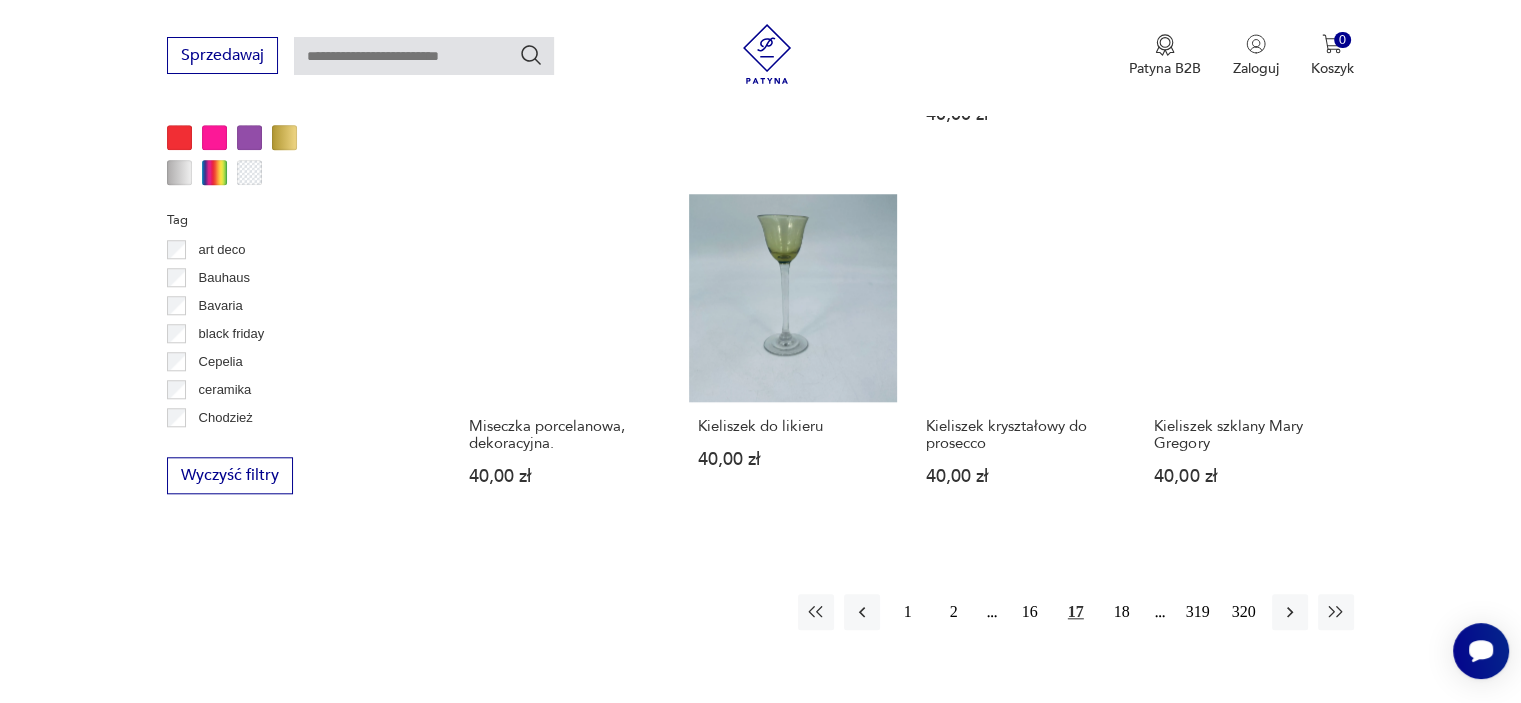 scroll, scrollTop: 1850, scrollLeft: 0, axis: vertical 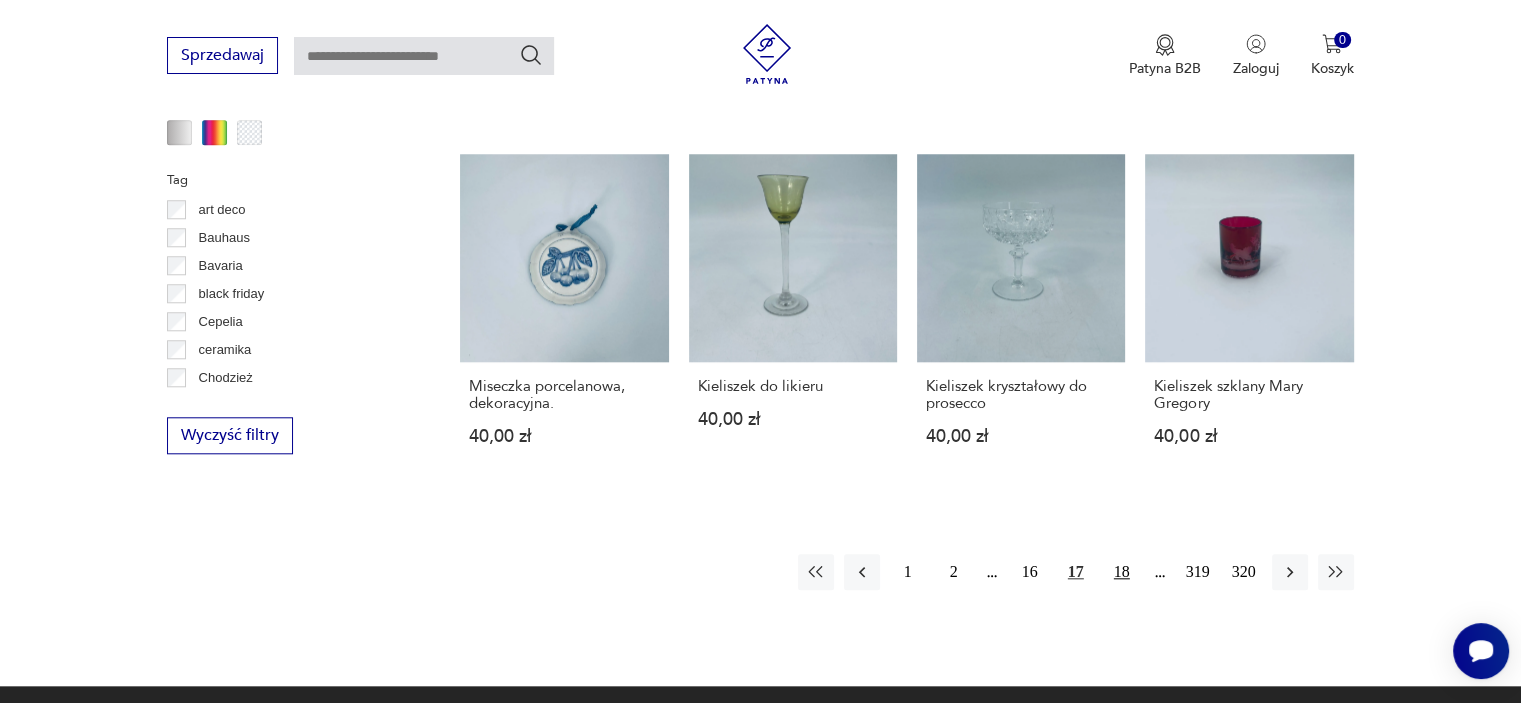 click on "18" at bounding box center (1122, 572) 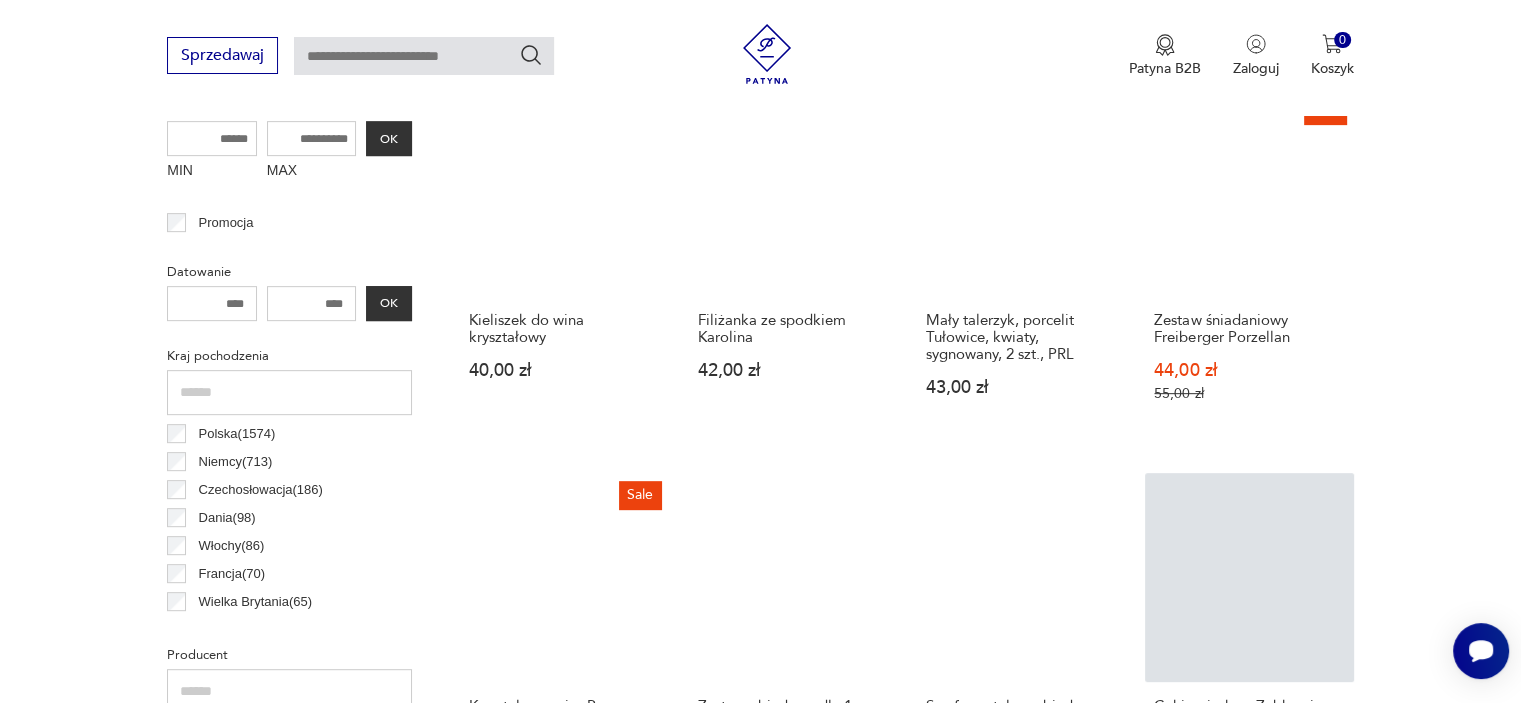 scroll, scrollTop: 810, scrollLeft: 0, axis: vertical 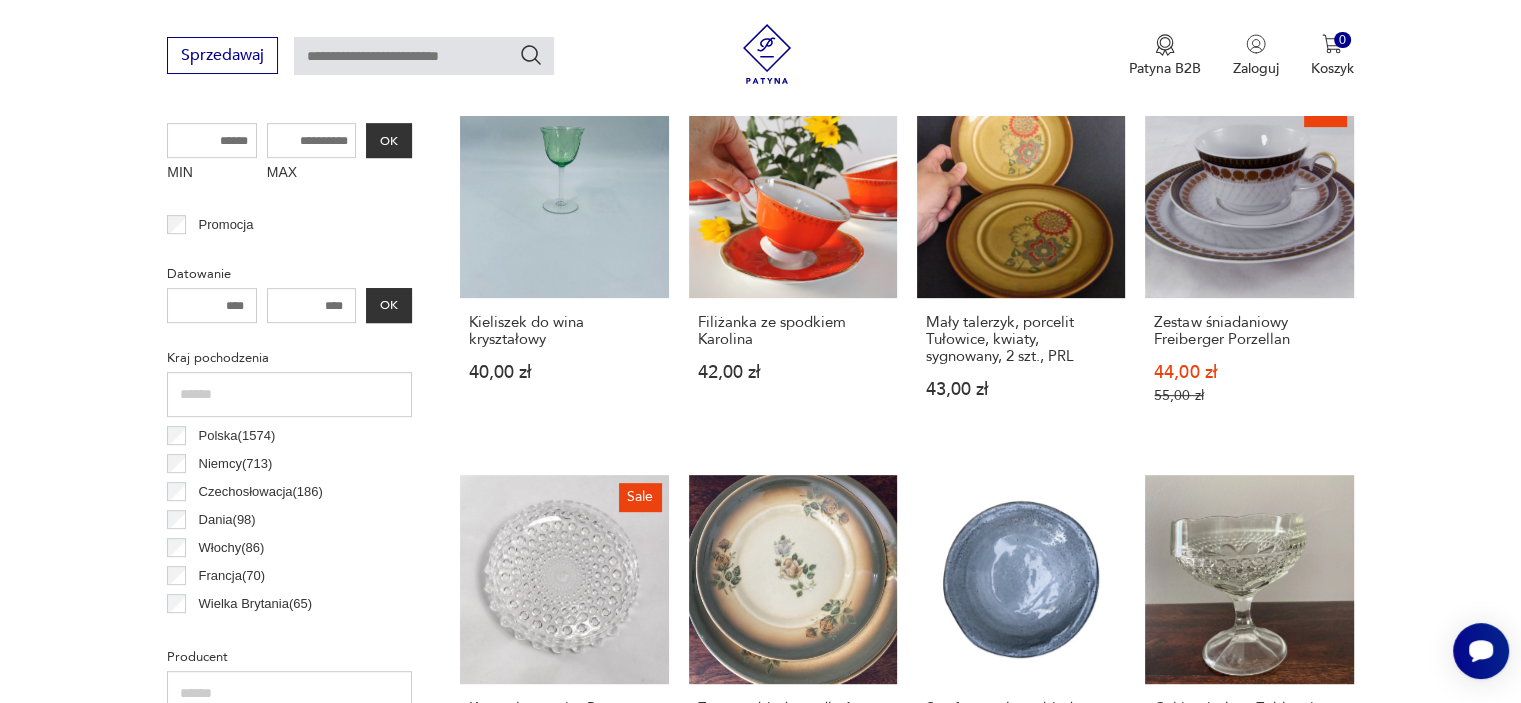 drag, startPoint x: 1269, startPoint y: 142, endPoint x: 1440, endPoint y: 245, distance: 199.62465 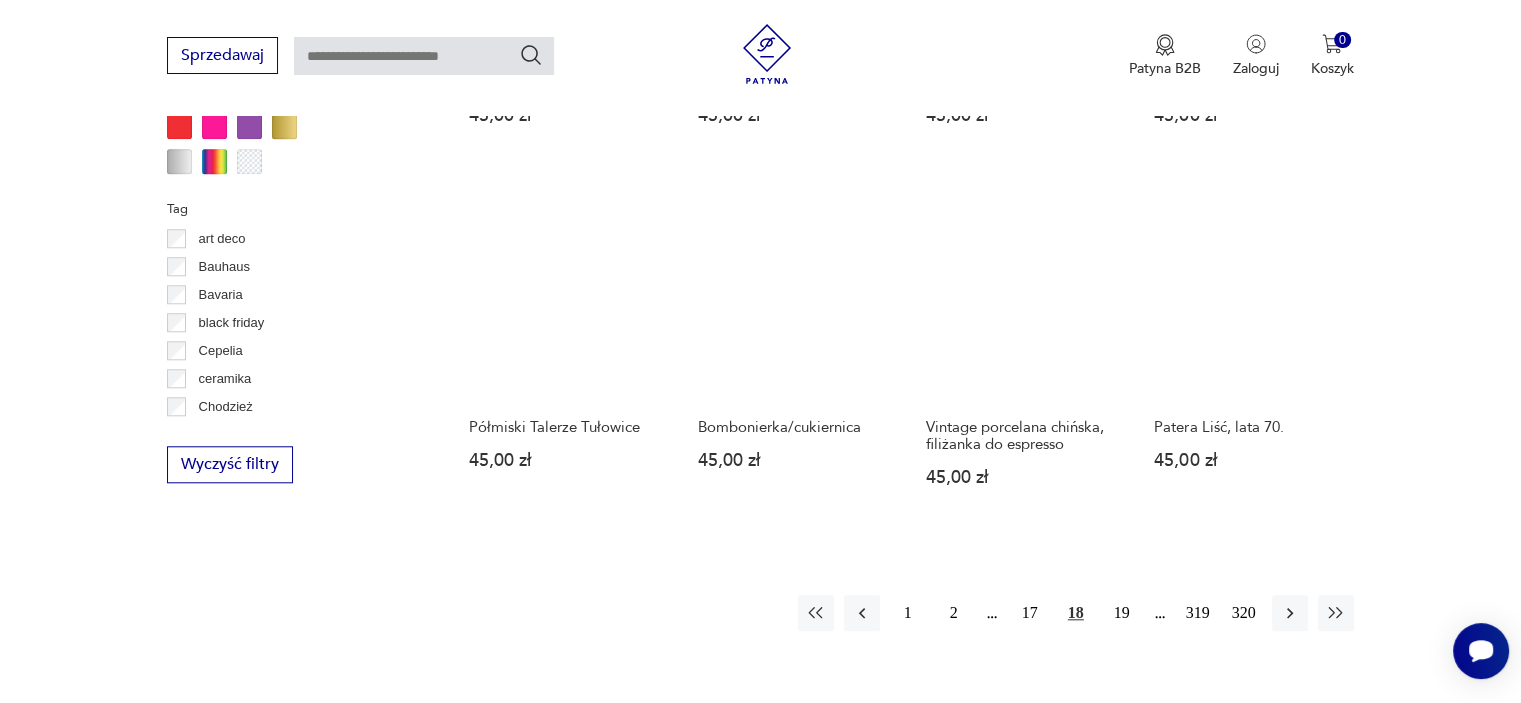 scroll, scrollTop: 1850, scrollLeft: 0, axis: vertical 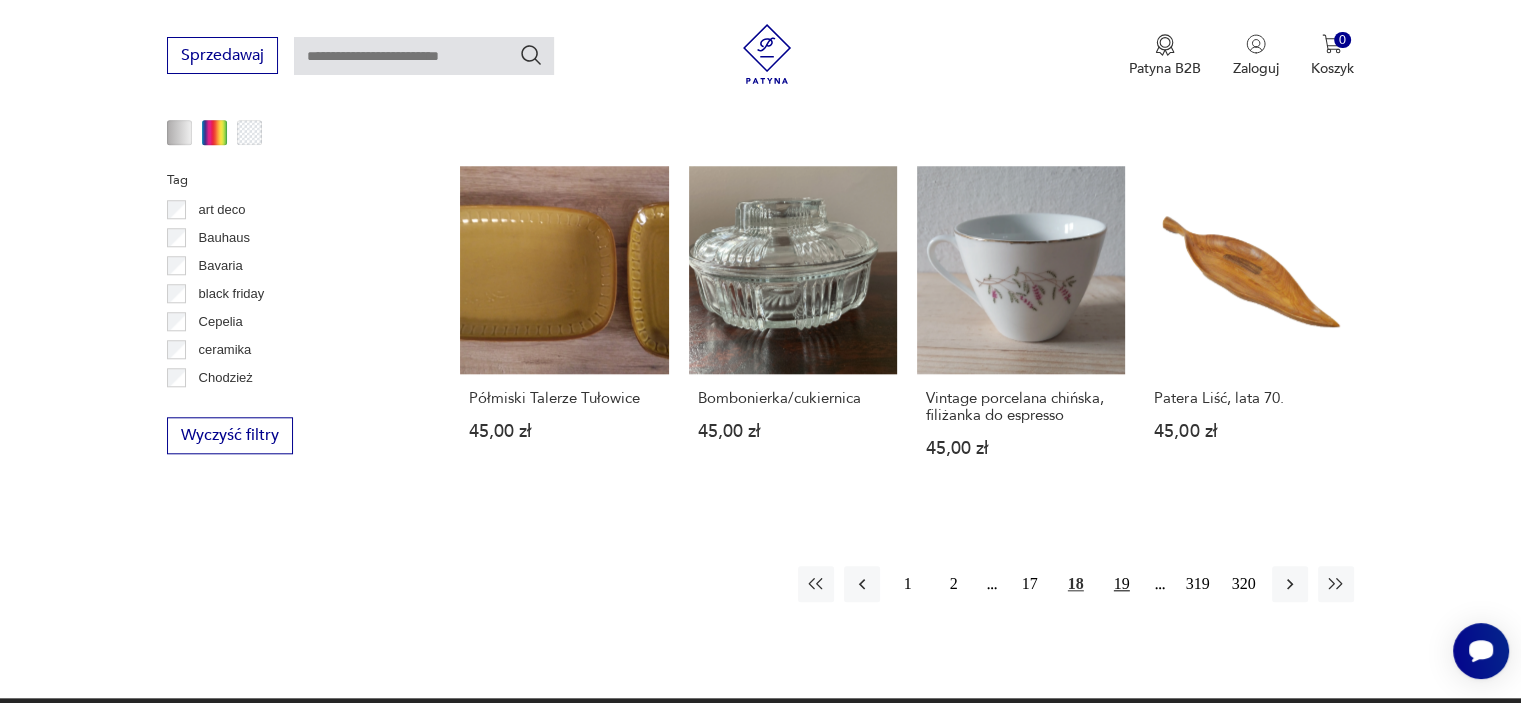 click on "19" at bounding box center (1122, 584) 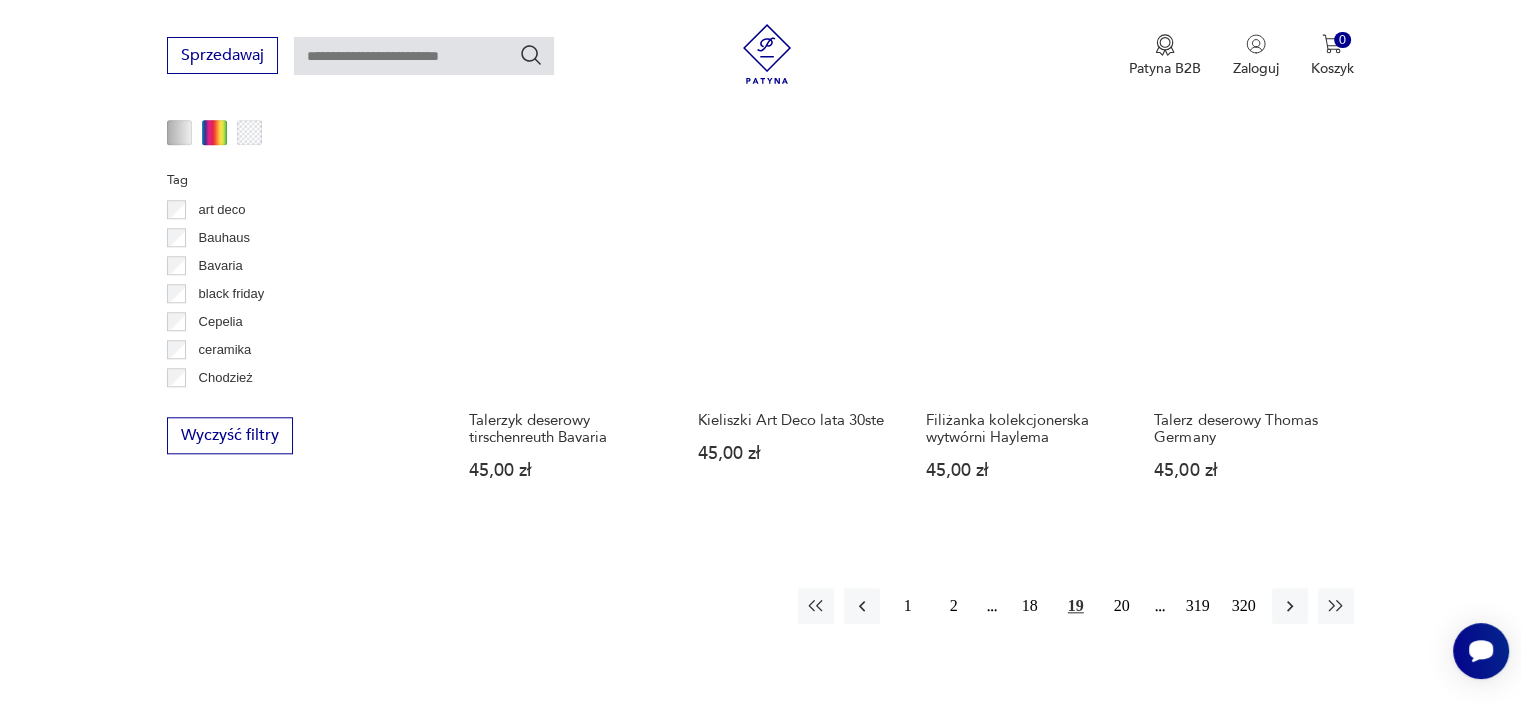scroll, scrollTop: 1890, scrollLeft: 0, axis: vertical 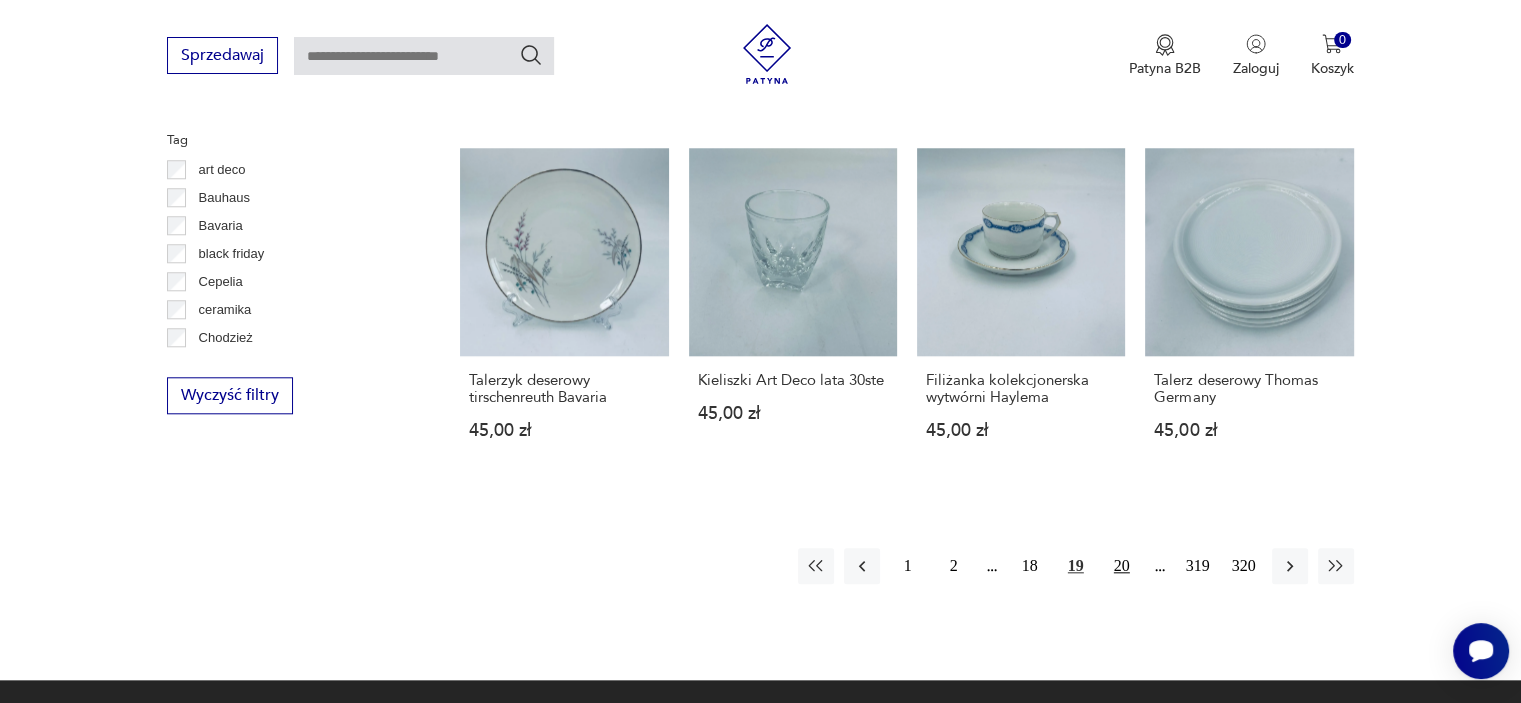 click on "20" at bounding box center (1122, 566) 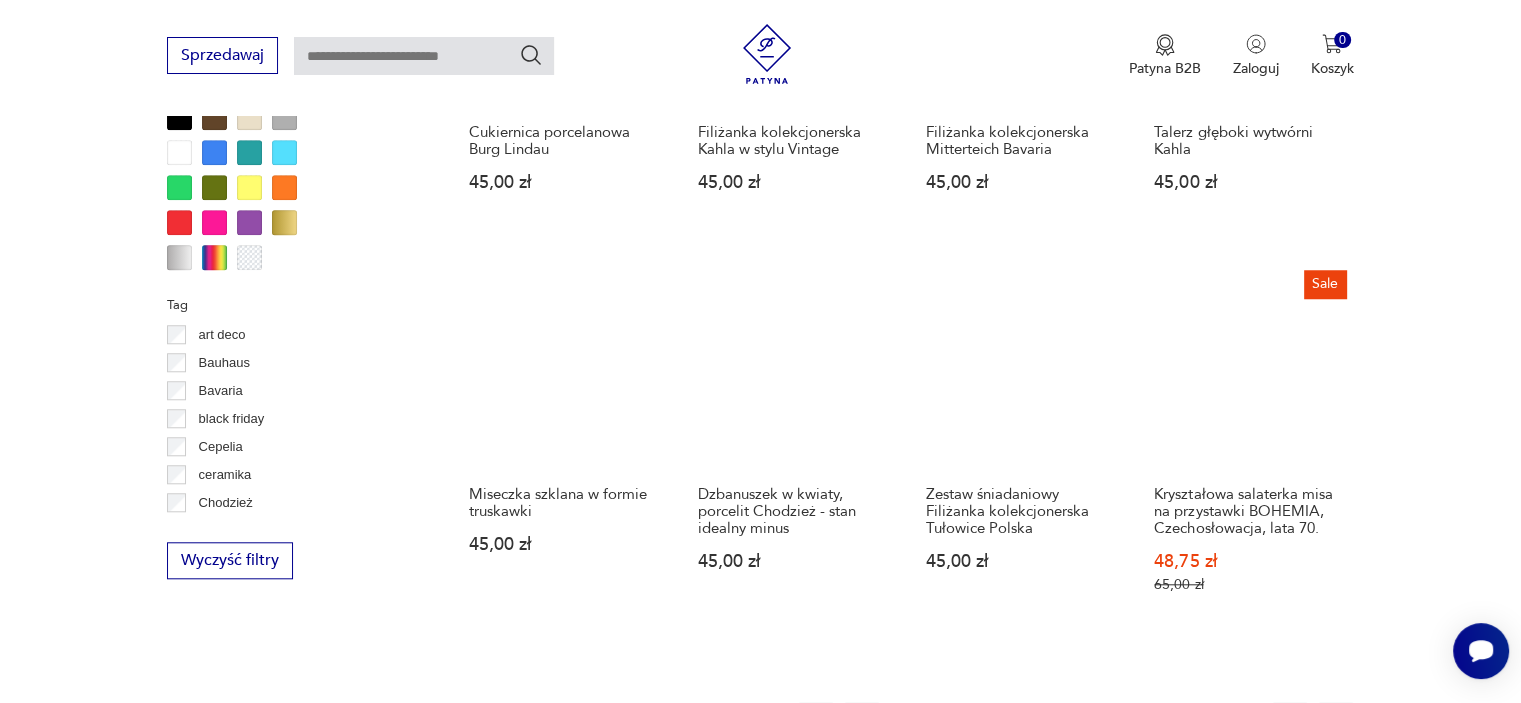 scroll, scrollTop: 1810, scrollLeft: 0, axis: vertical 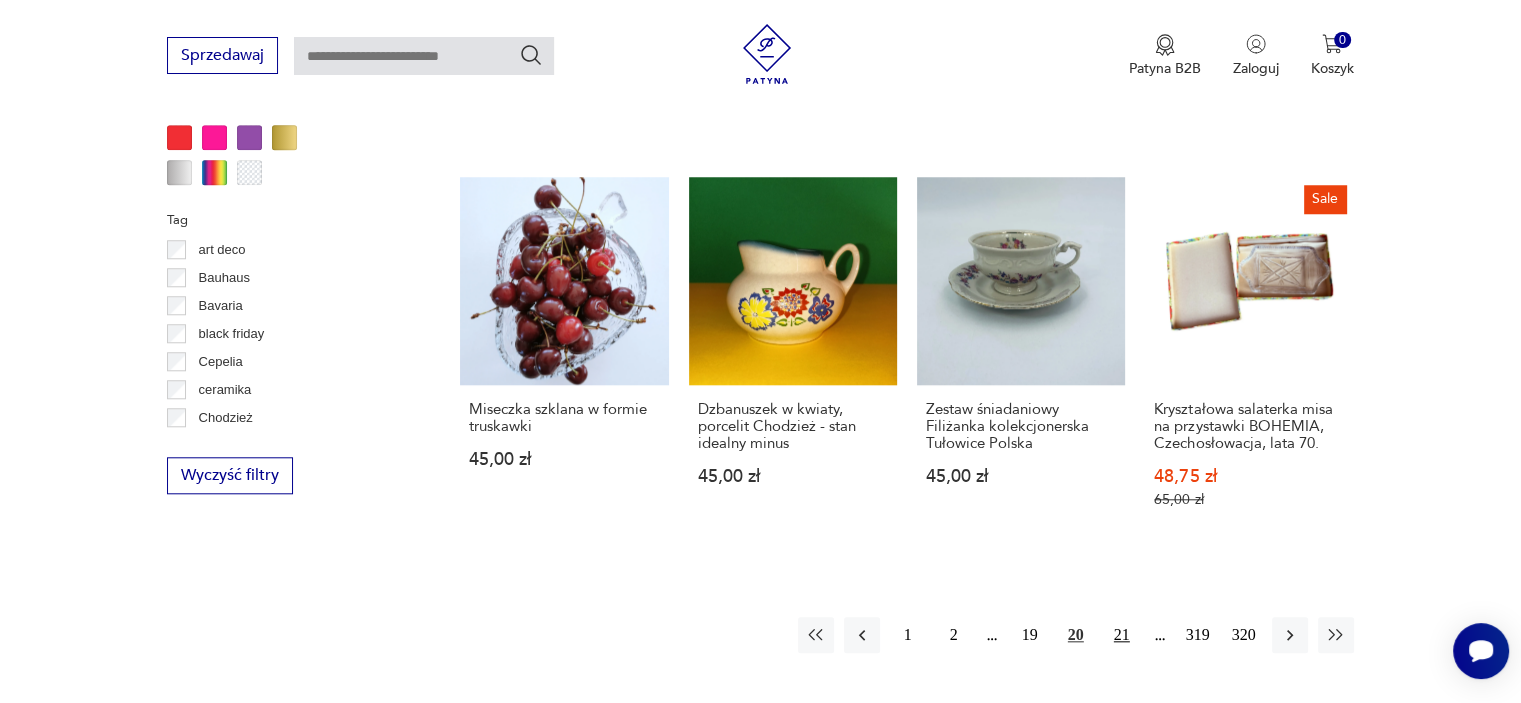 click on "21" at bounding box center [1122, 635] 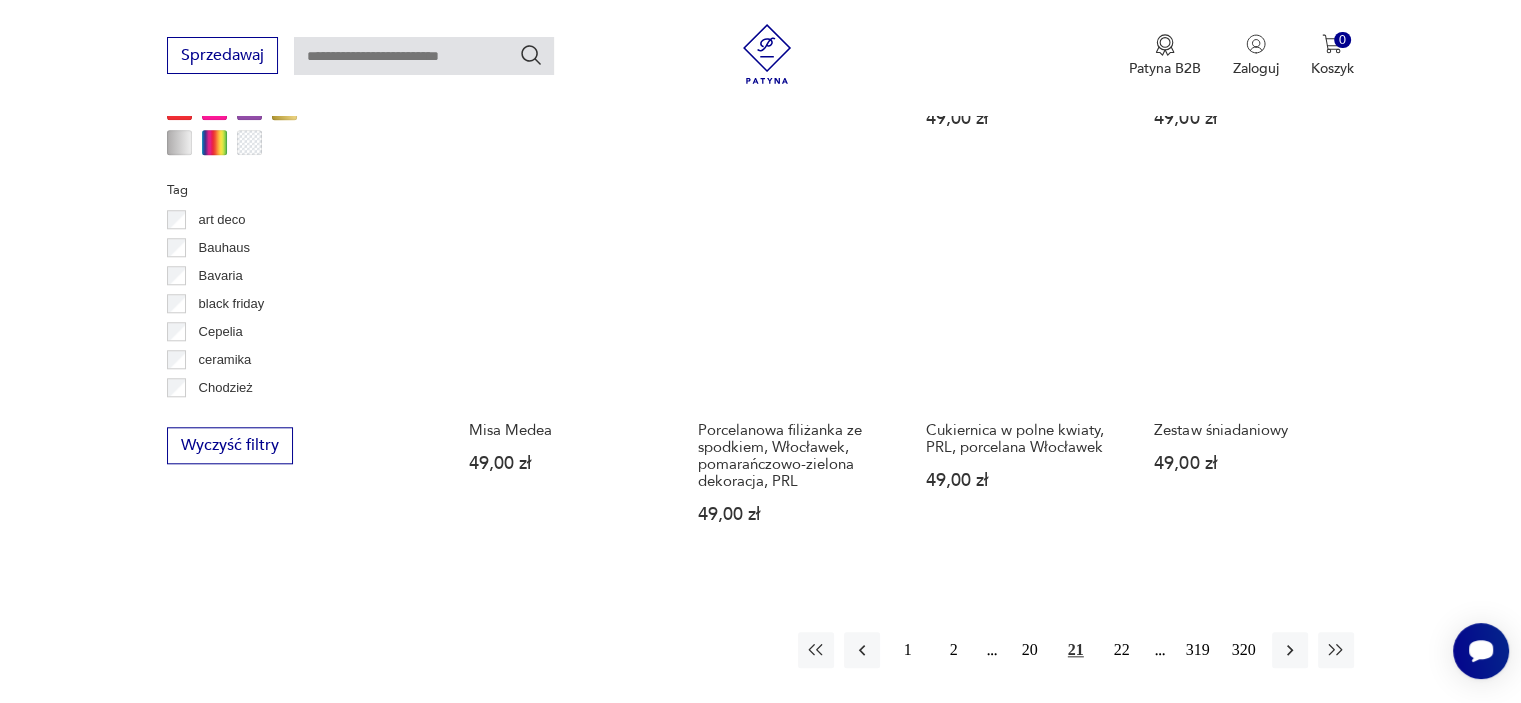scroll, scrollTop: 1890, scrollLeft: 0, axis: vertical 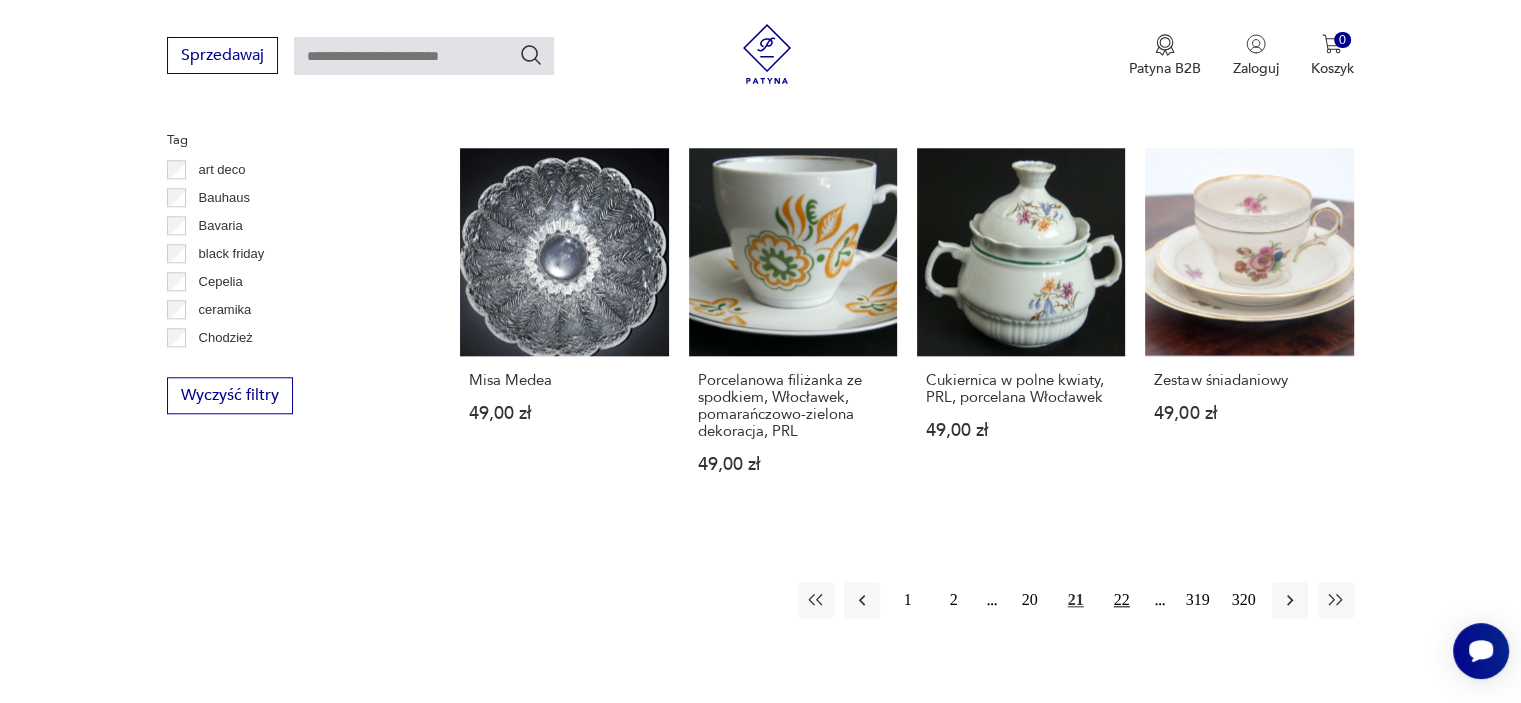 click on "22" at bounding box center (1122, 600) 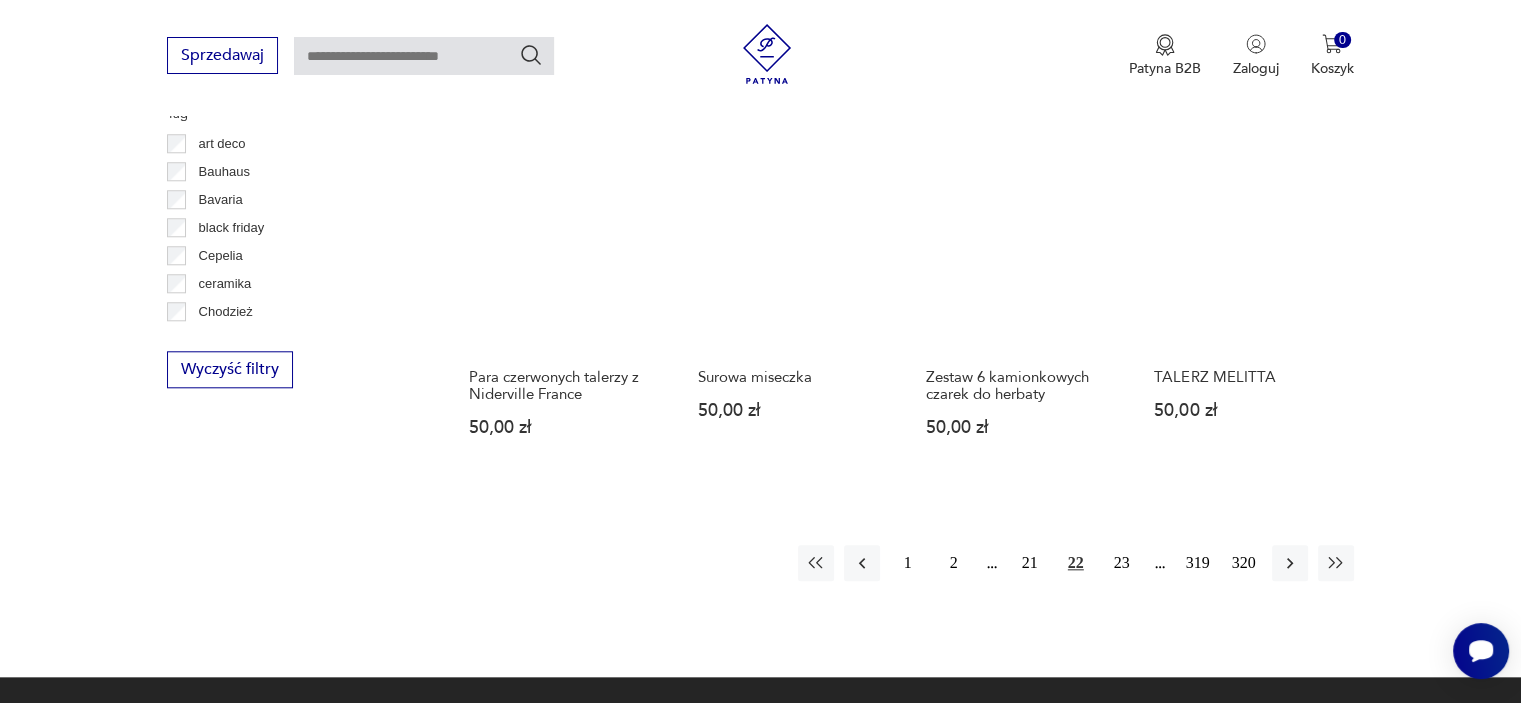 scroll, scrollTop: 1930, scrollLeft: 0, axis: vertical 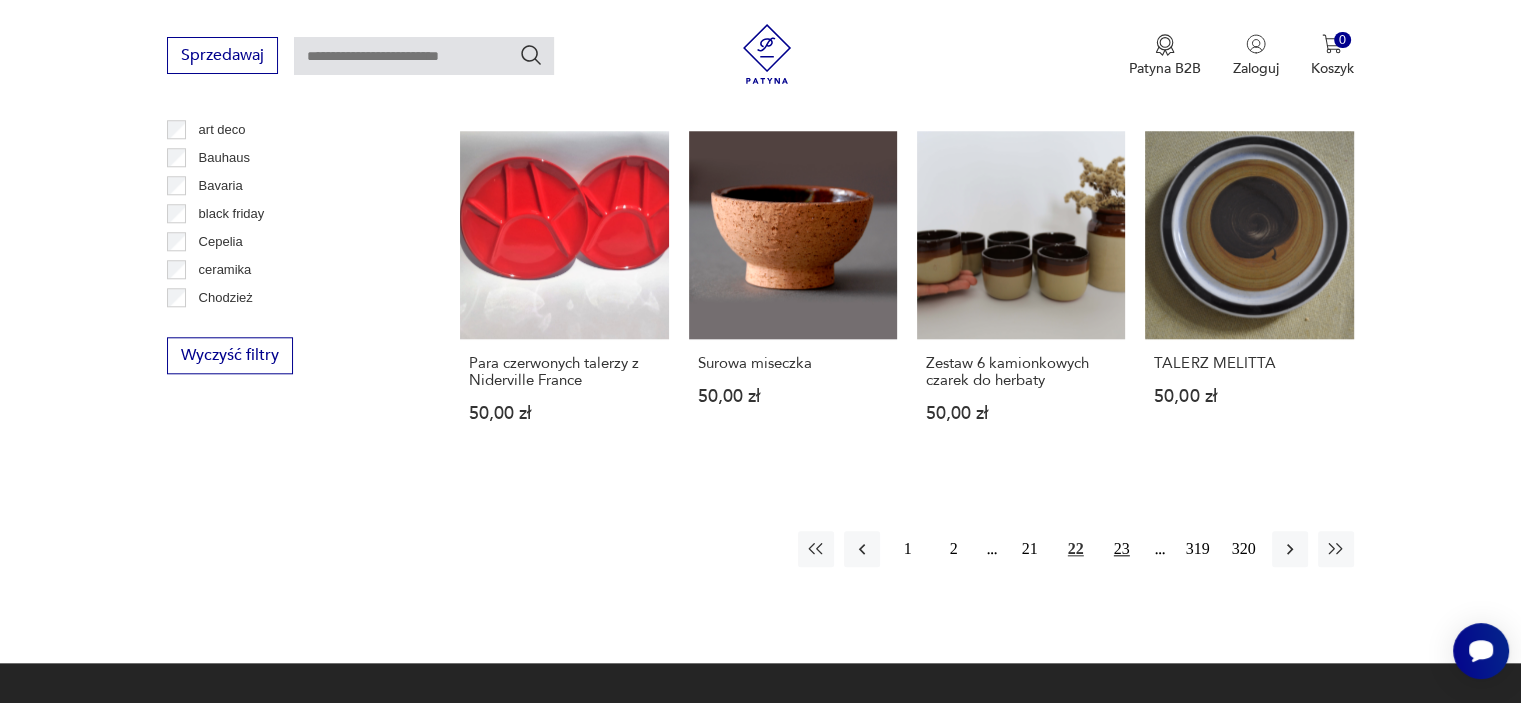 click on "23" at bounding box center (1122, 549) 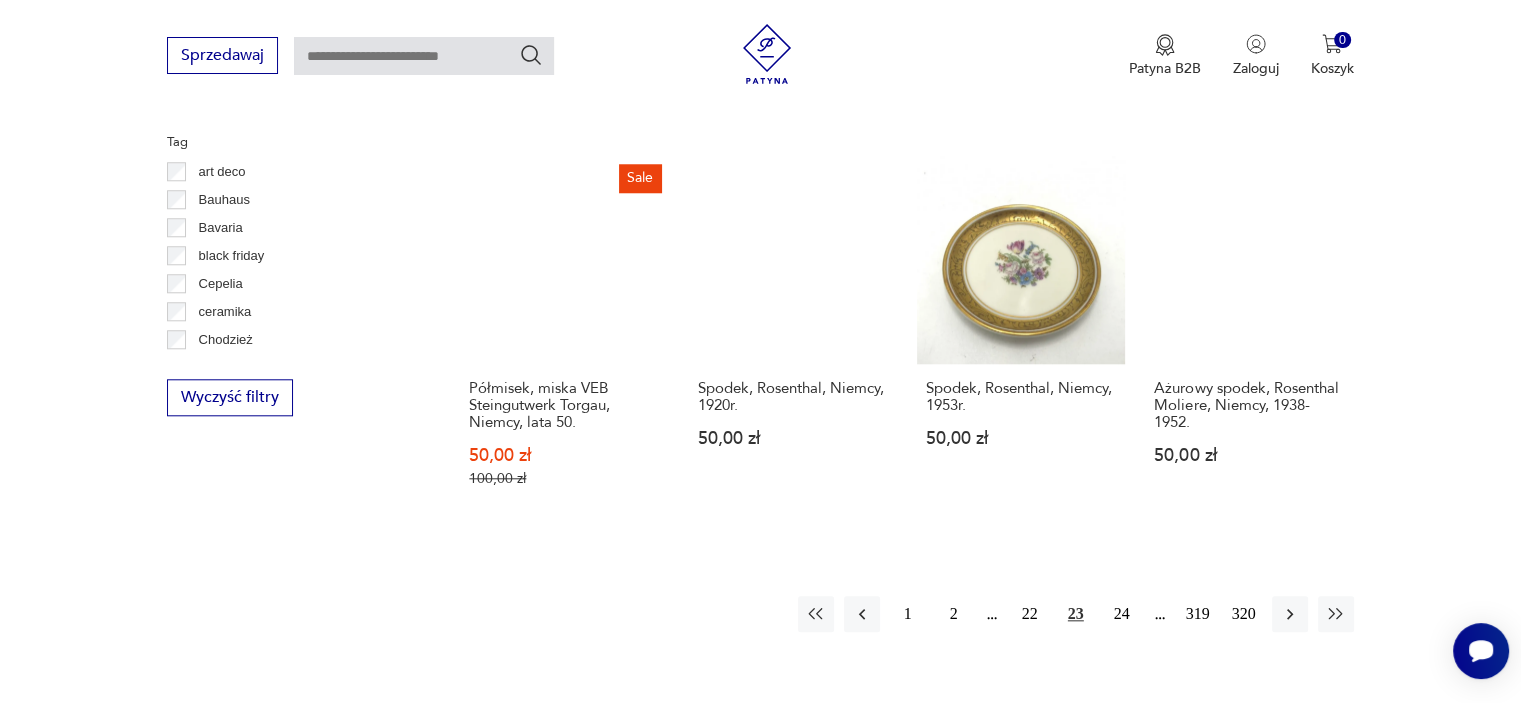 scroll, scrollTop: 1890, scrollLeft: 0, axis: vertical 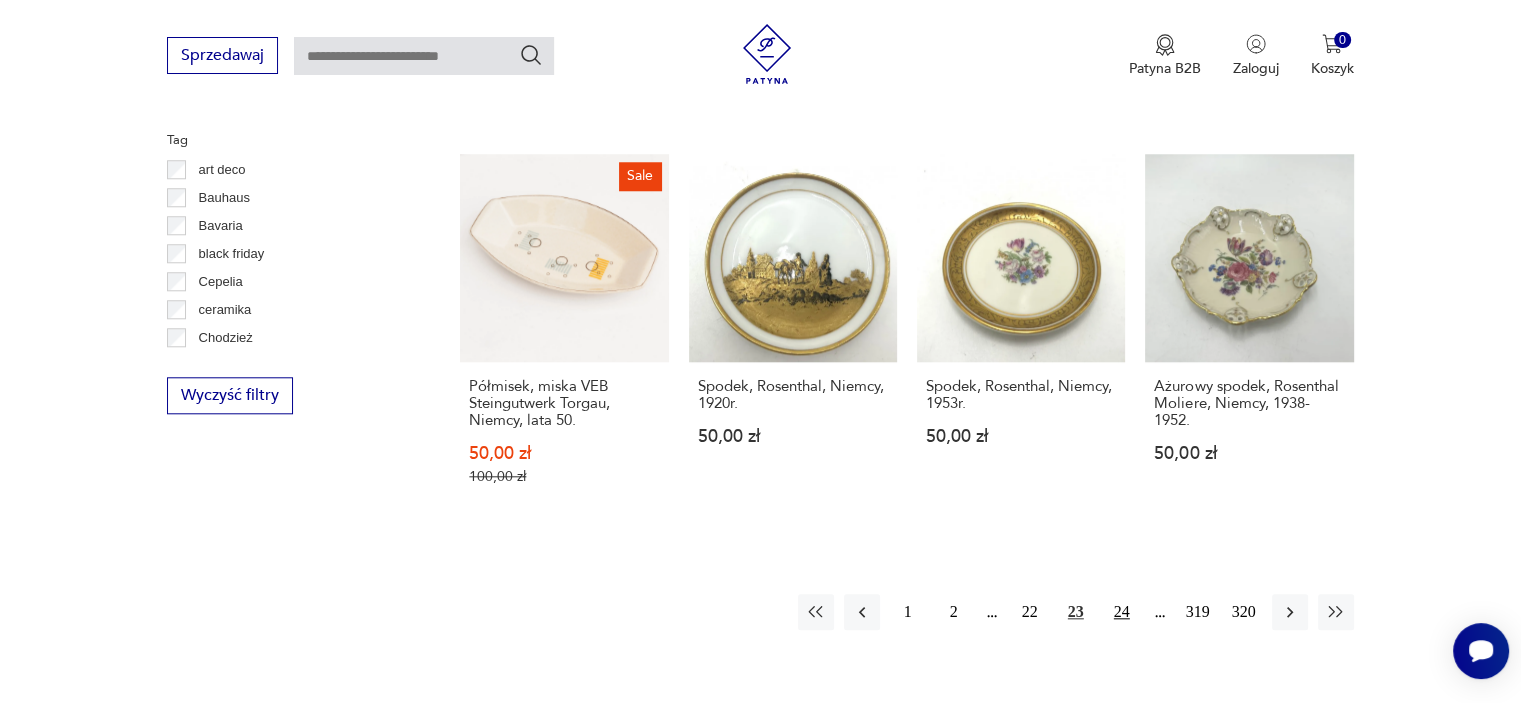 click on "24" at bounding box center [1122, 612] 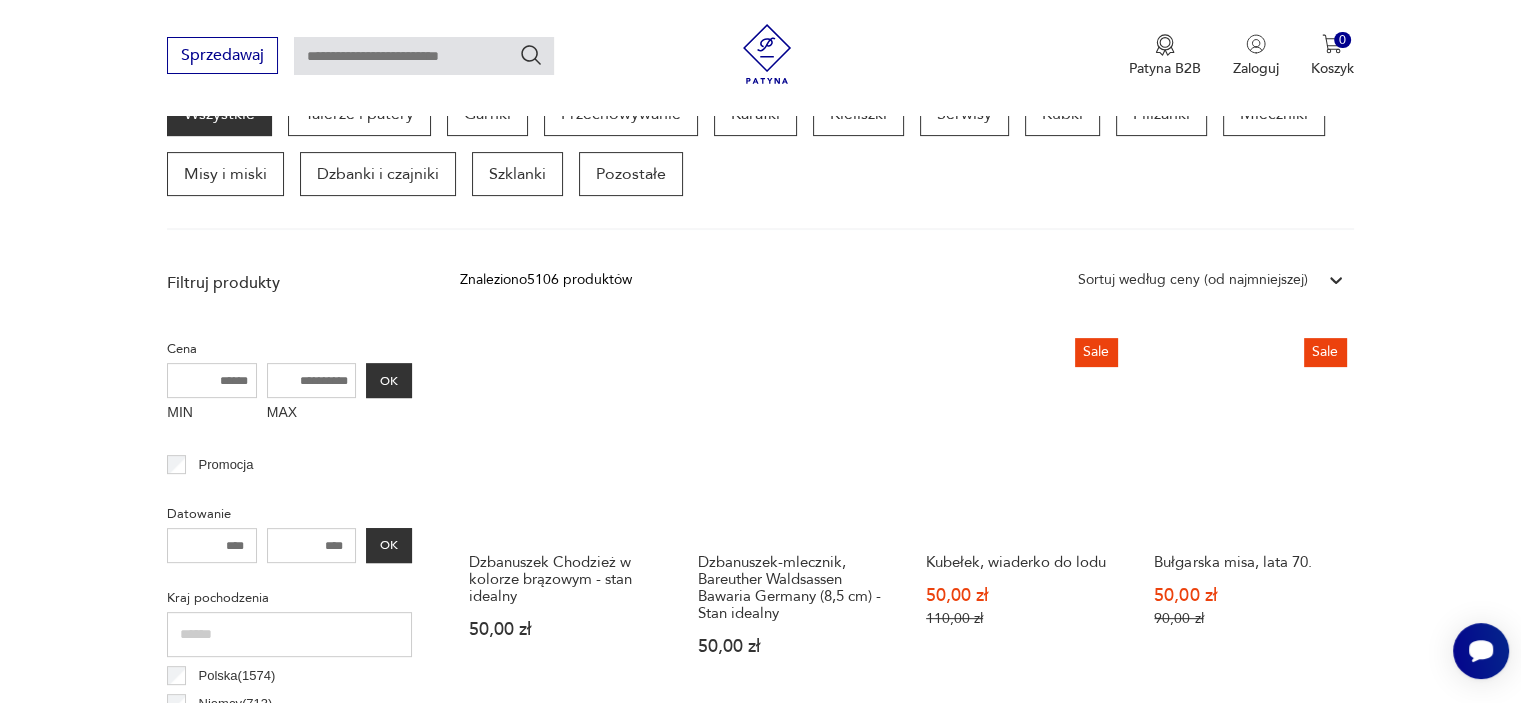 scroll, scrollTop: 610, scrollLeft: 0, axis: vertical 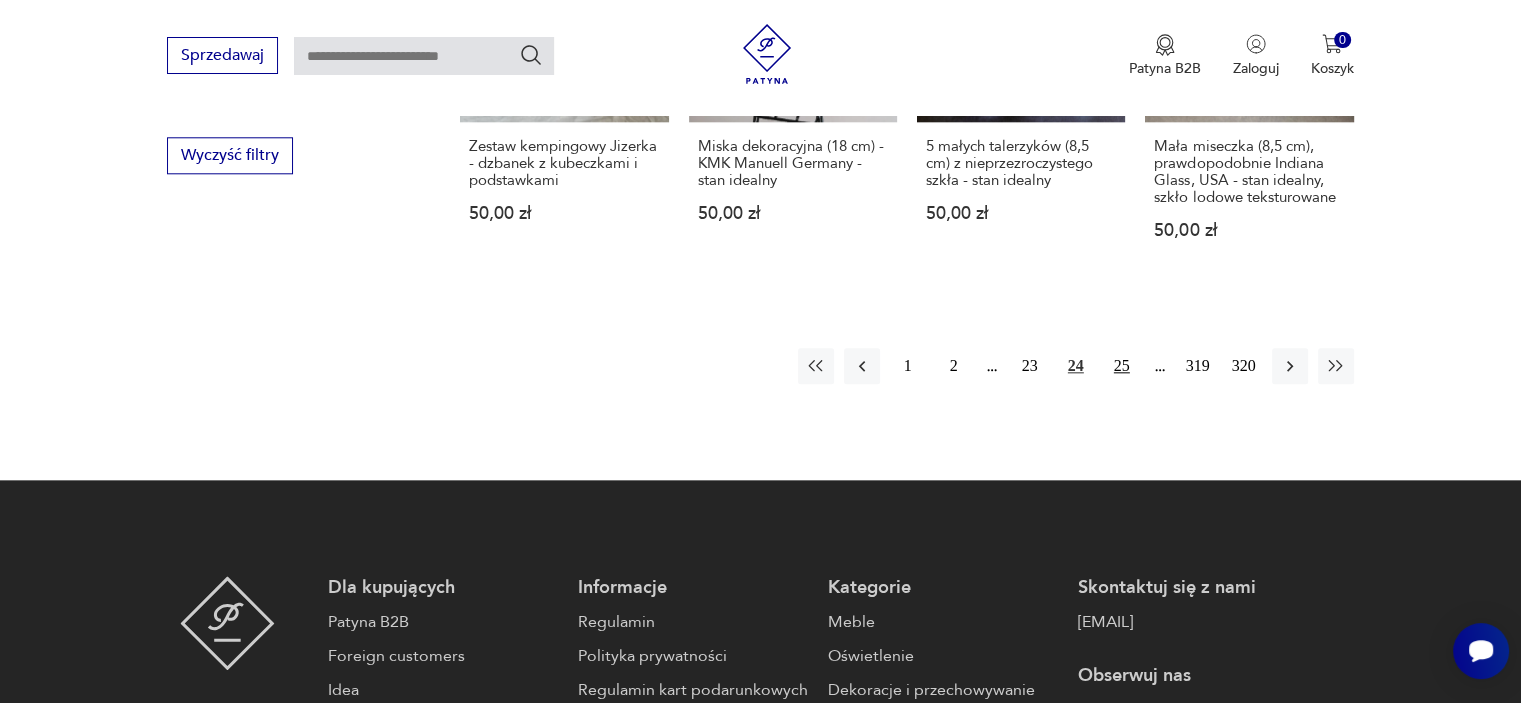 click on "25" at bounding box center [1122, 366] 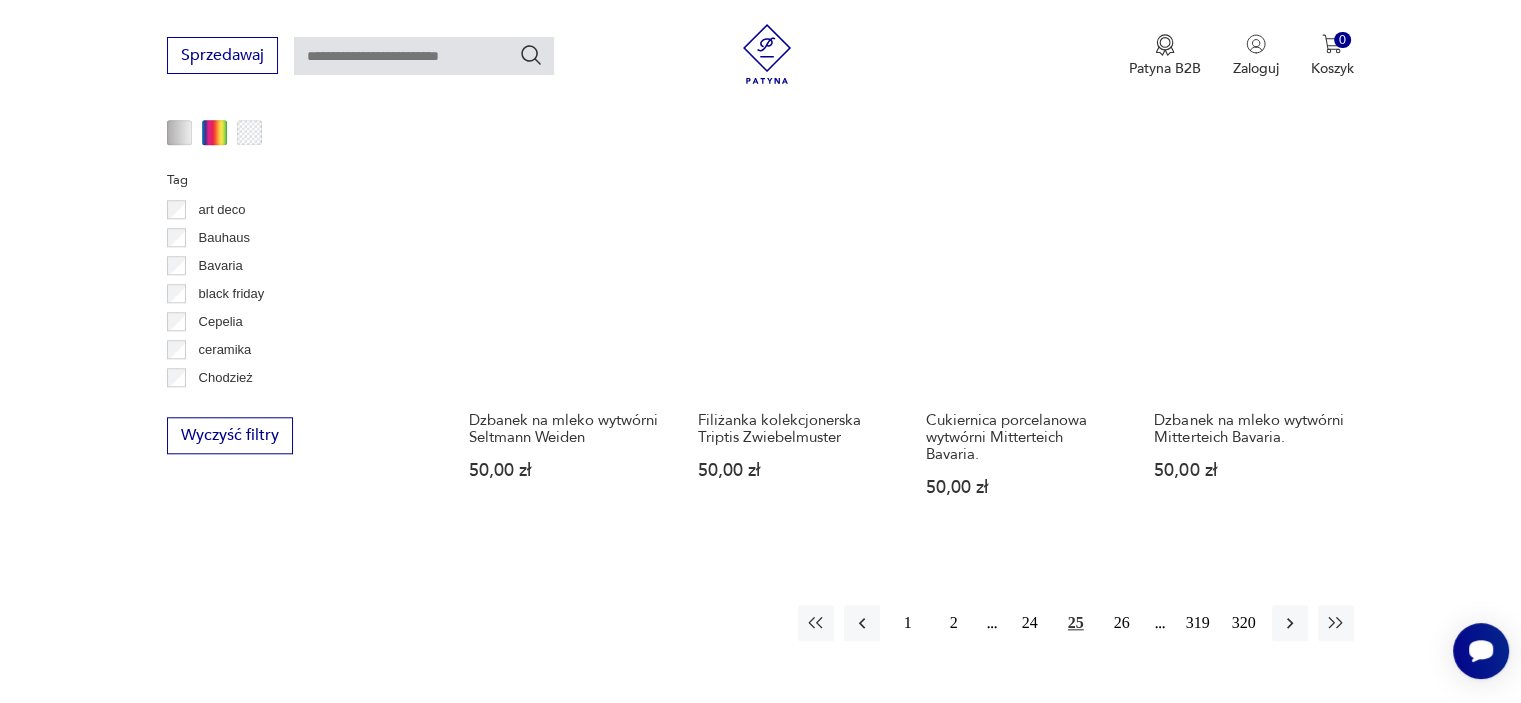 scroll, scrollTop: 1930, scrollLeft: 0, axis: vertical 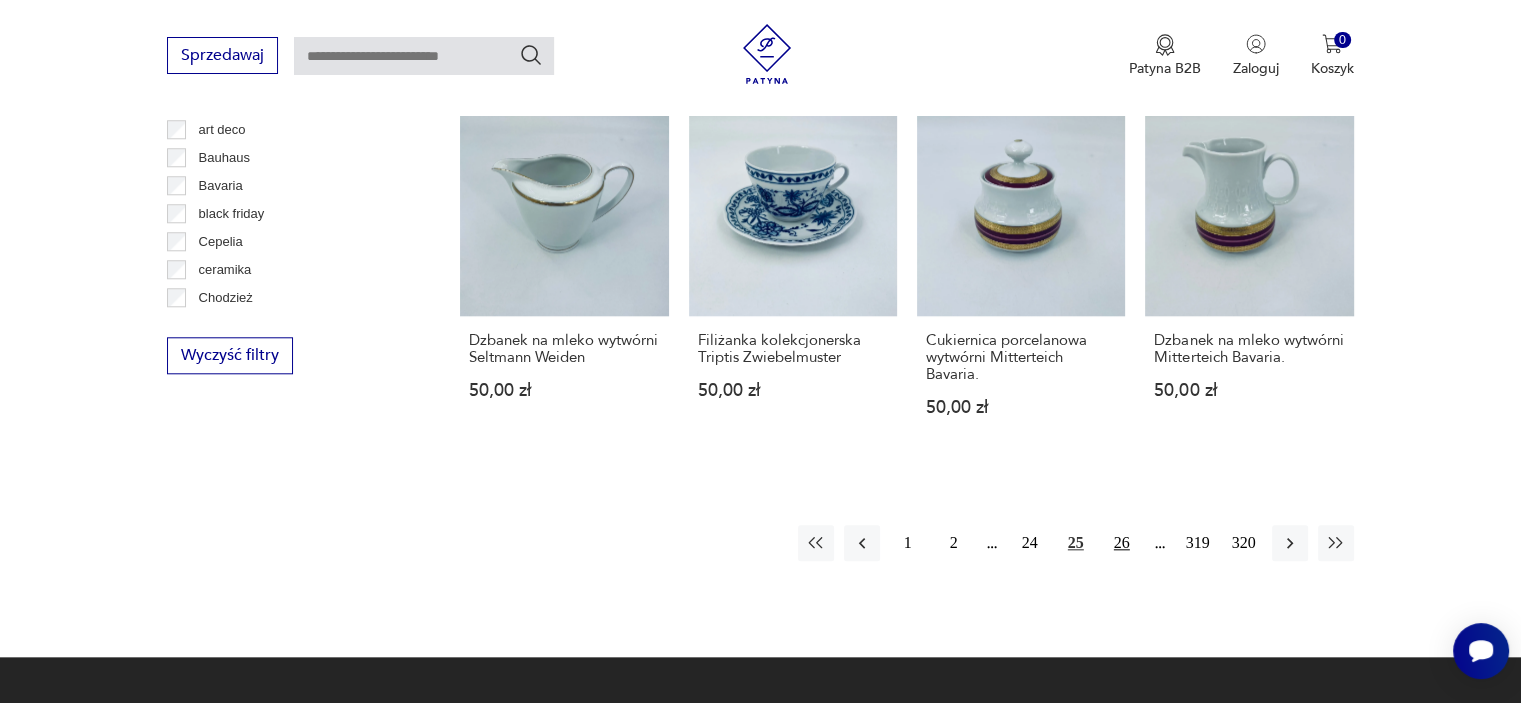 click on "26" at bounding box center (1122, 543) 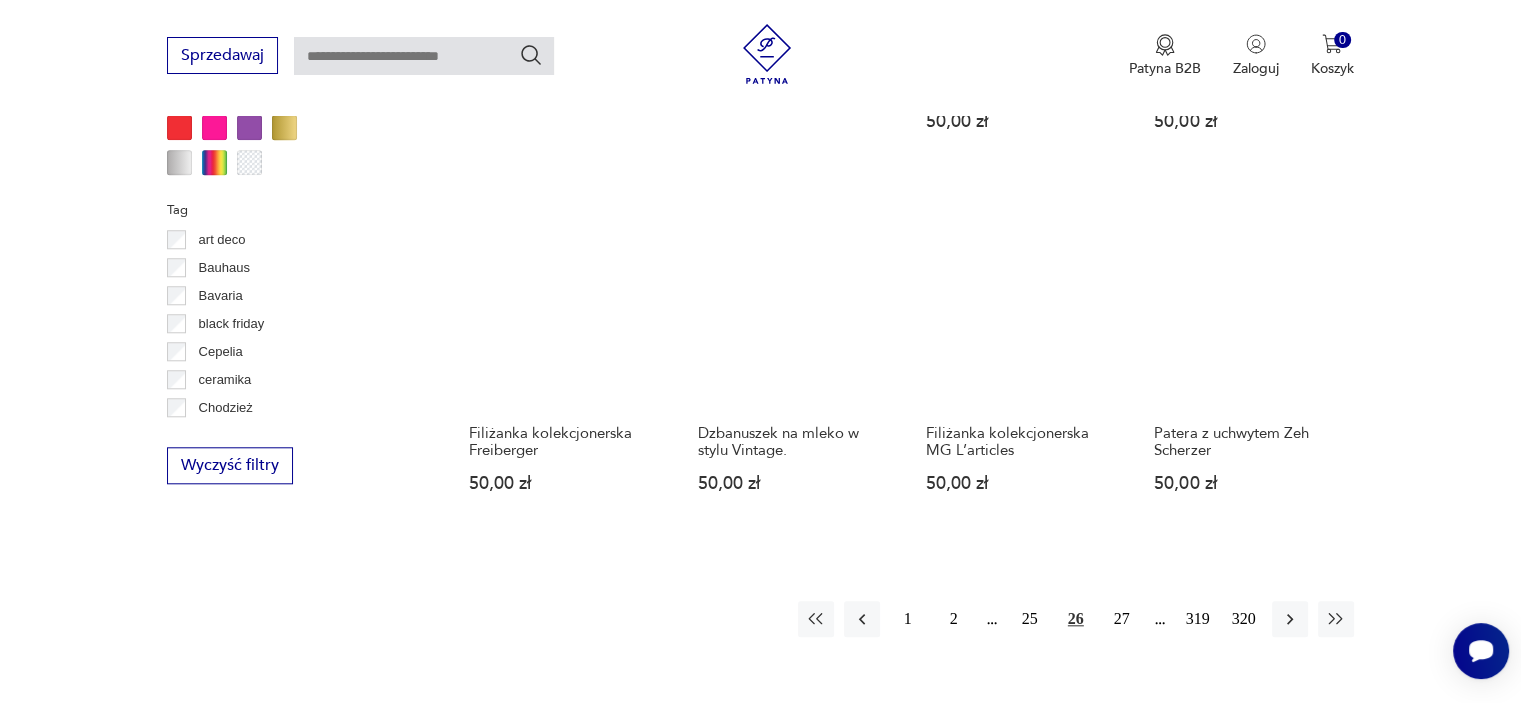 scroll, scrollTop: 1850, scrollLeft: 0, axis: vertical 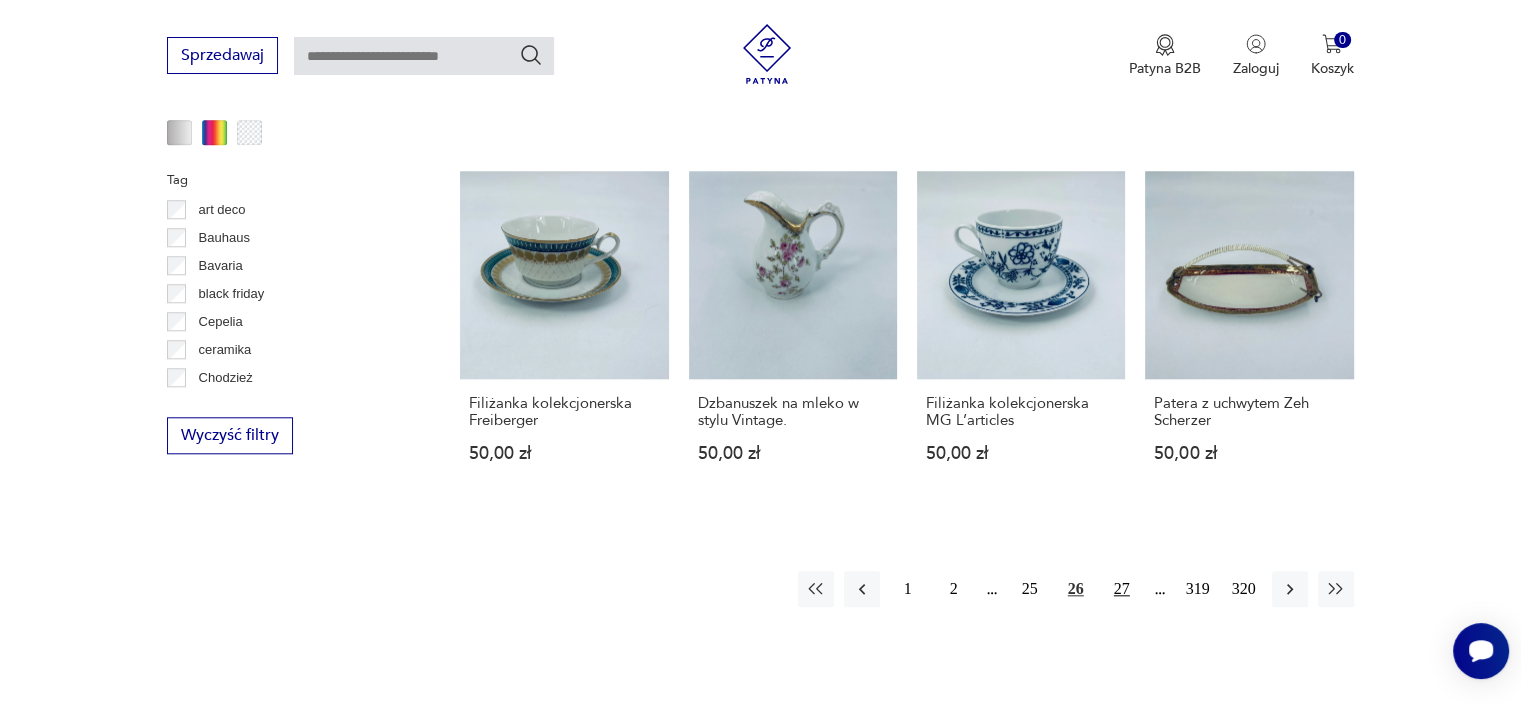 click on "27" at bounding box center (1122, 589) 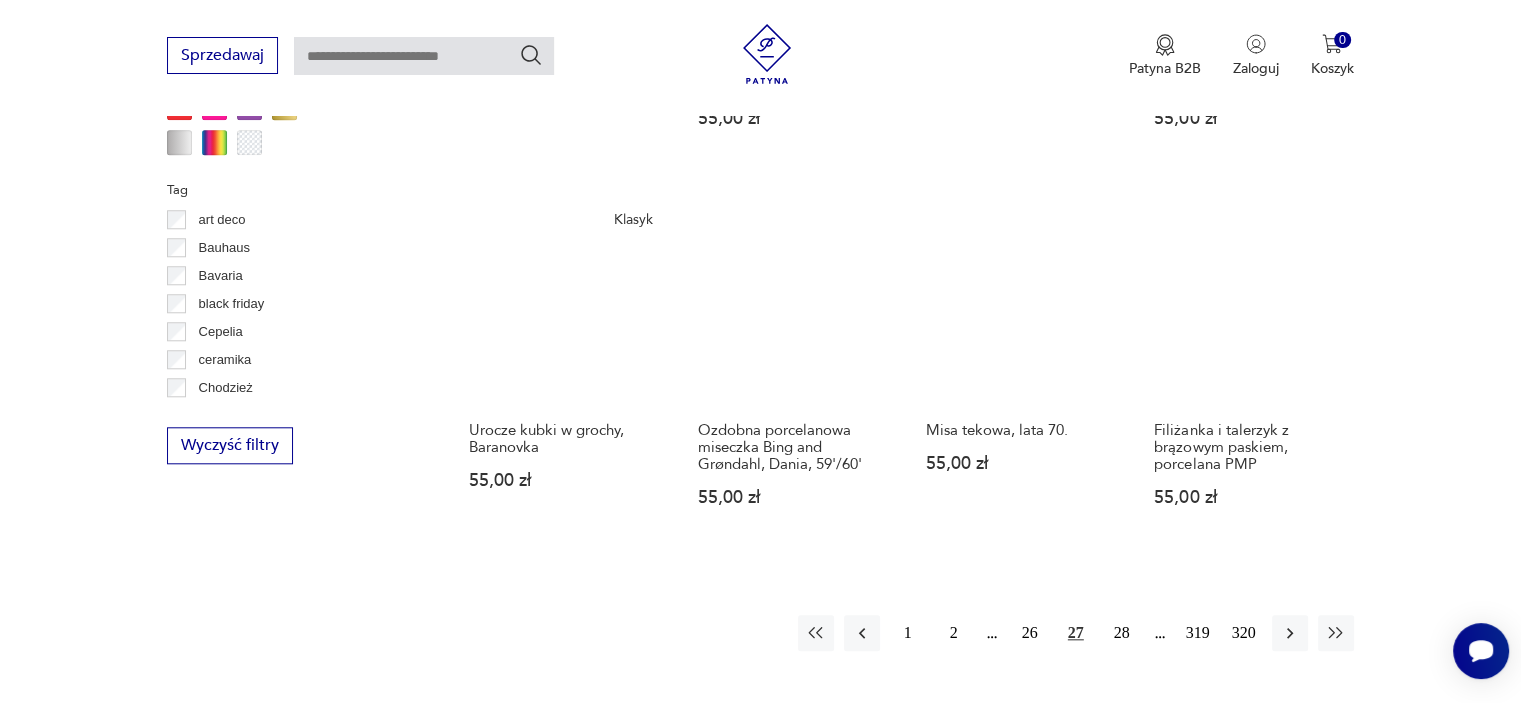 scroll, scrollTop: 1890, scrollLeft: 0, axis: vertical 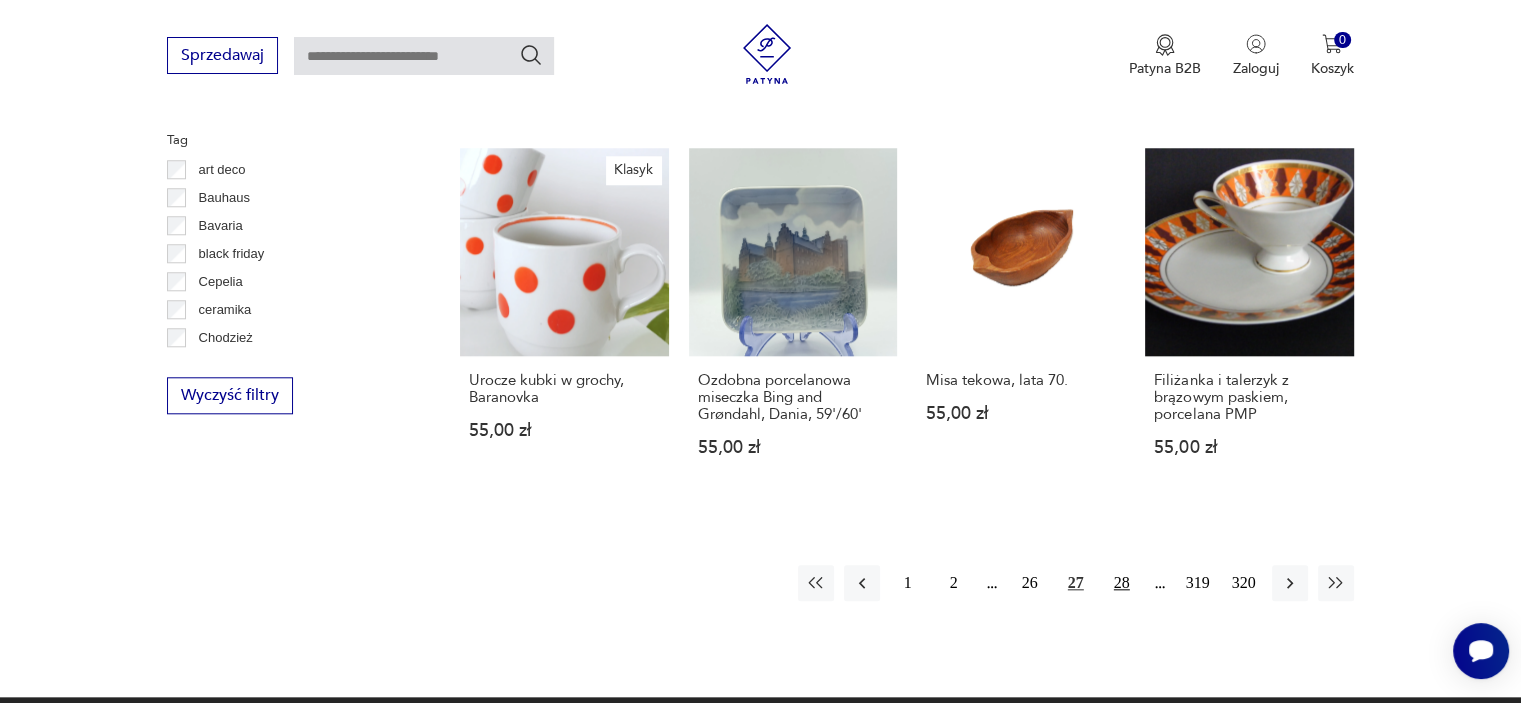 click on "28" at bounding box center [1122, 583] 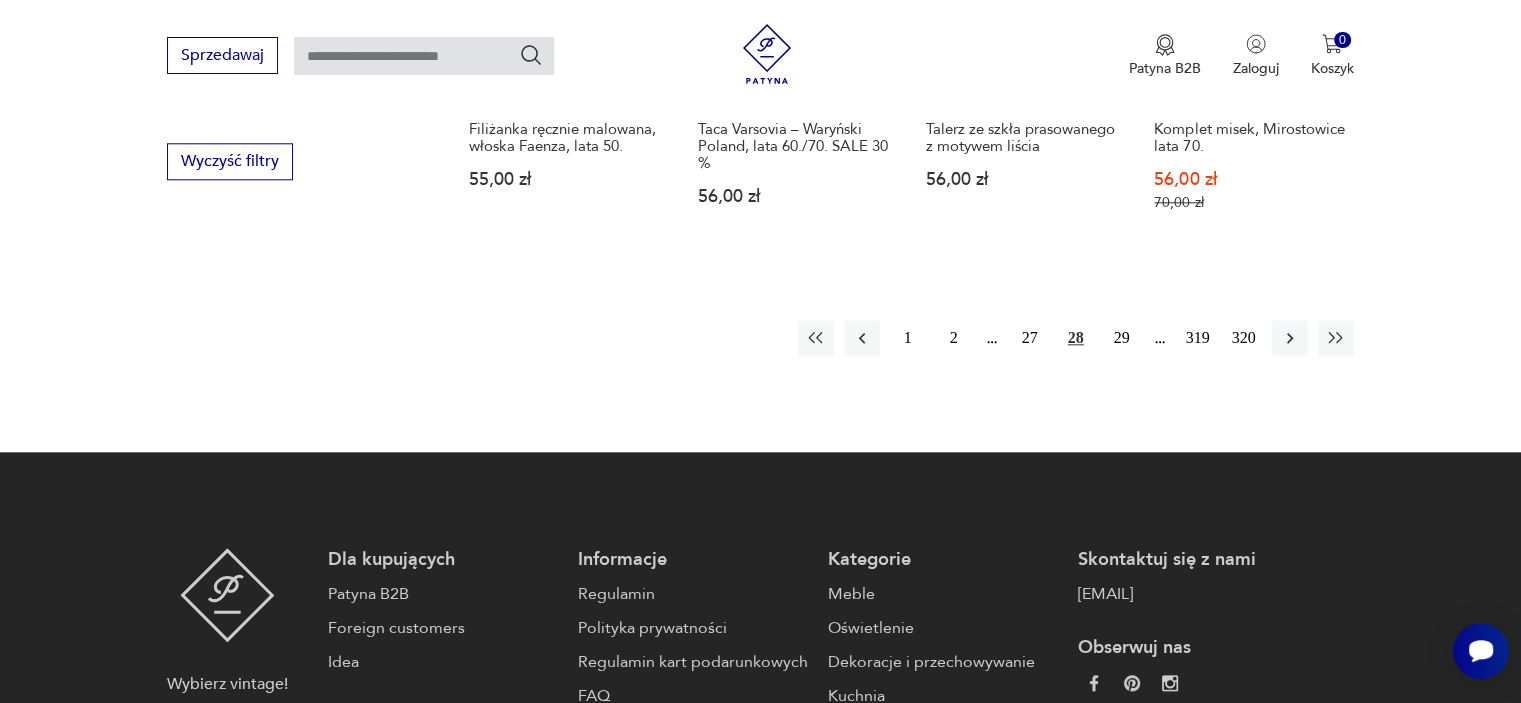 scroll, scrollTop: 2130, scrollLeft: 0, axis: vertical 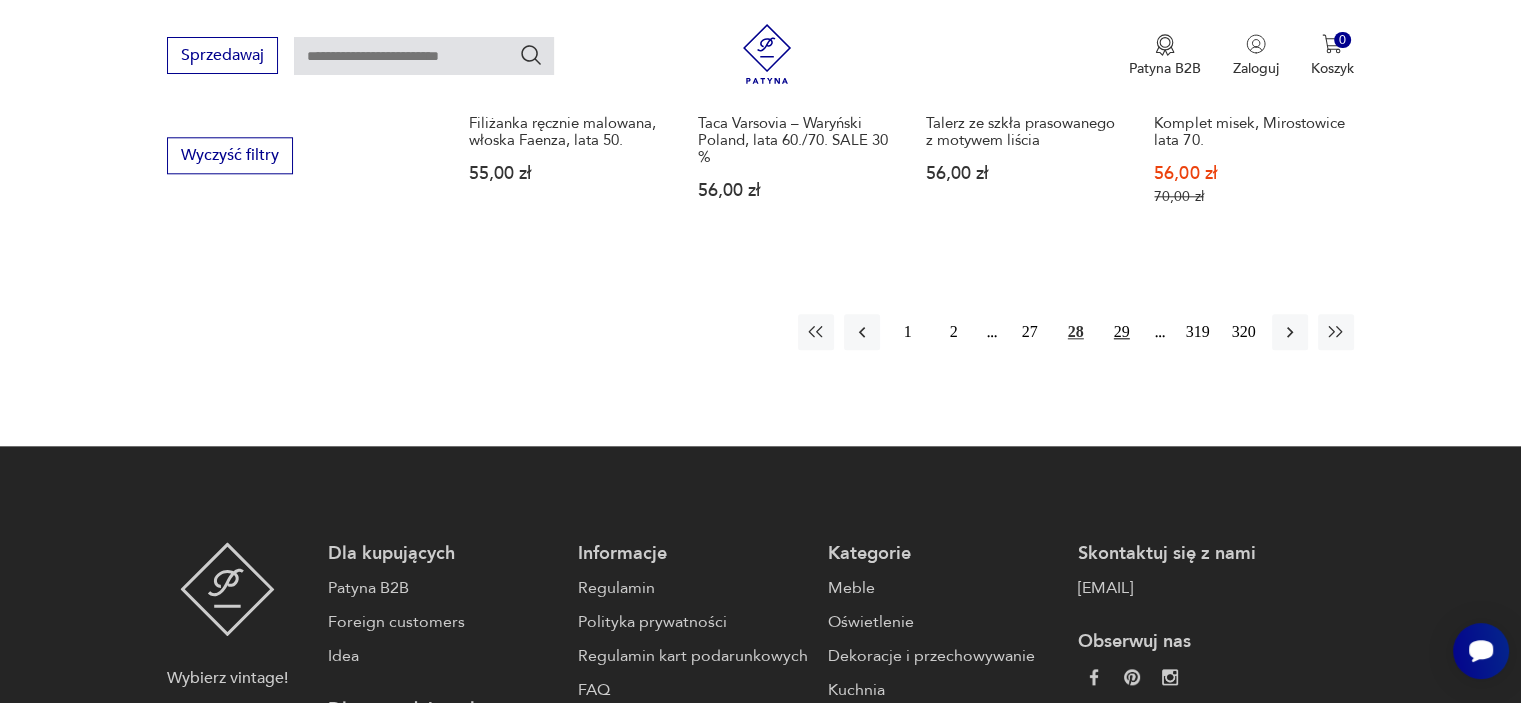 click on "29" at bounding box center [1122, 332] 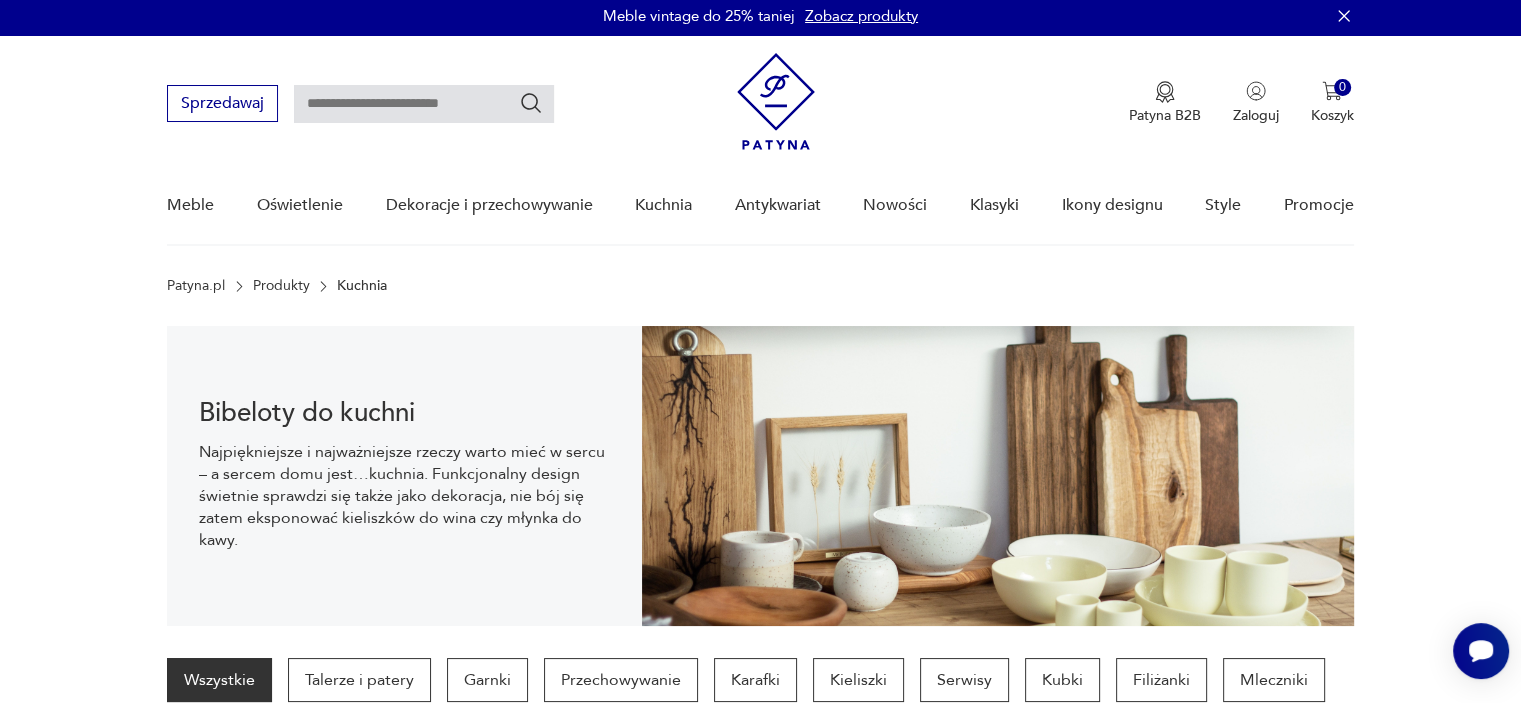 scroll, scrollTop: 0, scrollLeft: 0, axis: both 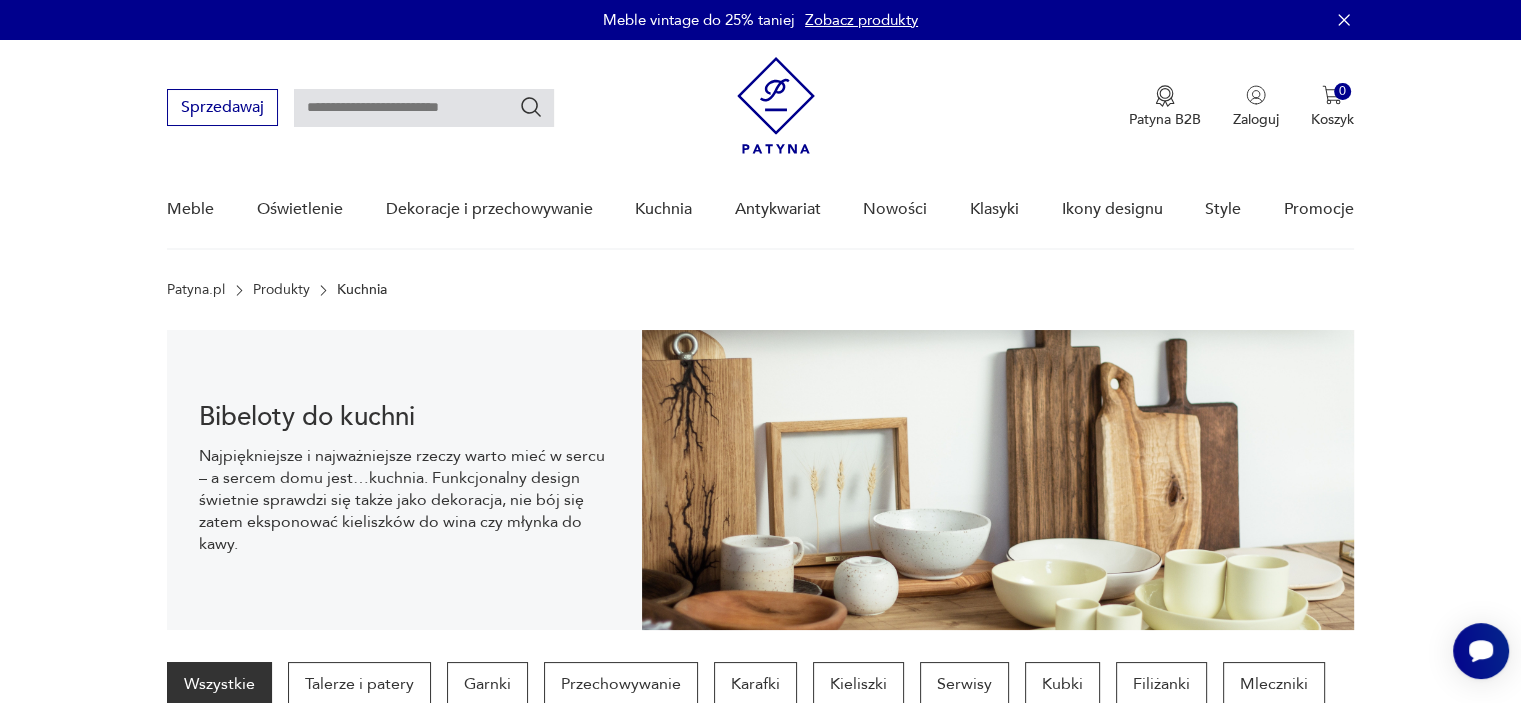 click at bounding box center [424, 108] 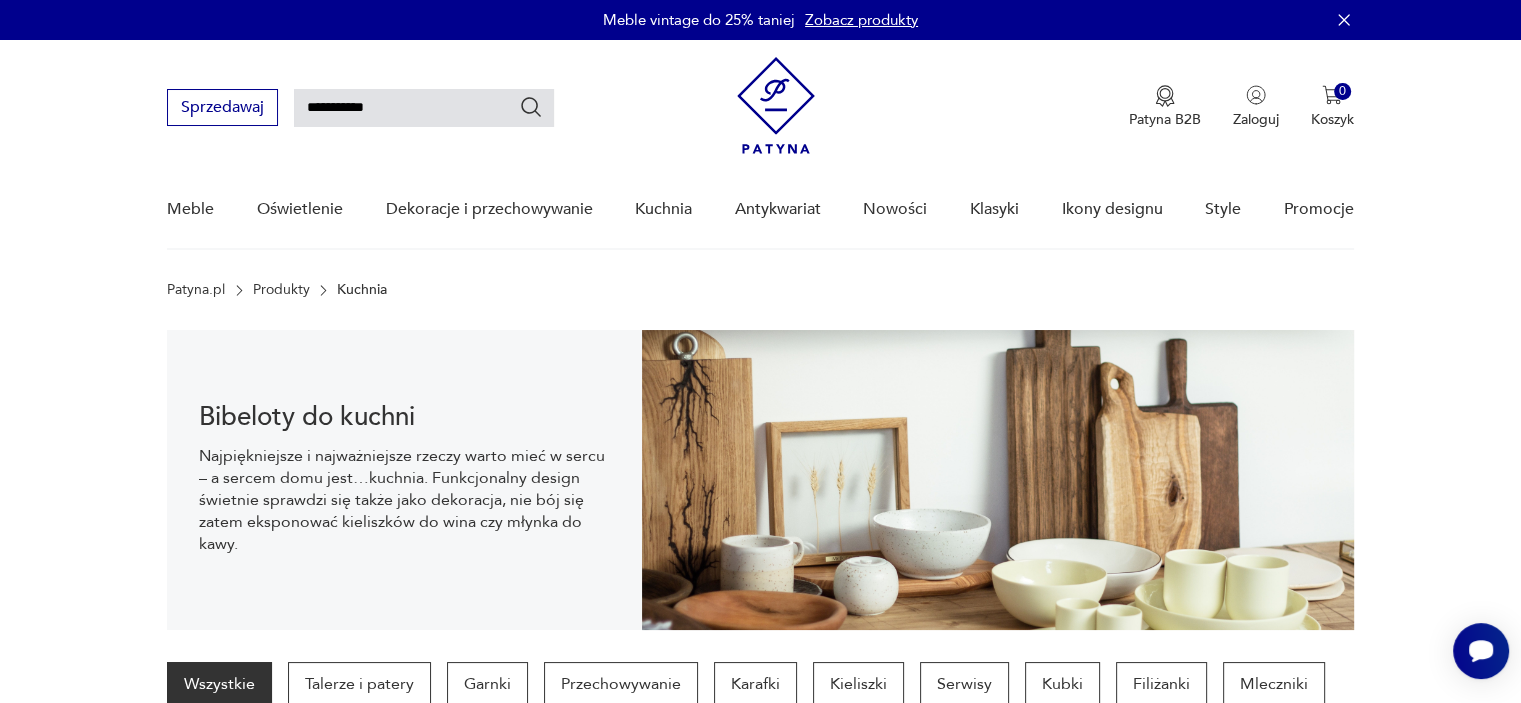 type on "**********" 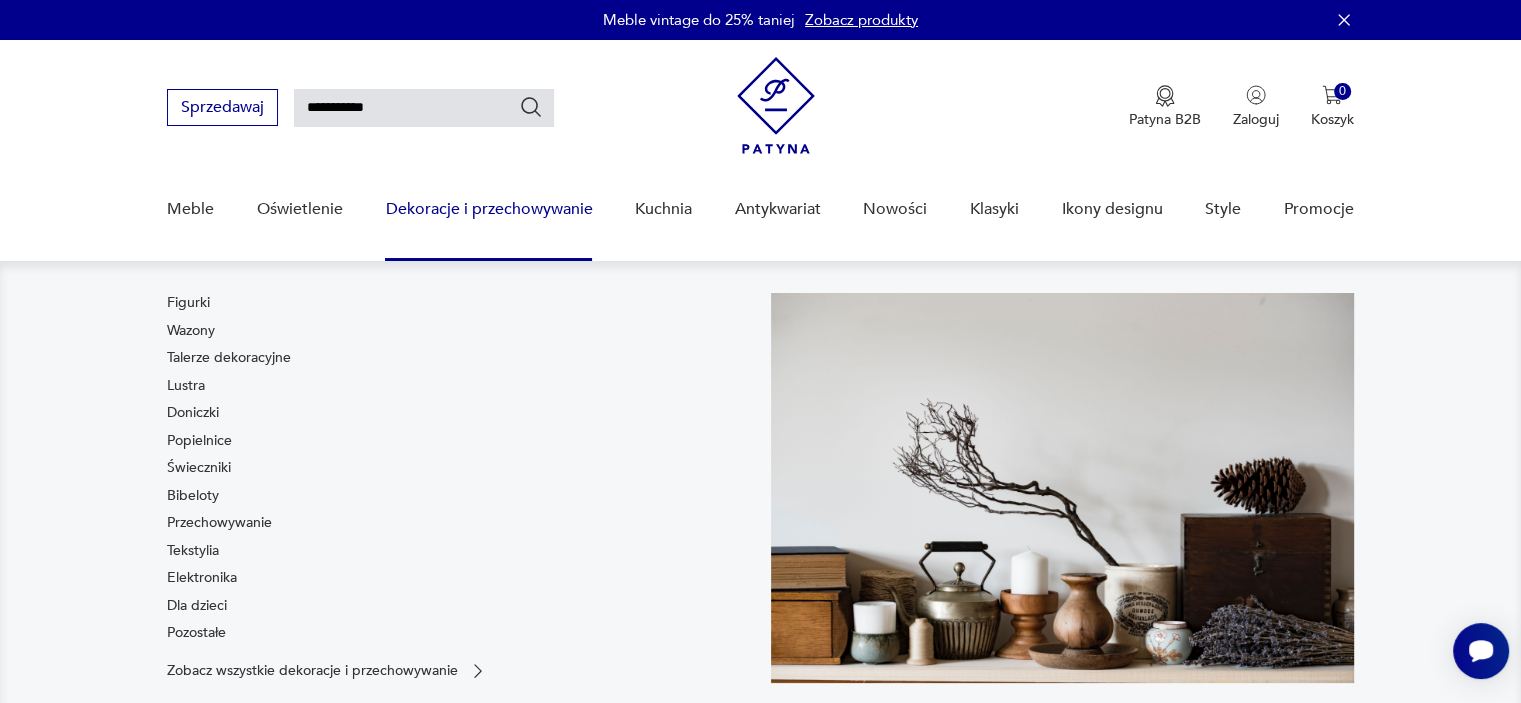 scroll, scrollTop: 71, scrollLeft: 0, axis: vertical 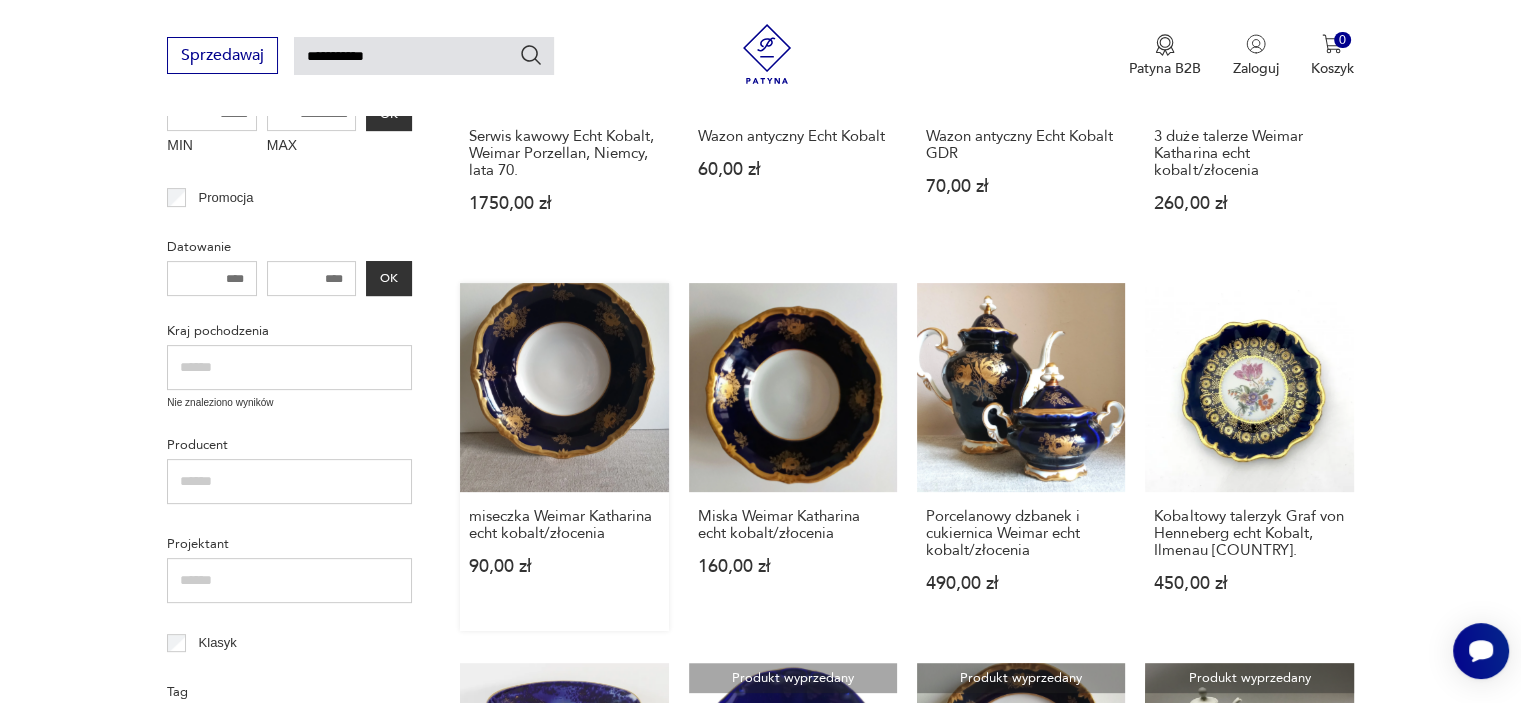 click on "miseczka Weimar Katharina echt kobalt/złocenia 90,00 zł" at bounding box center (564, 456) 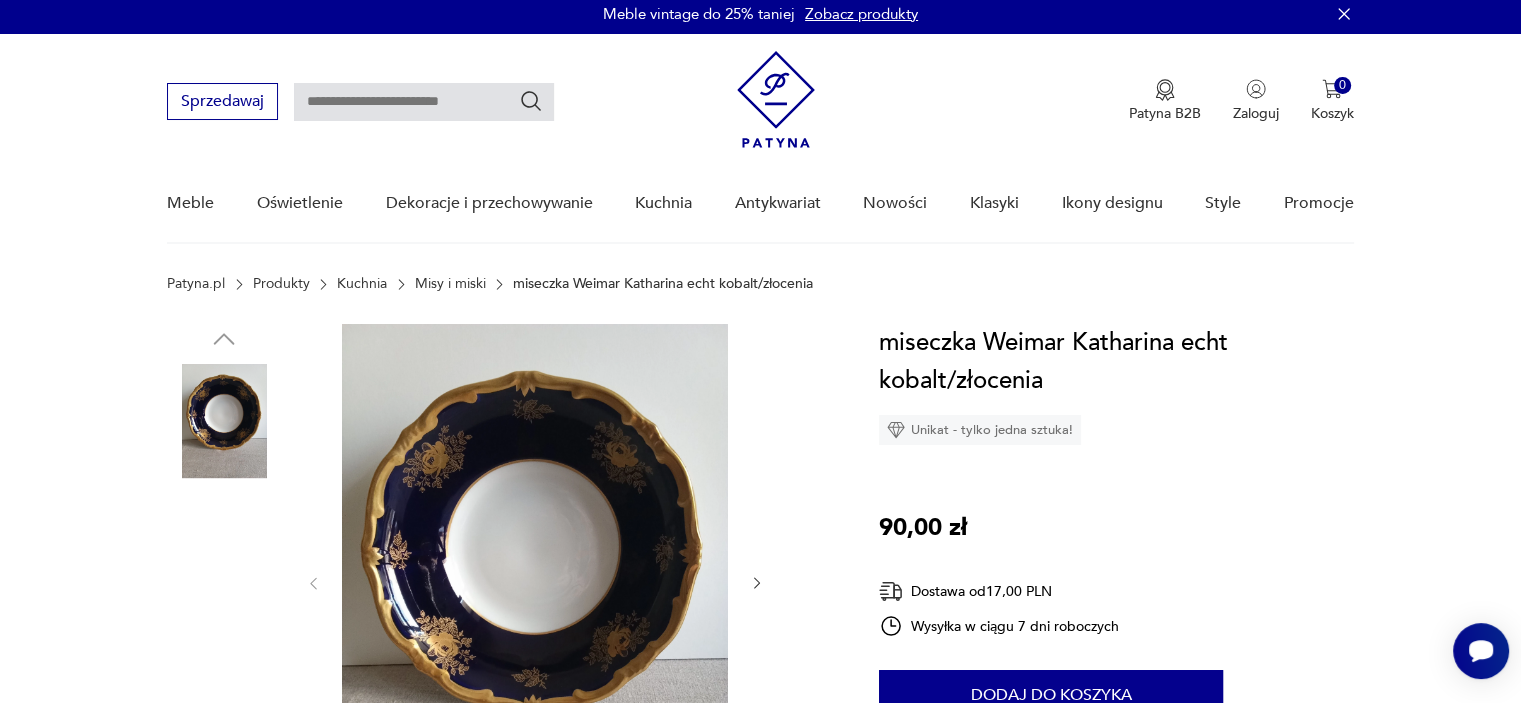 scroll, scrollTop: 0, scrollLeft: 0, axis: both 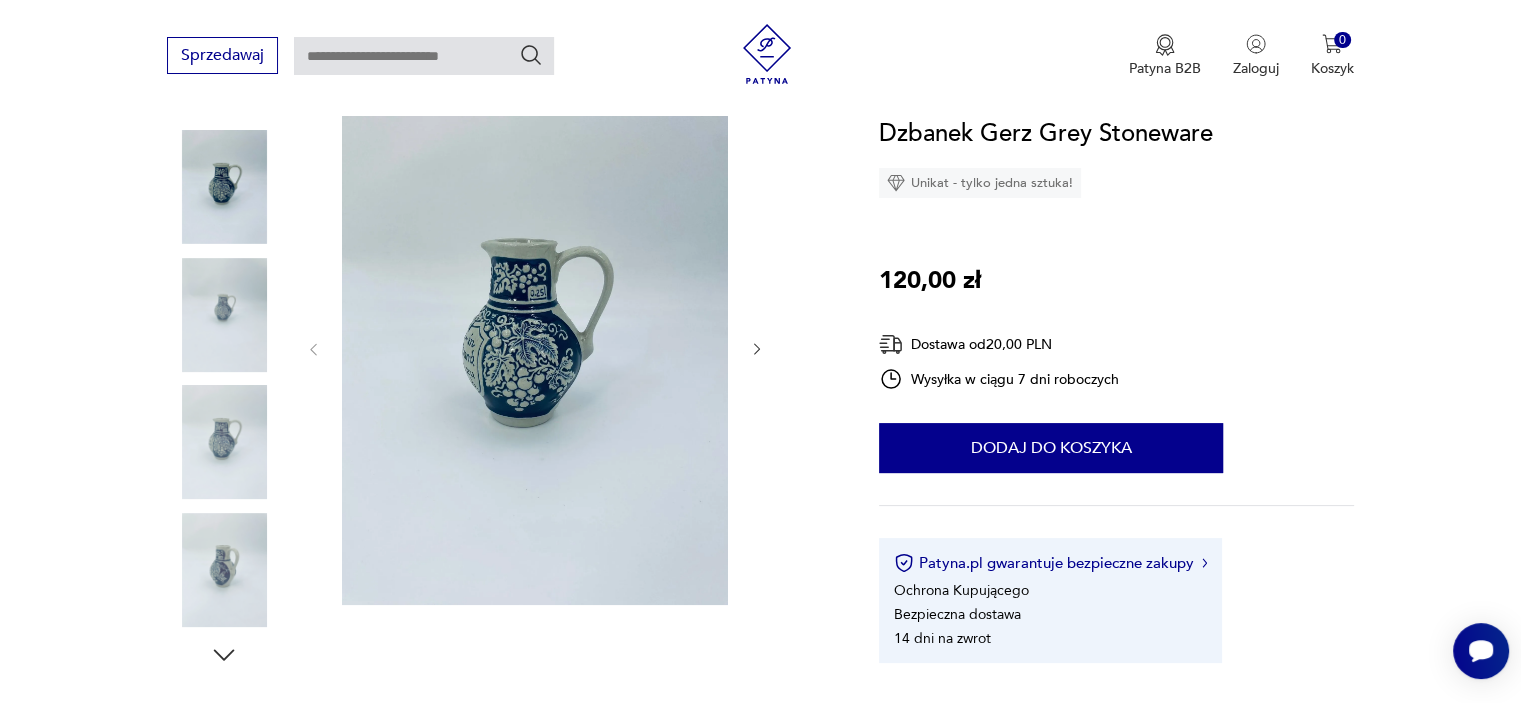 click at bounding box center (535, 347) 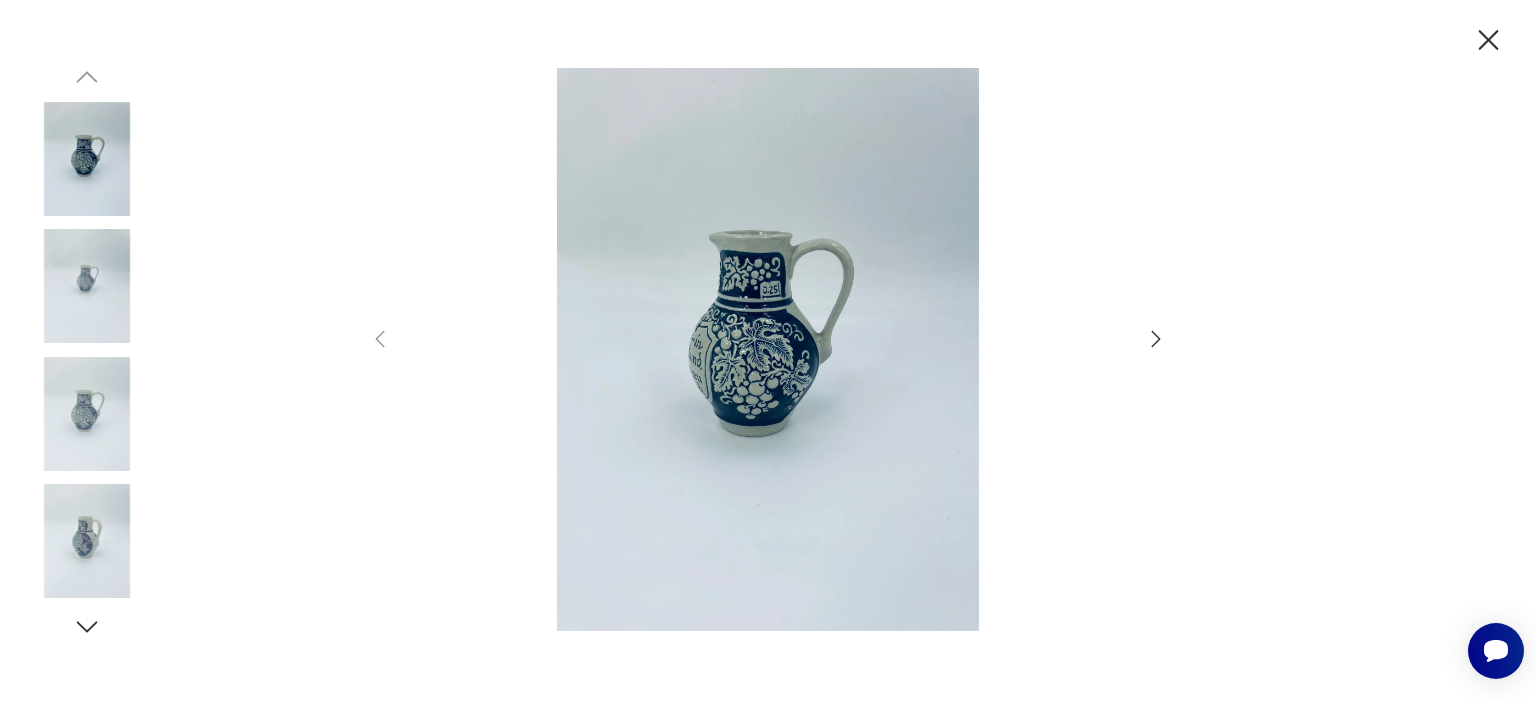 click 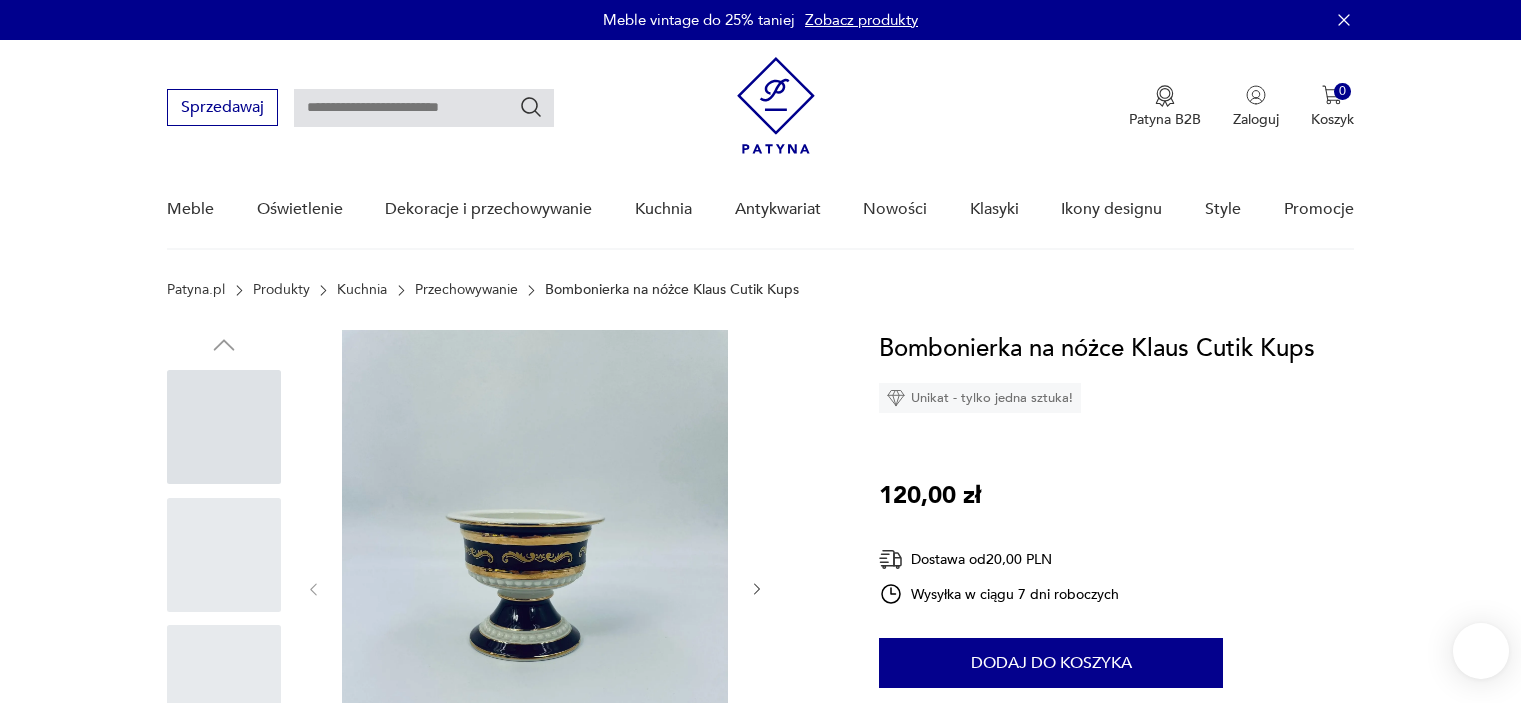 scroll, scrollTop: 0, scrollLeft: 0, axis: both 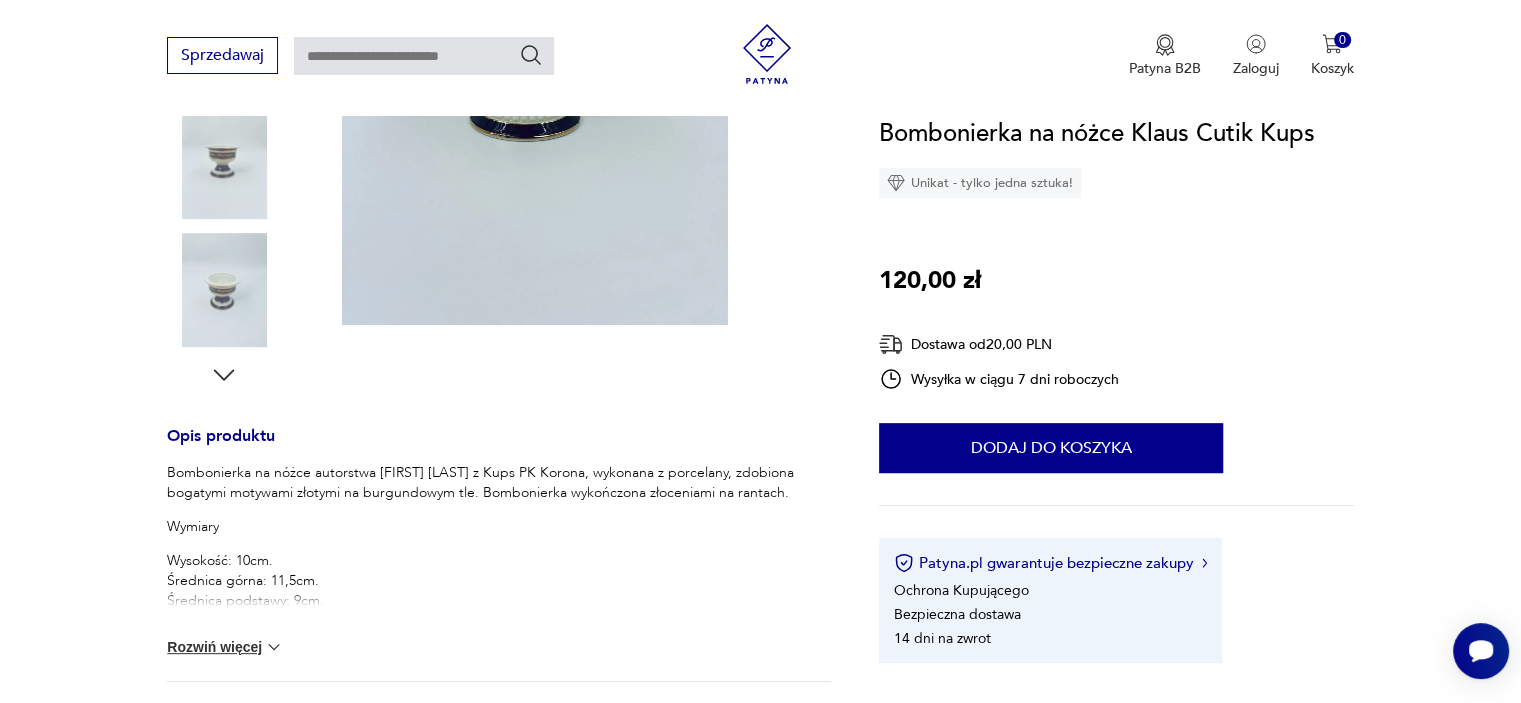 click on "Rozwiń więcej" at bounding box center (225, 647) 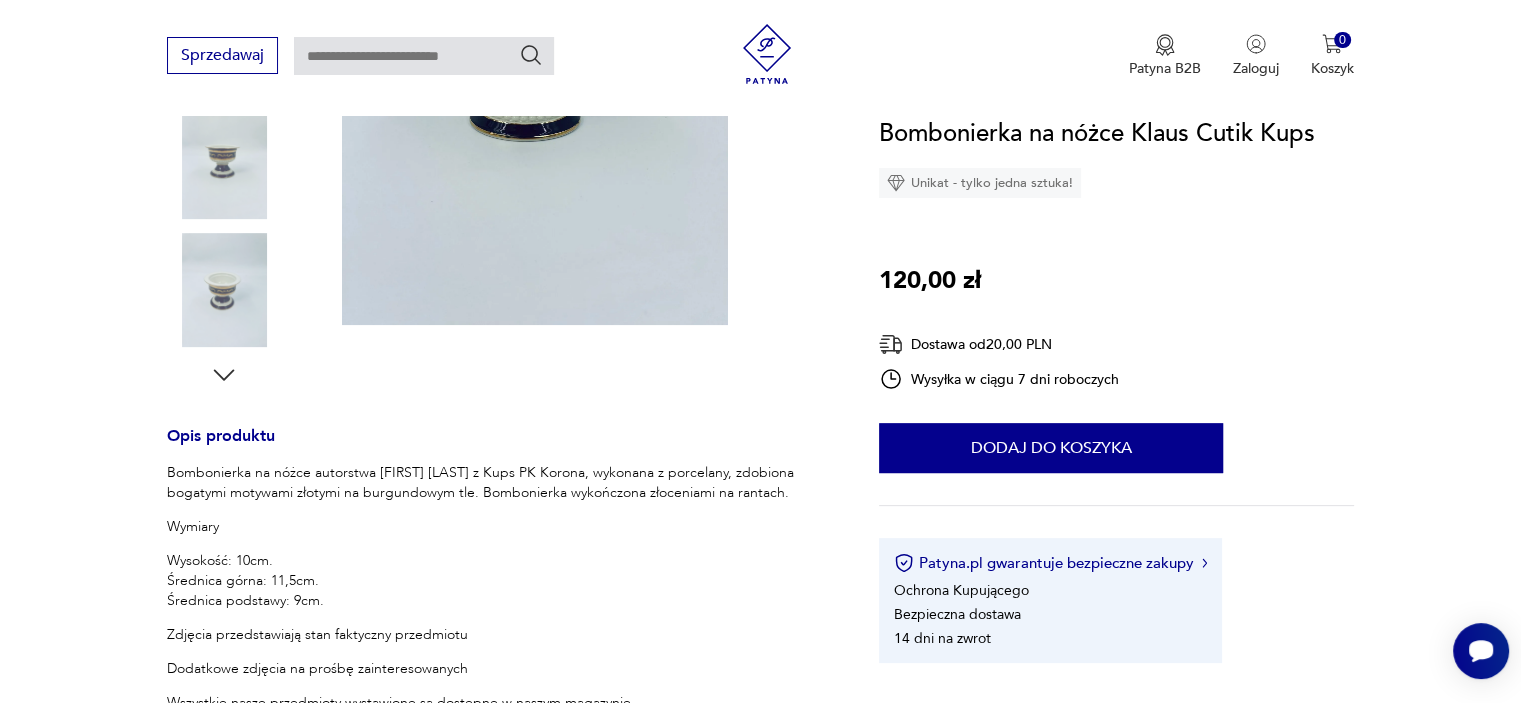 type 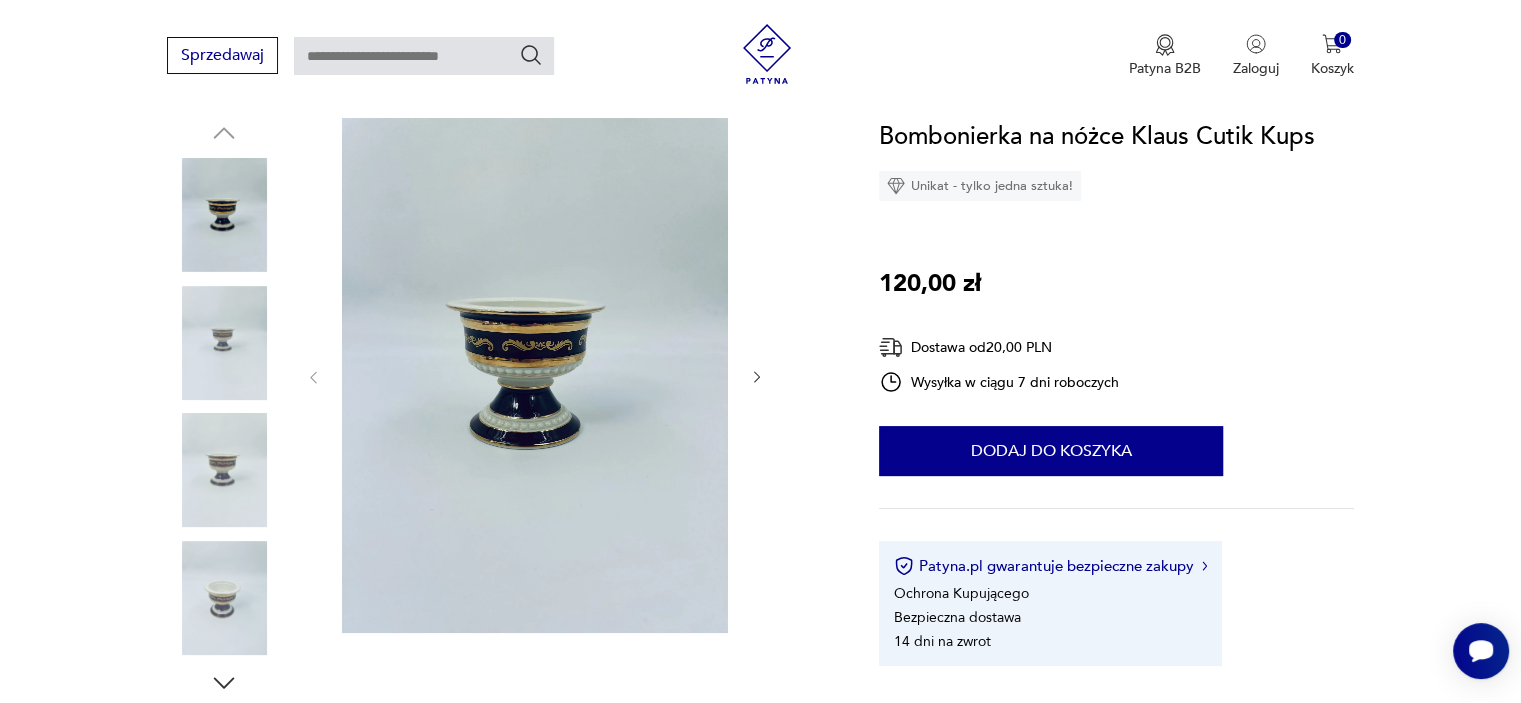 scroll, scrollTop: 200, scrollLeft: 0, axis: vertical 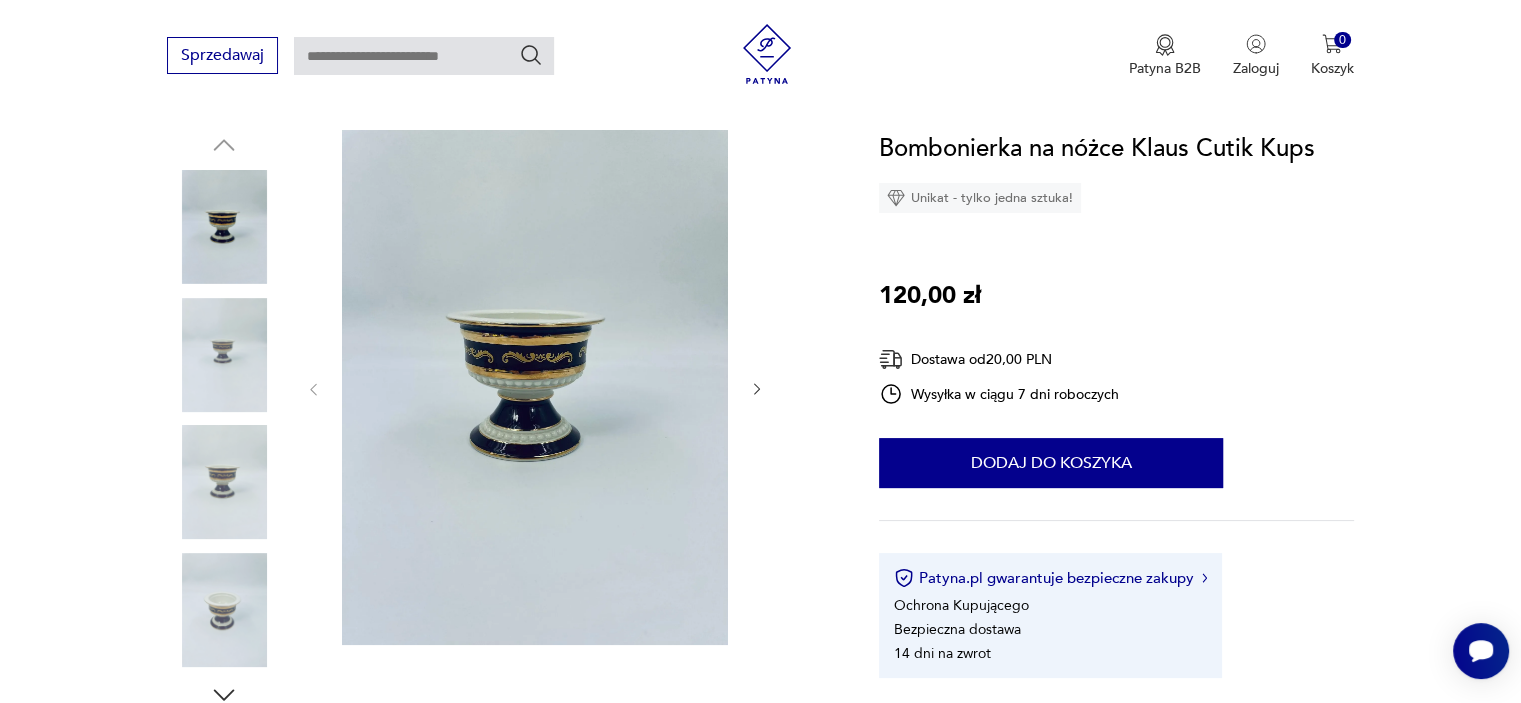 click at bounding box center (224, 610) 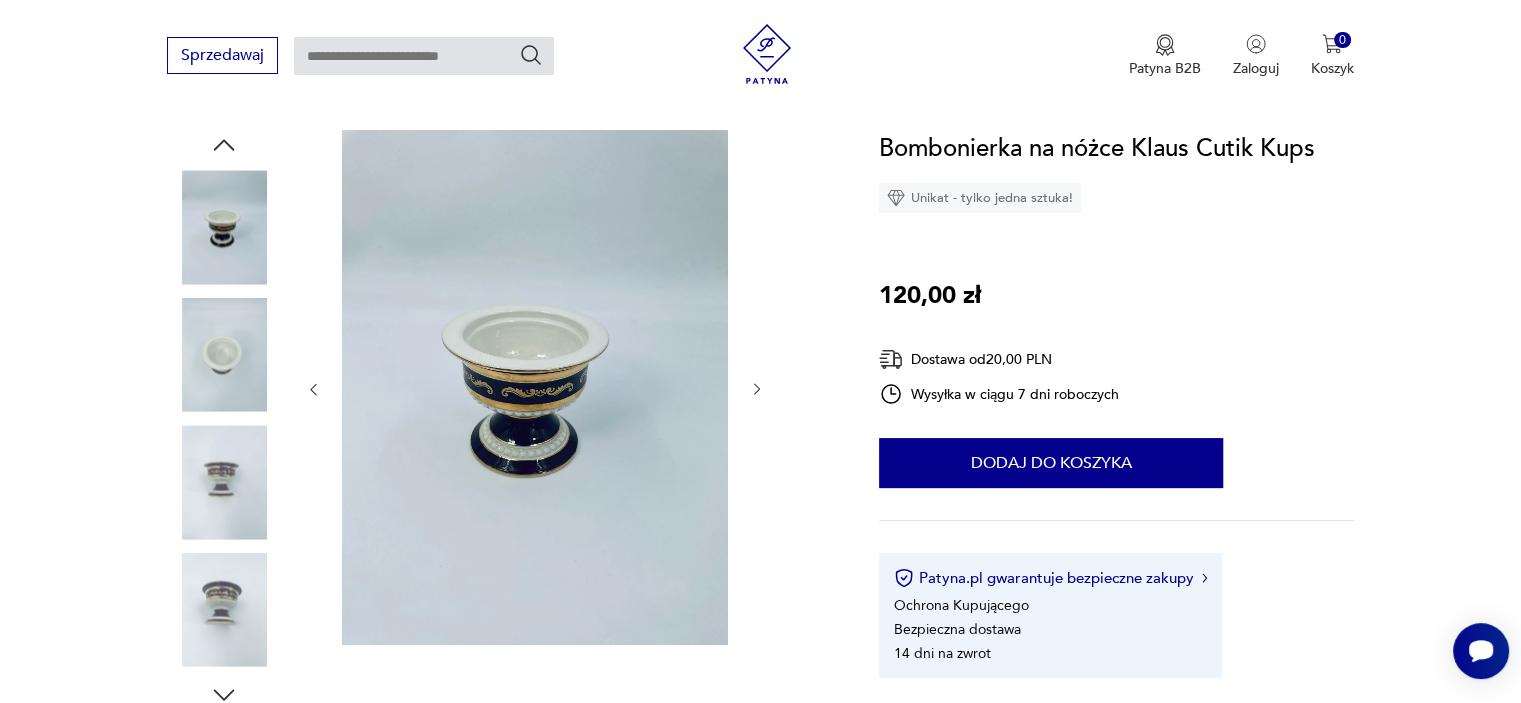 click 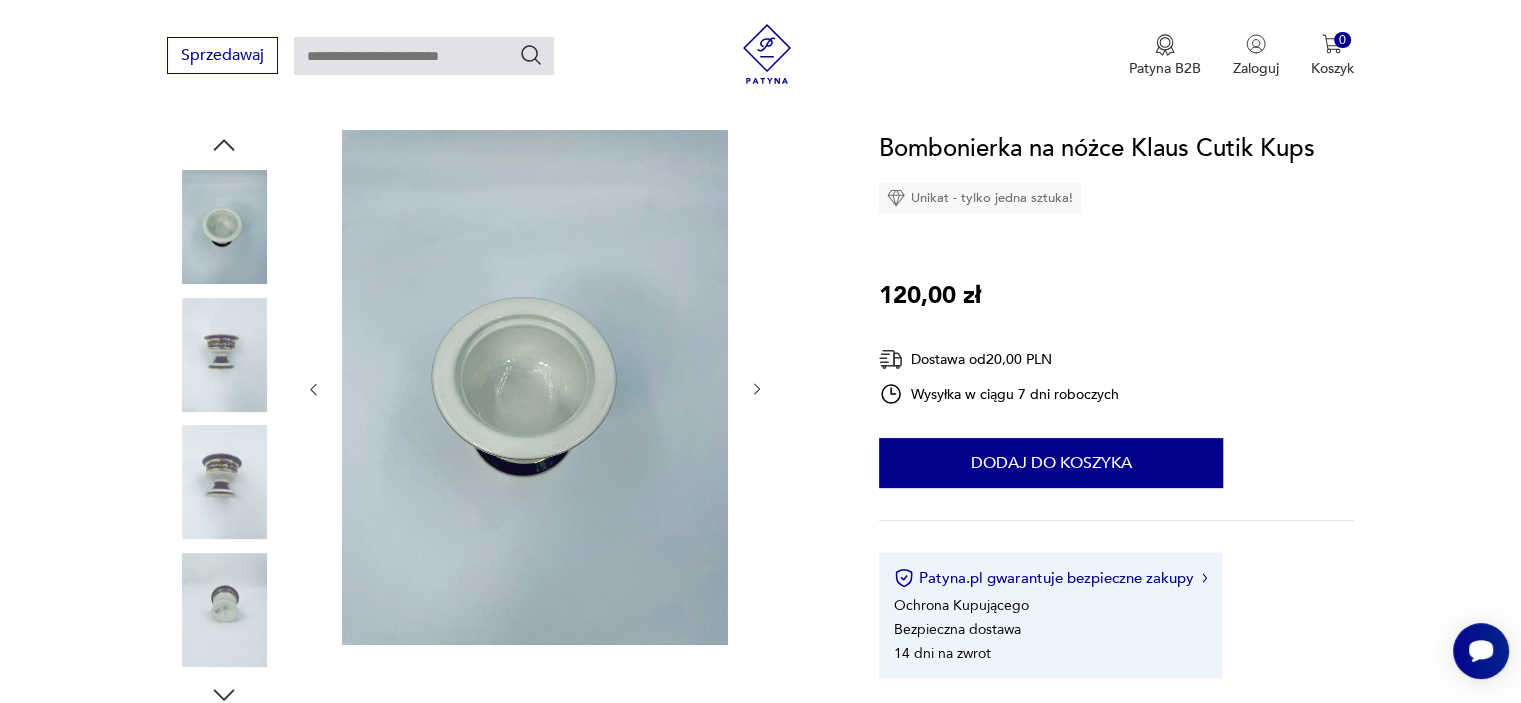 click at bounding box center [224, 610] 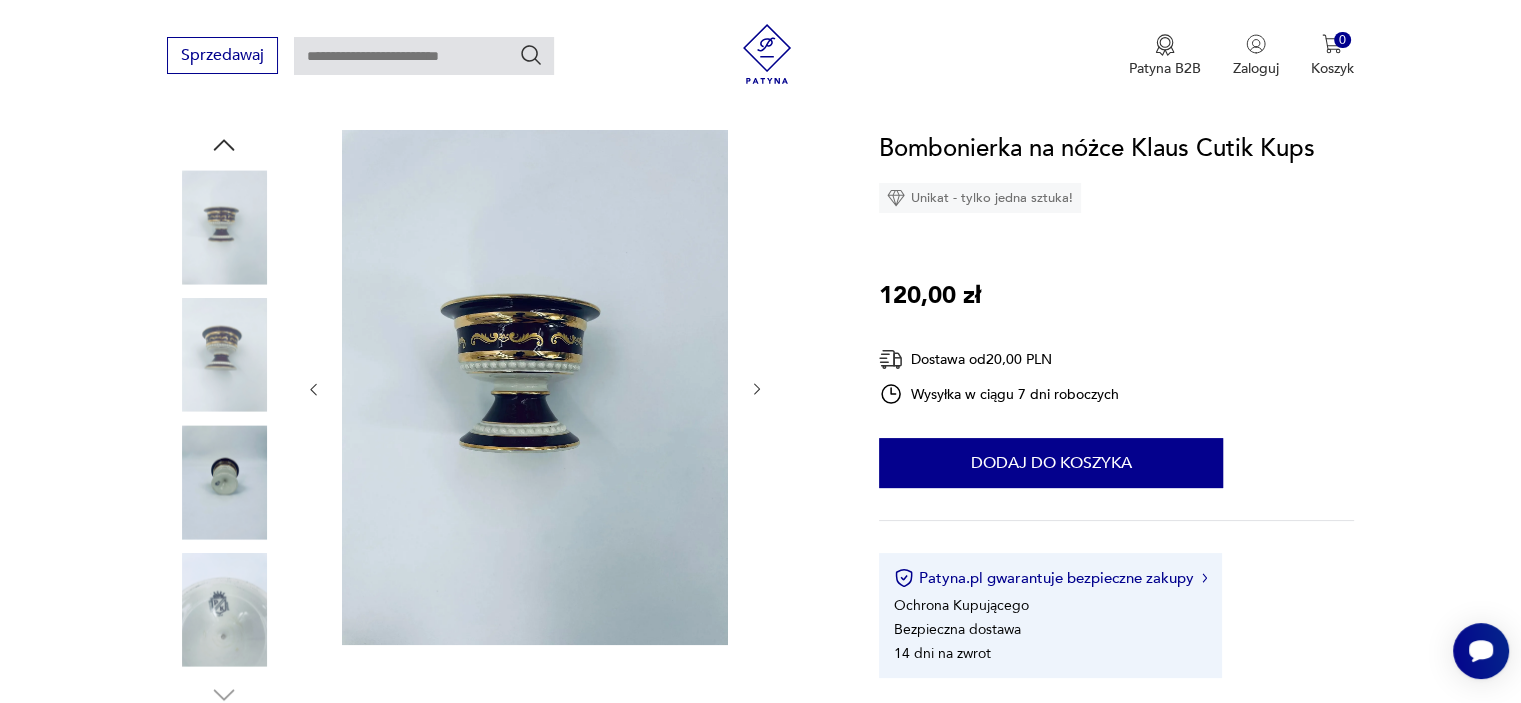 click at bounding box center [224, 610] 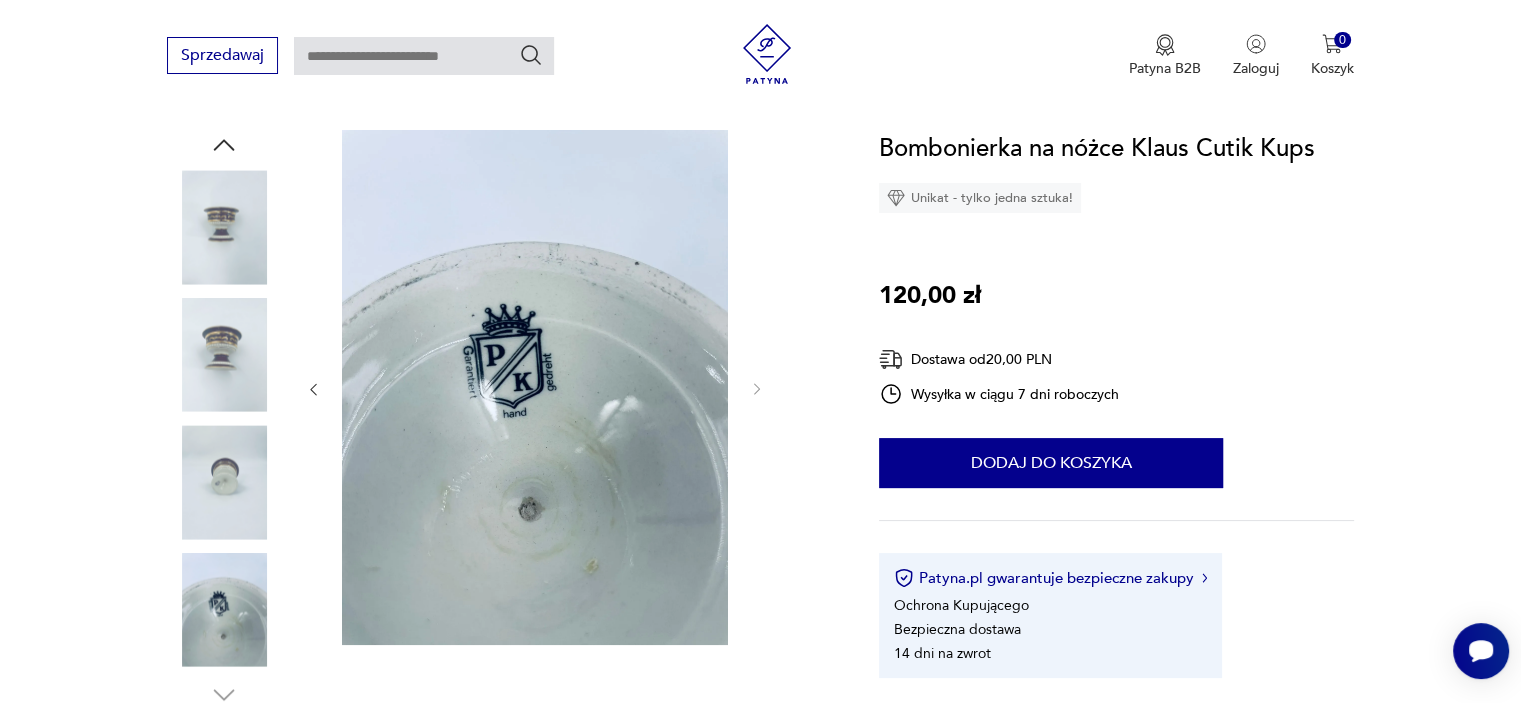 click at bounding box center (224, 482) 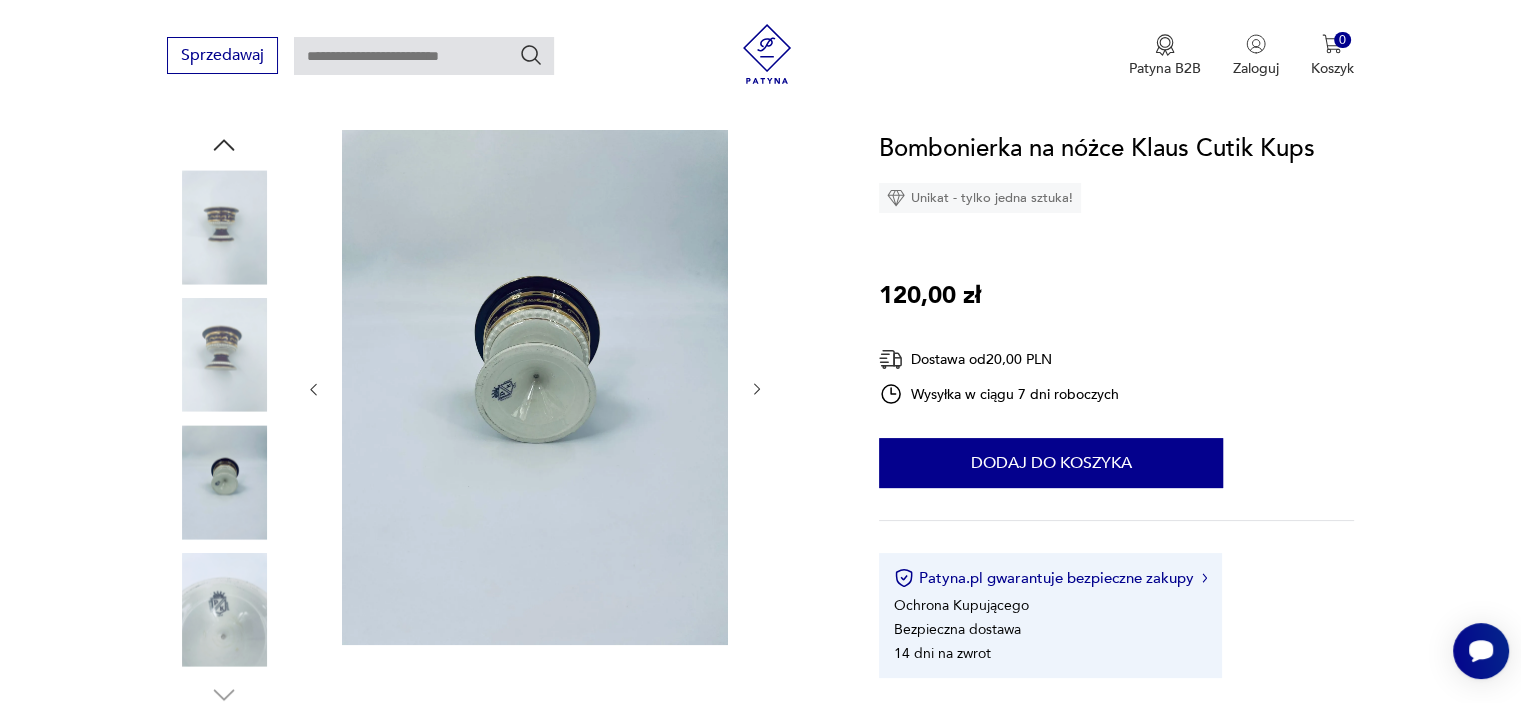 click at bounding box center (224, 355) 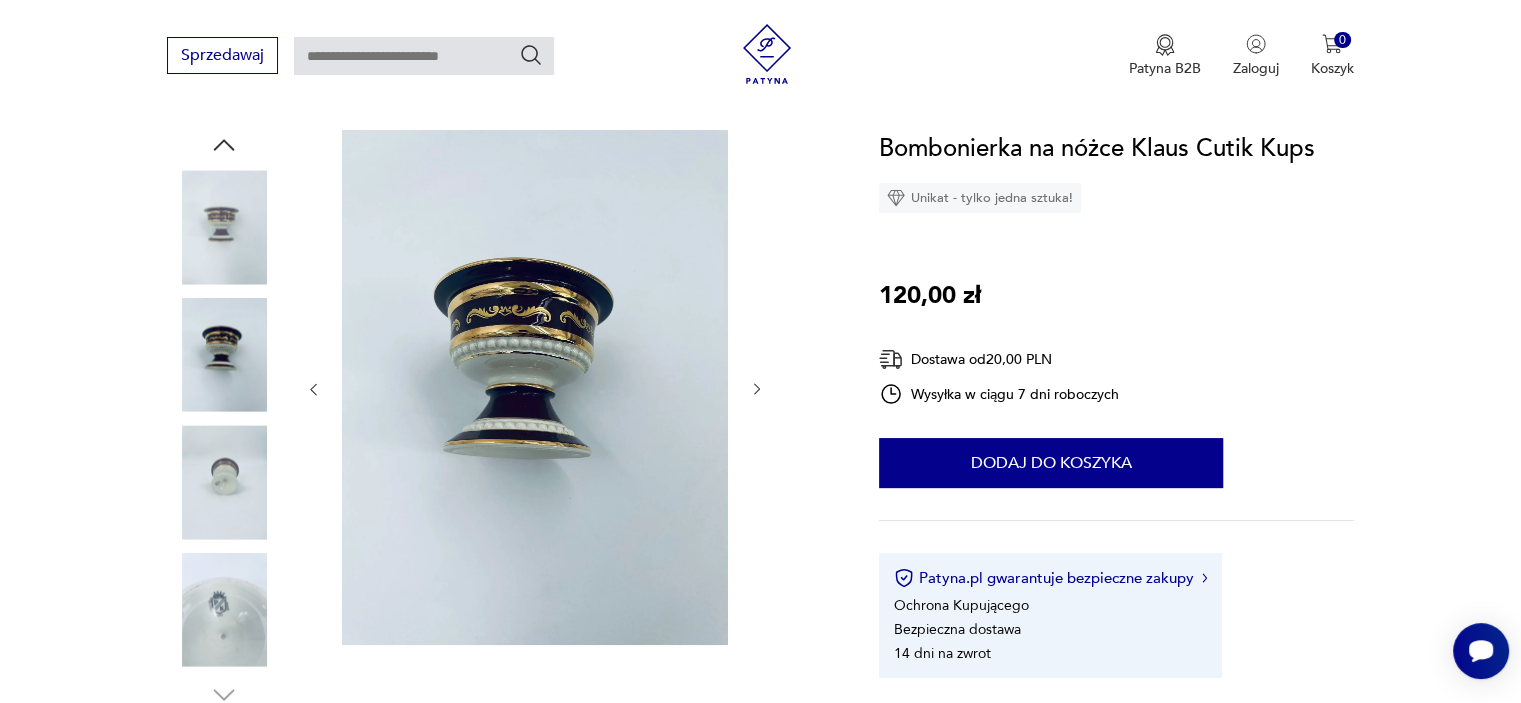 click 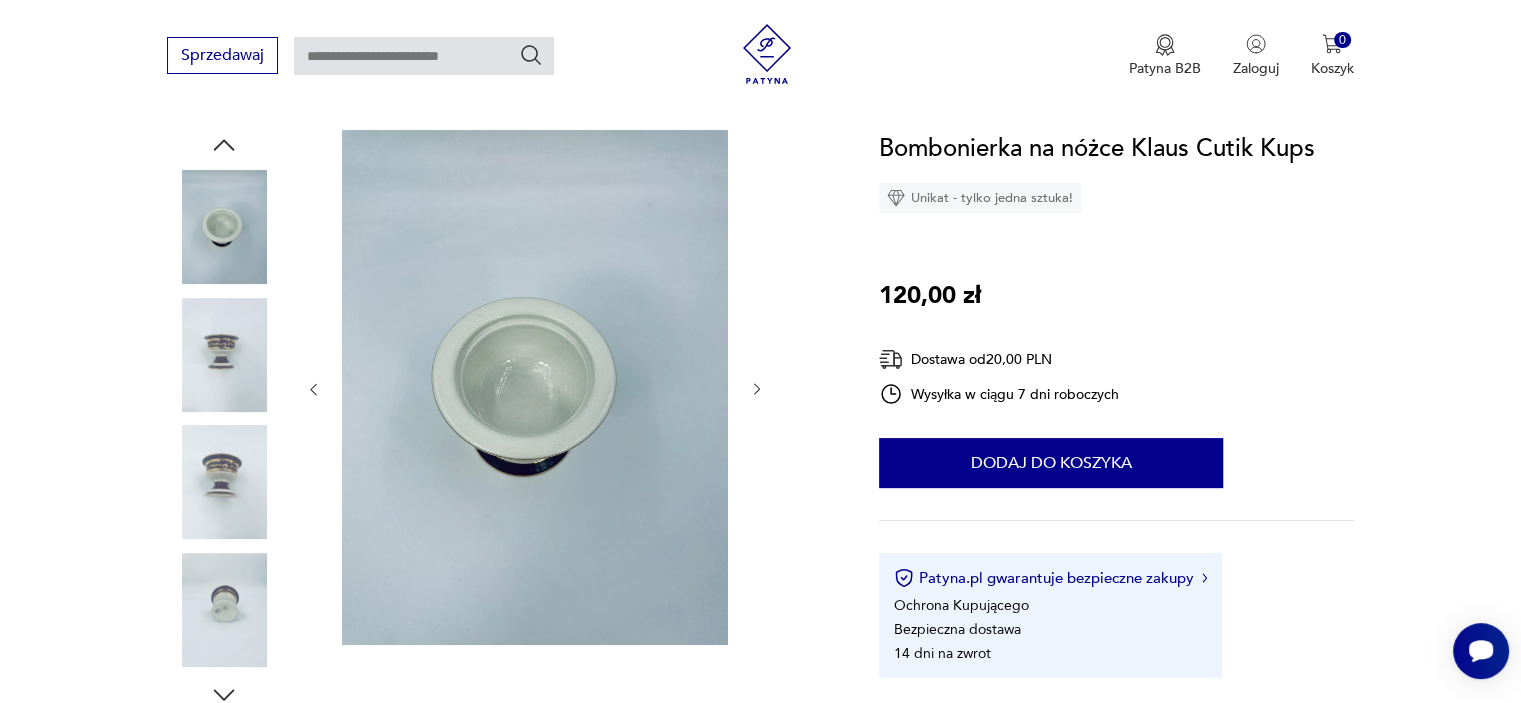 click 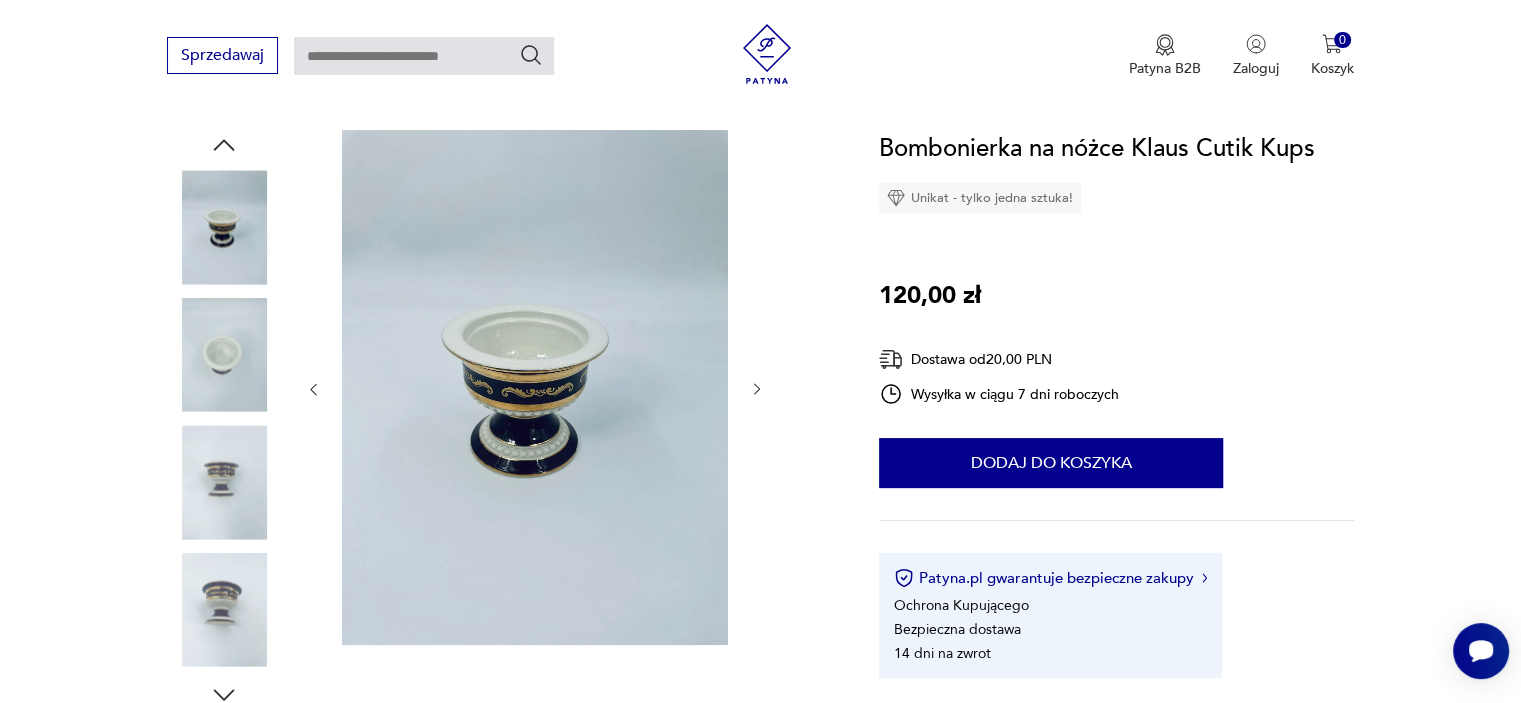 click at bounding box center (224, 227) 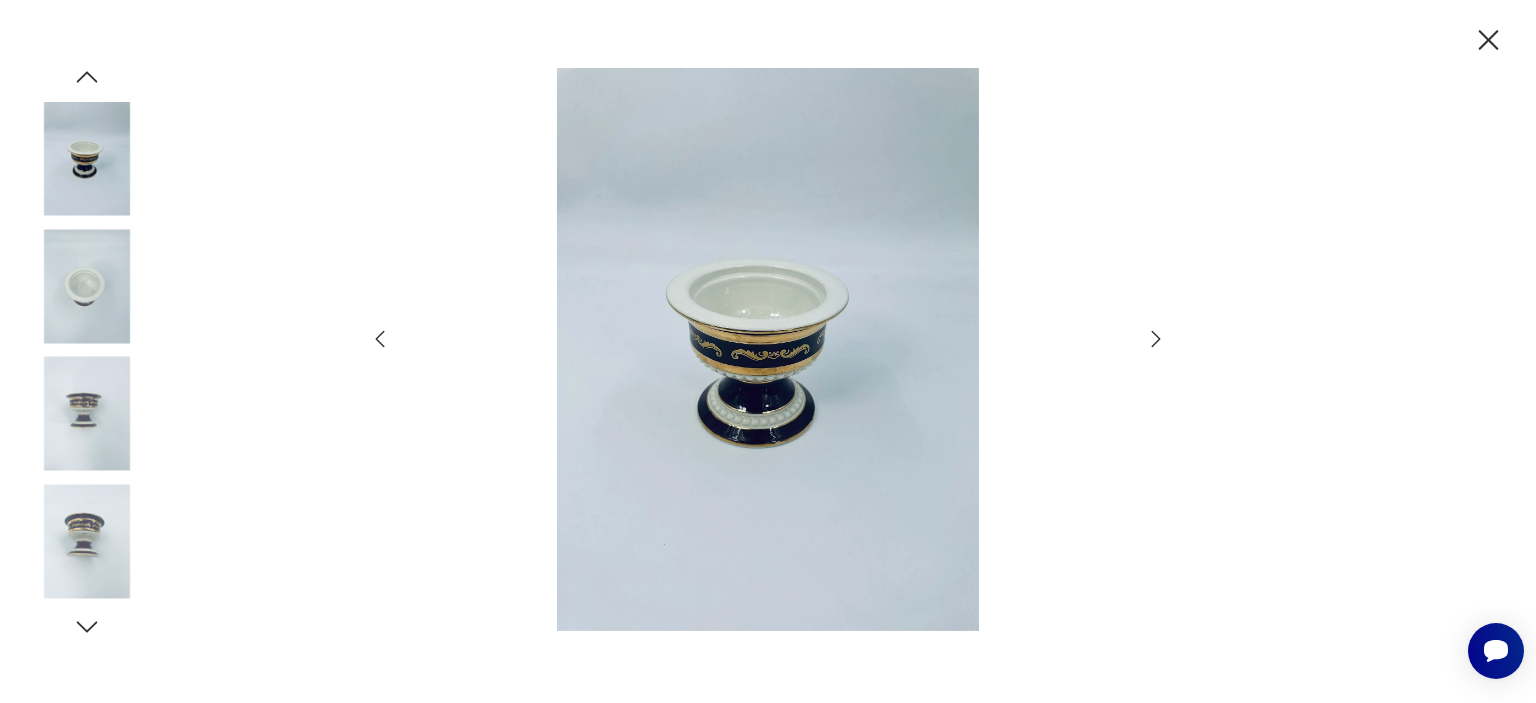 click 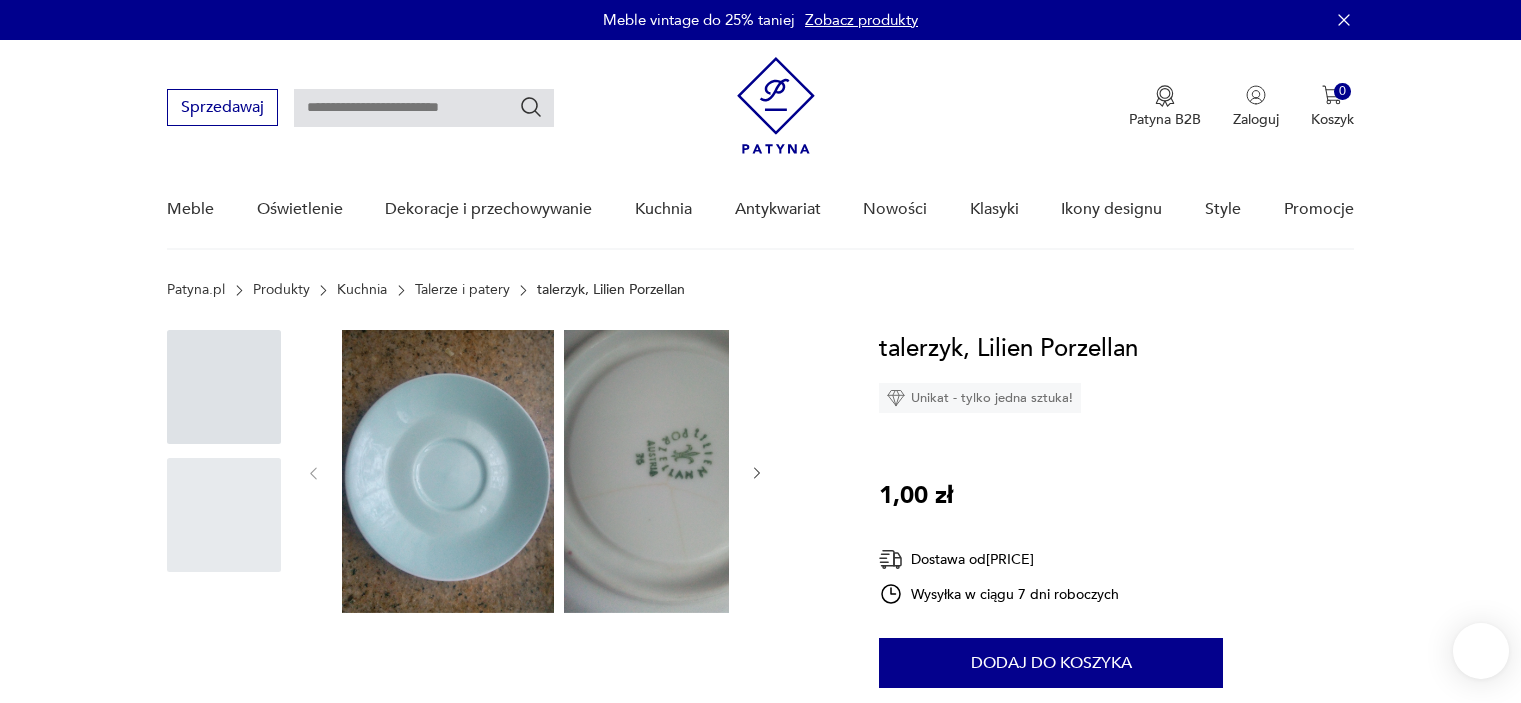 scroll, scrollTop: 0, scrollLeft: 0, axis: both 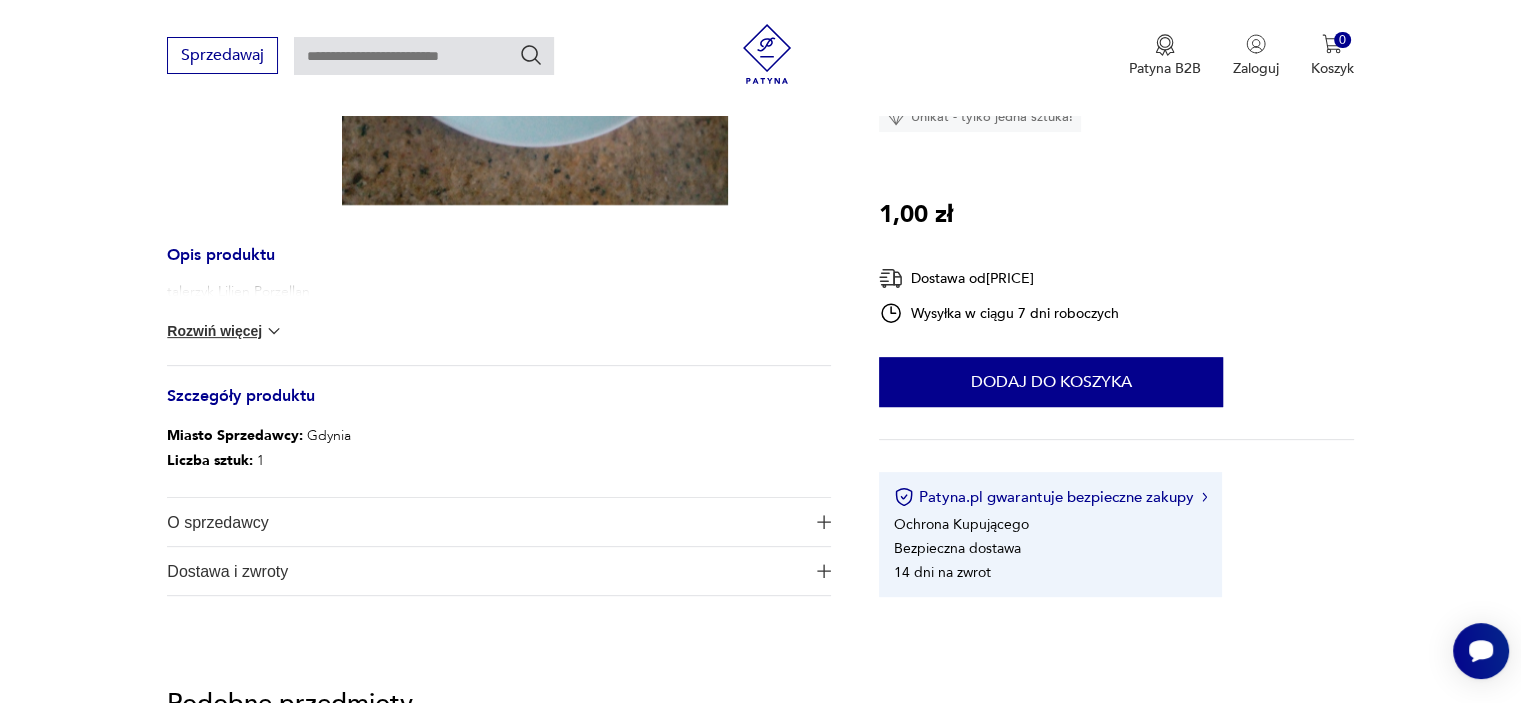 click on "O sprzedawcy" at bounding box center (485, 522) 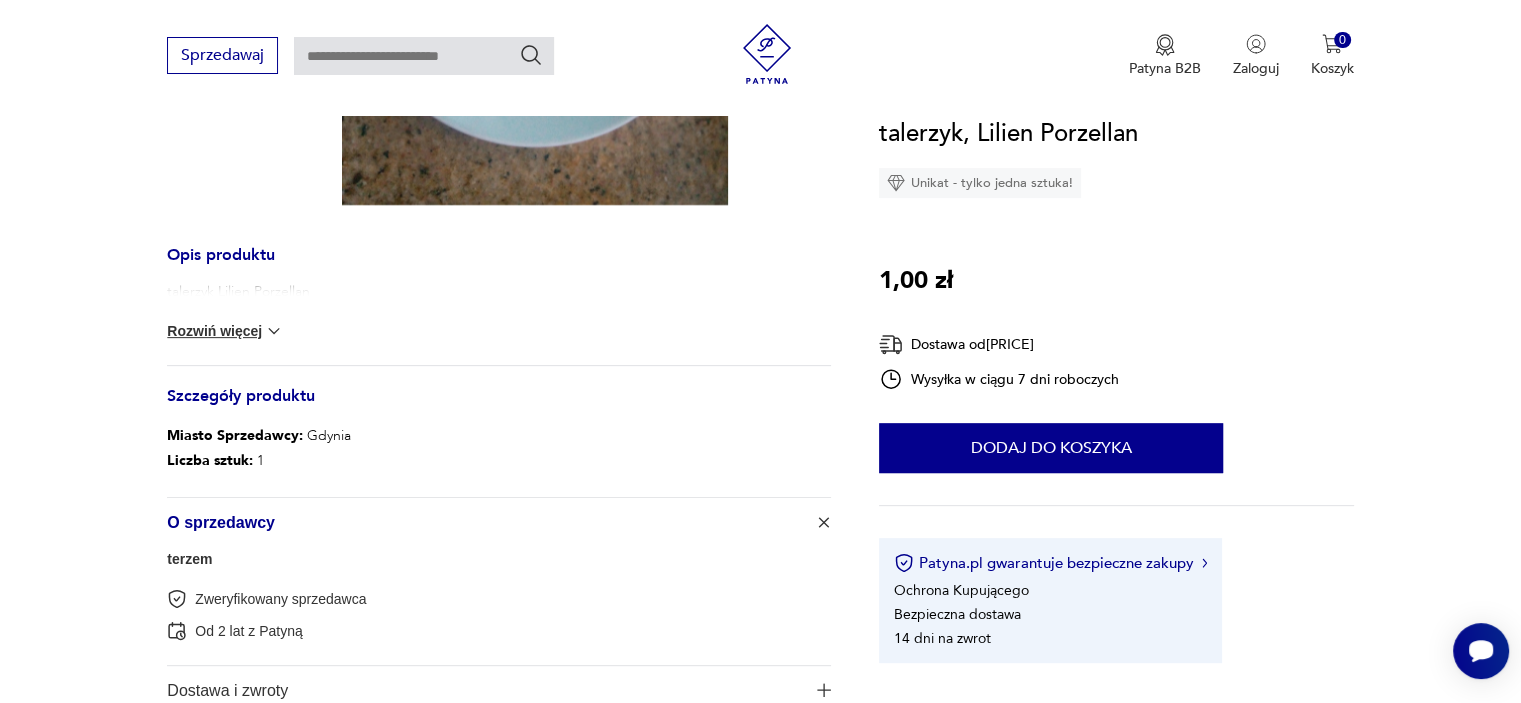 type 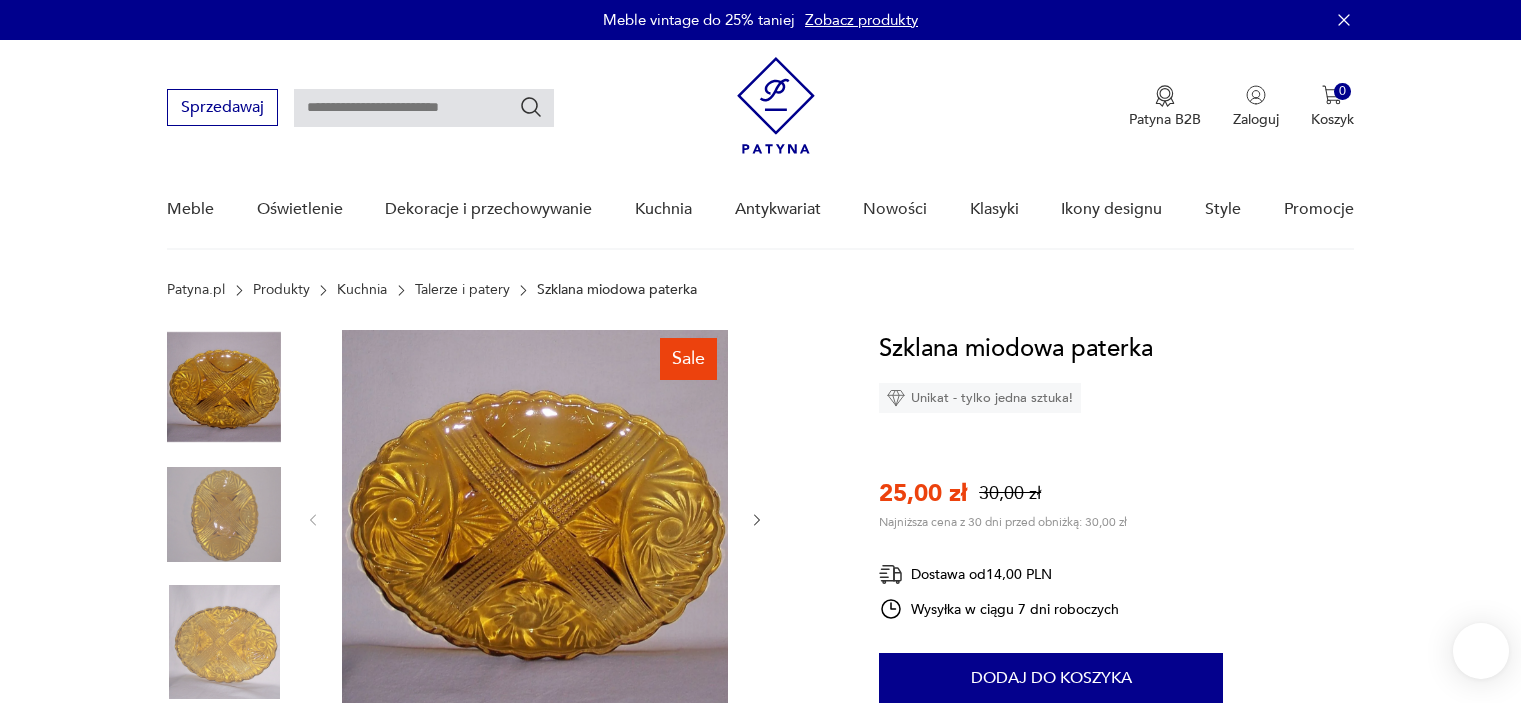 scroll, scrollTop: 0, scrollLeft: 0, axis: both 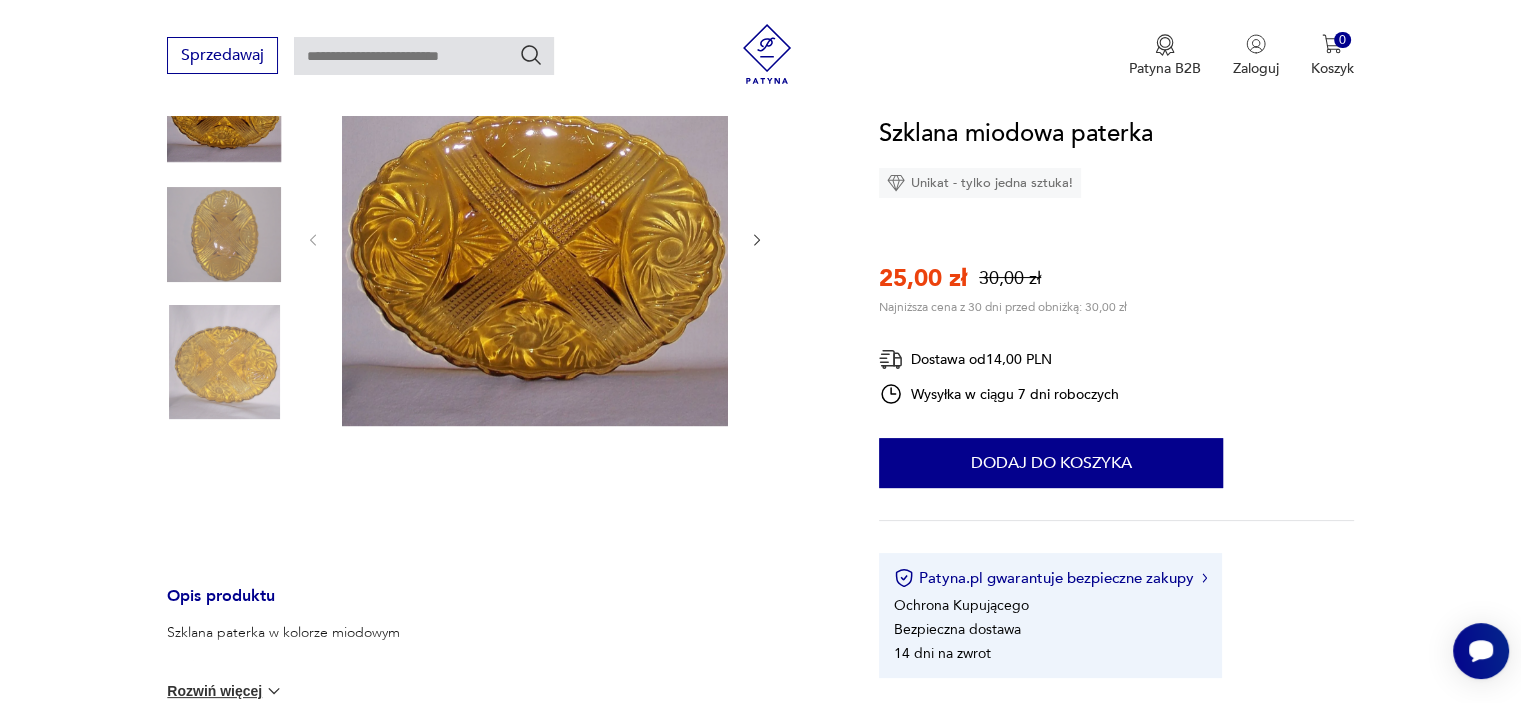 click at bounding box center (224, 235) 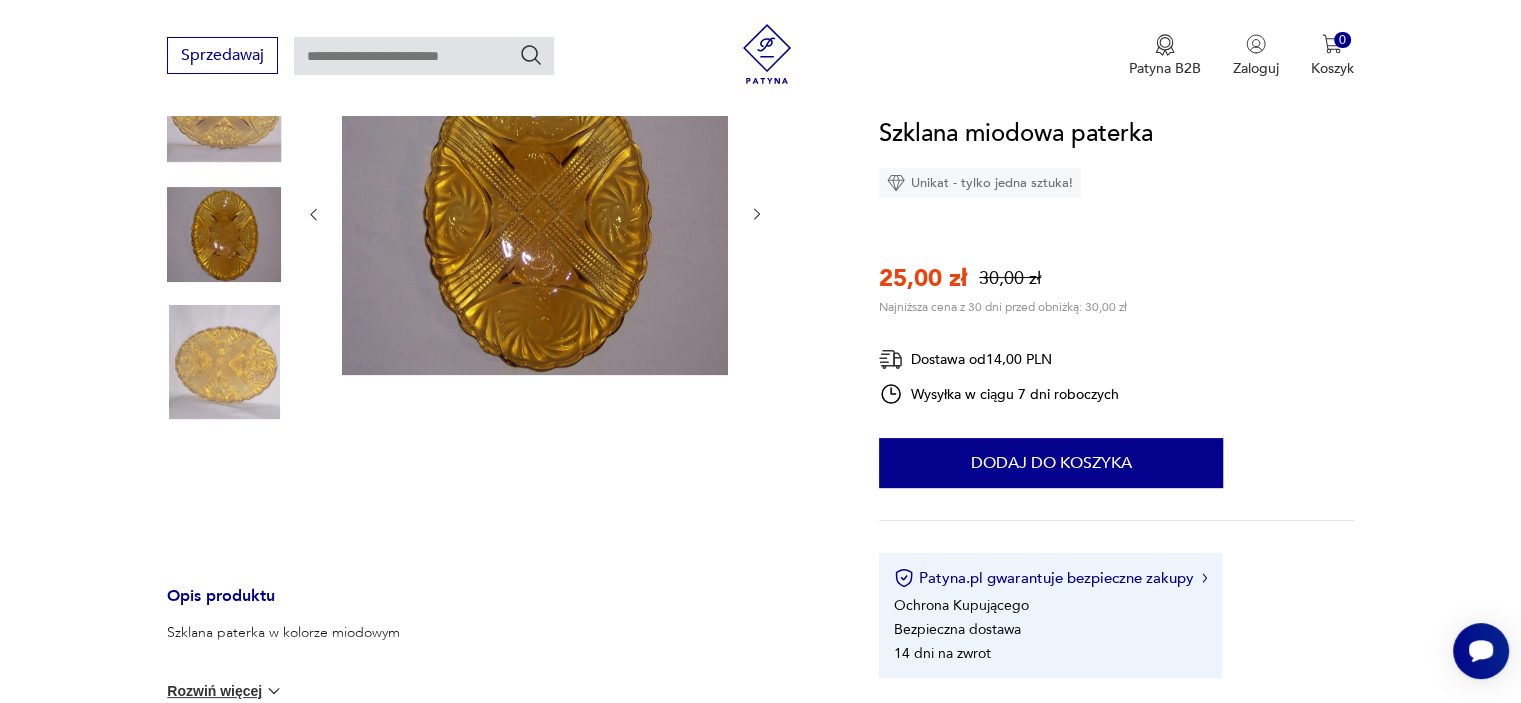 click at bounding box center [224, 362] 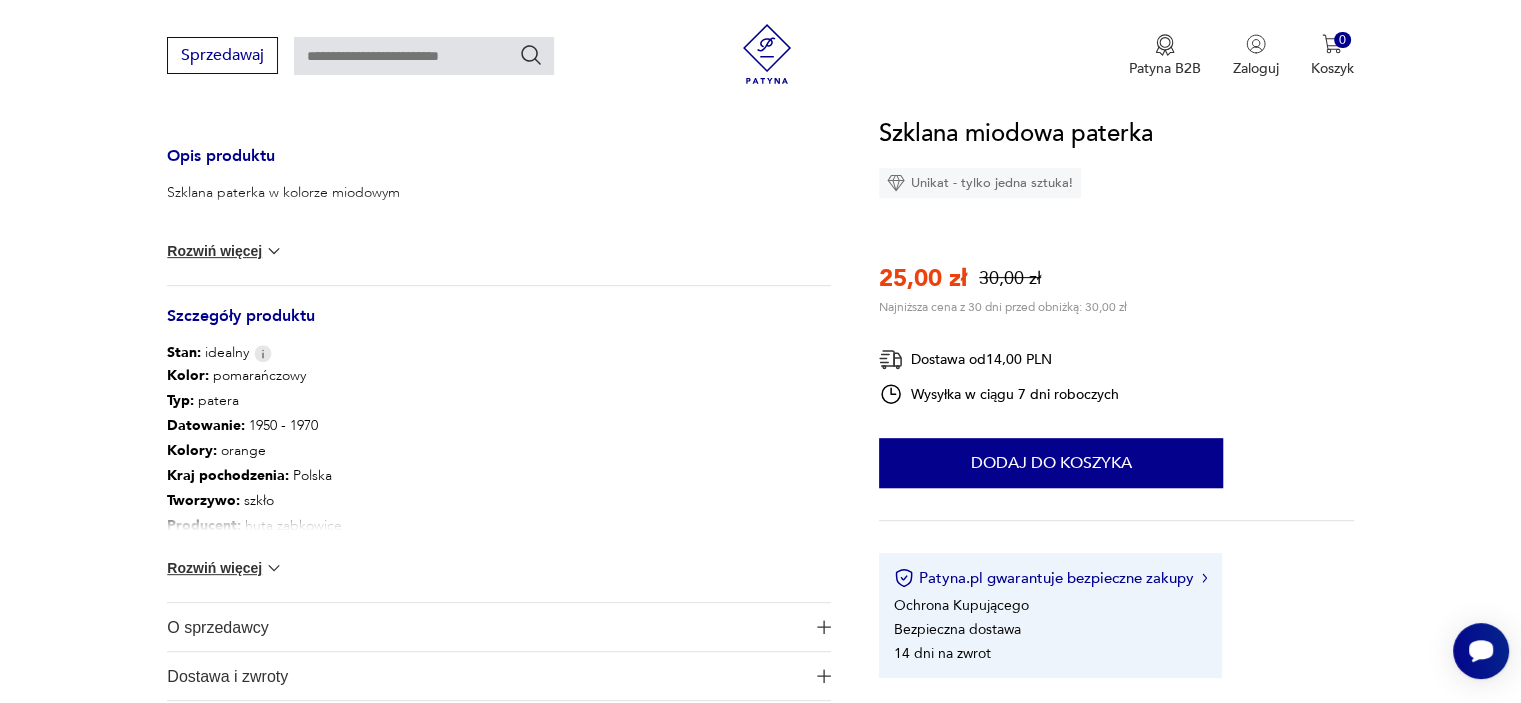 scroll, scrollTop: 760, scrollLeft: 0, axis: vertical 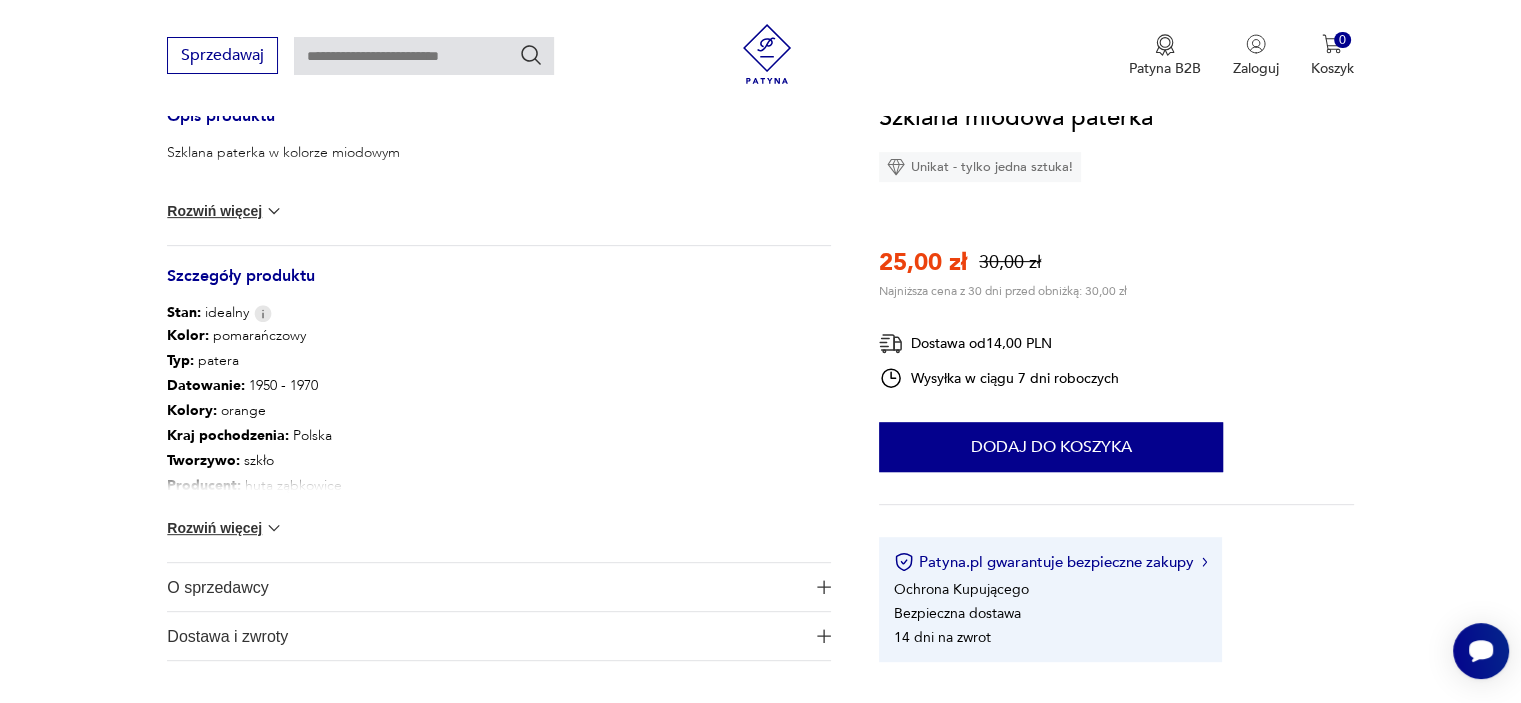 click on "Rozwiń więcej" at bounding box center (225, 528) 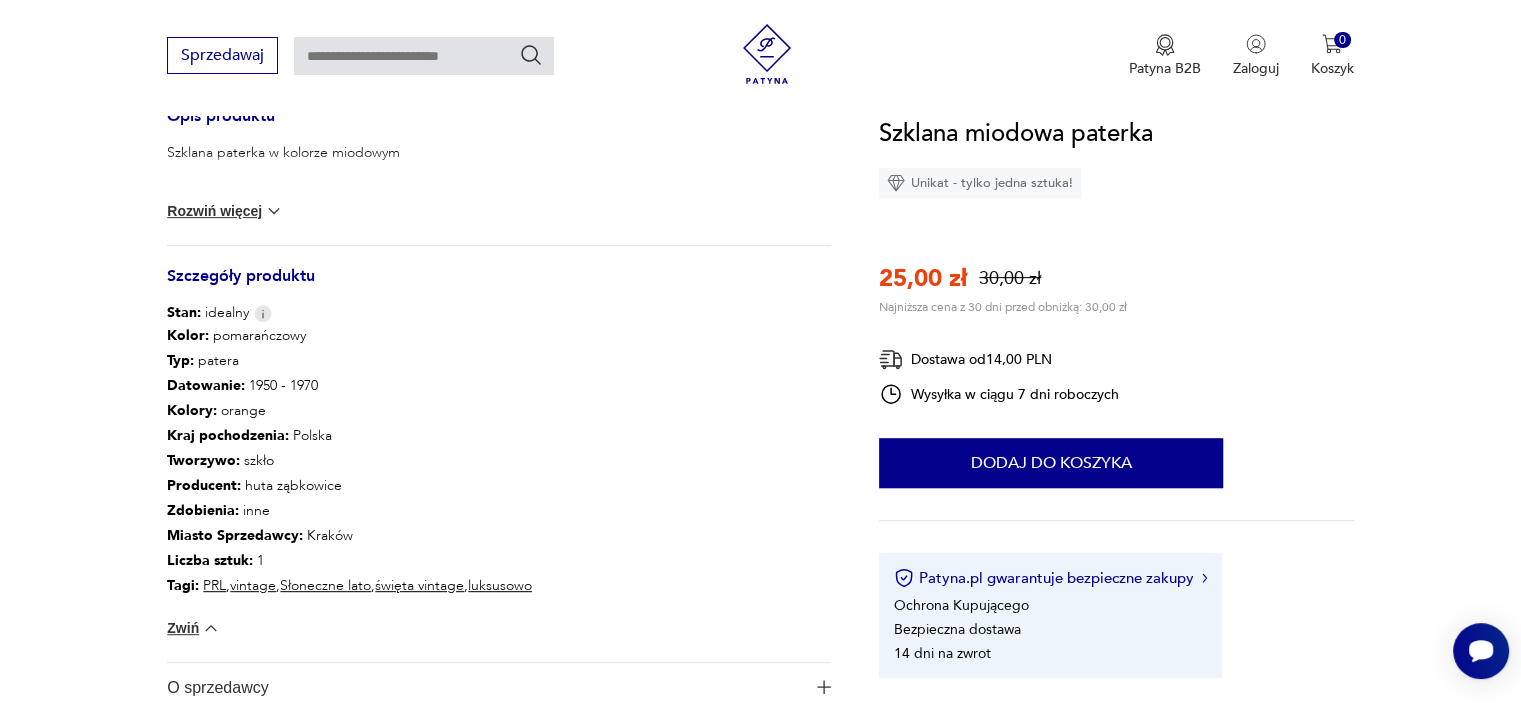 click on "Rozwiń więcej" at bounding box center (225, 211) 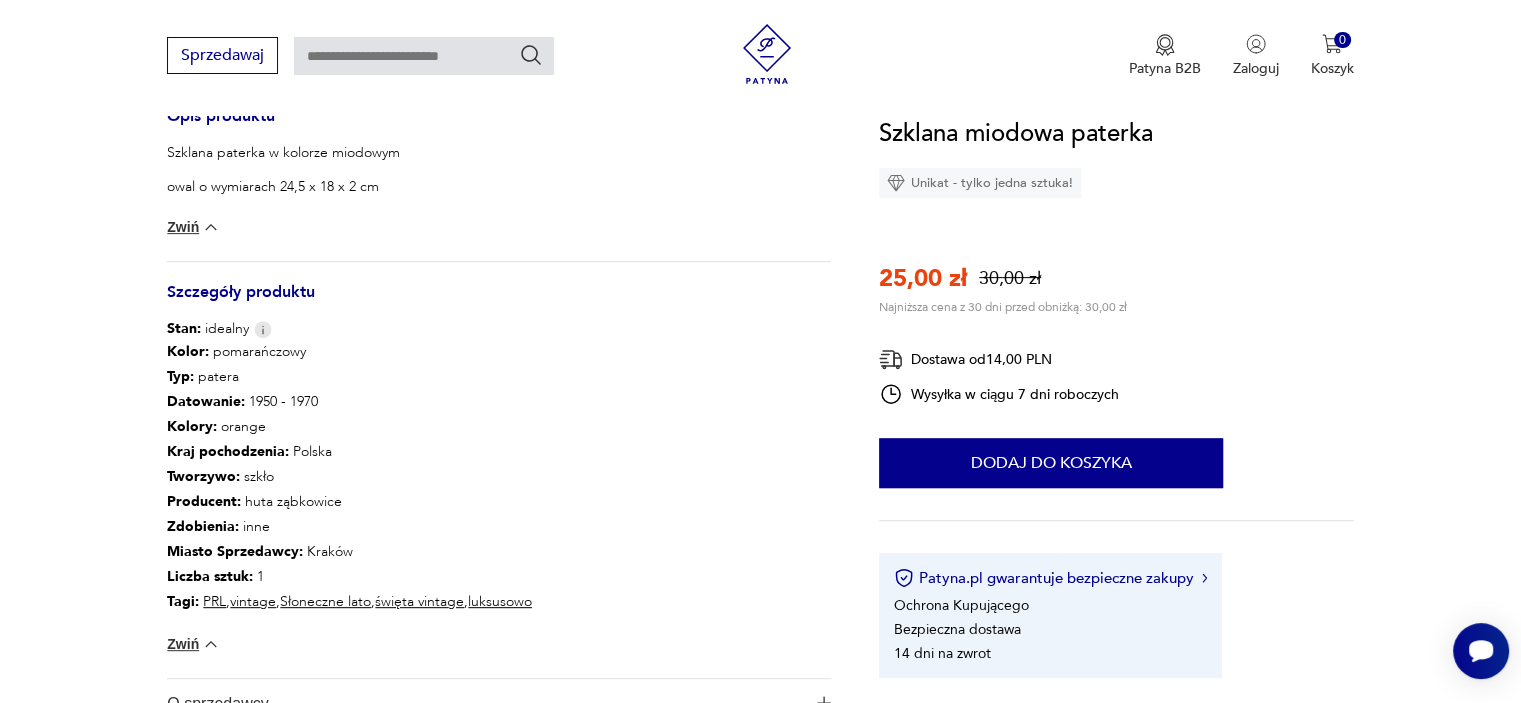 type 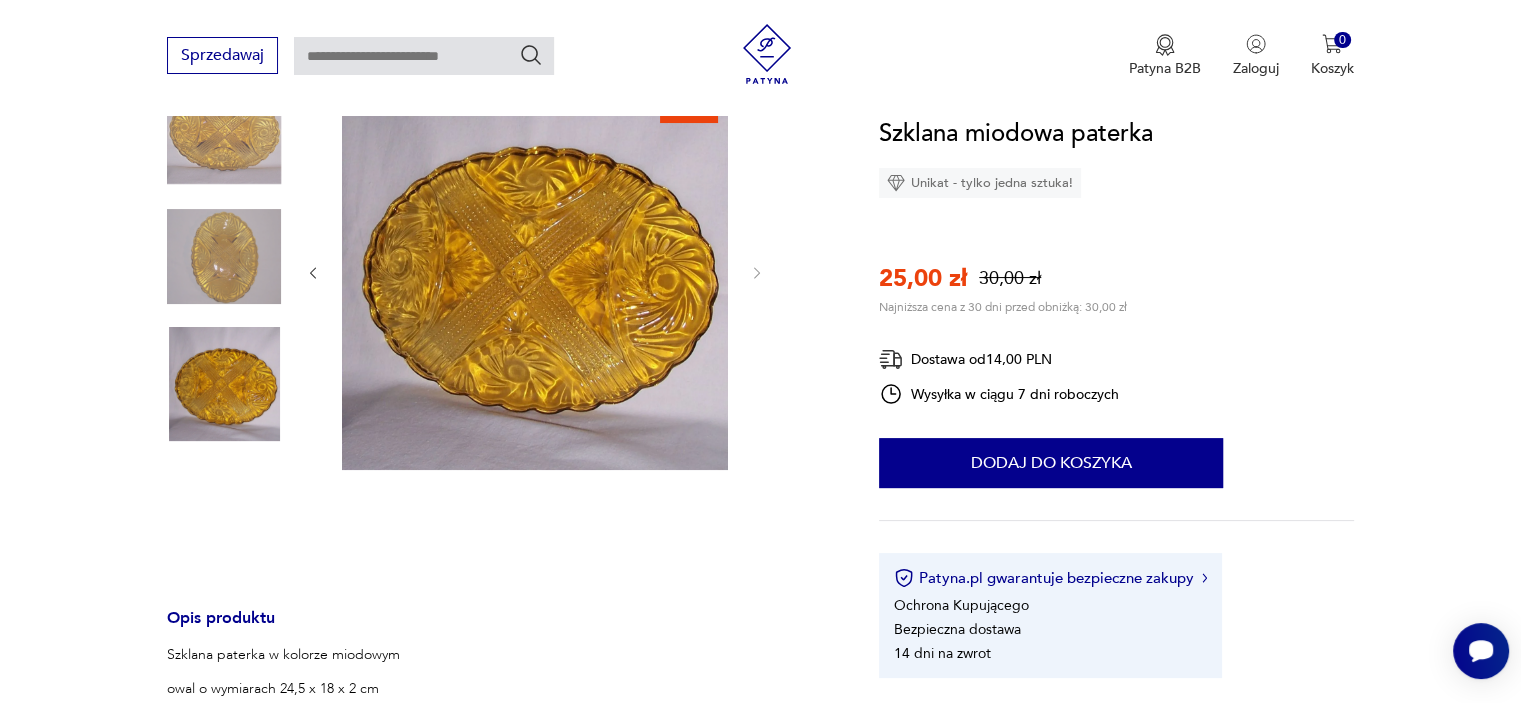 scroll, scrollTop: 240, scrollLeft: 0, axis: vertical 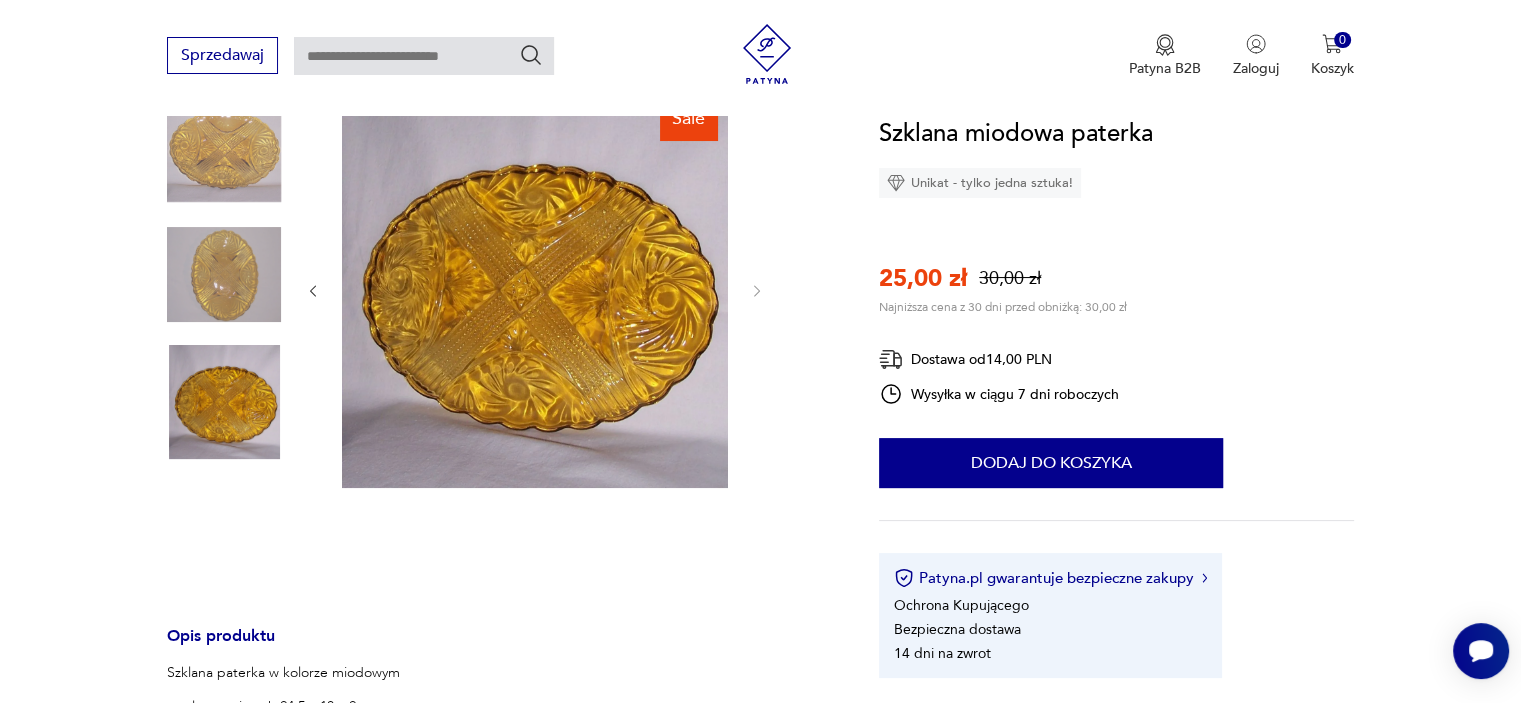 click at bounding box center [535, 289] 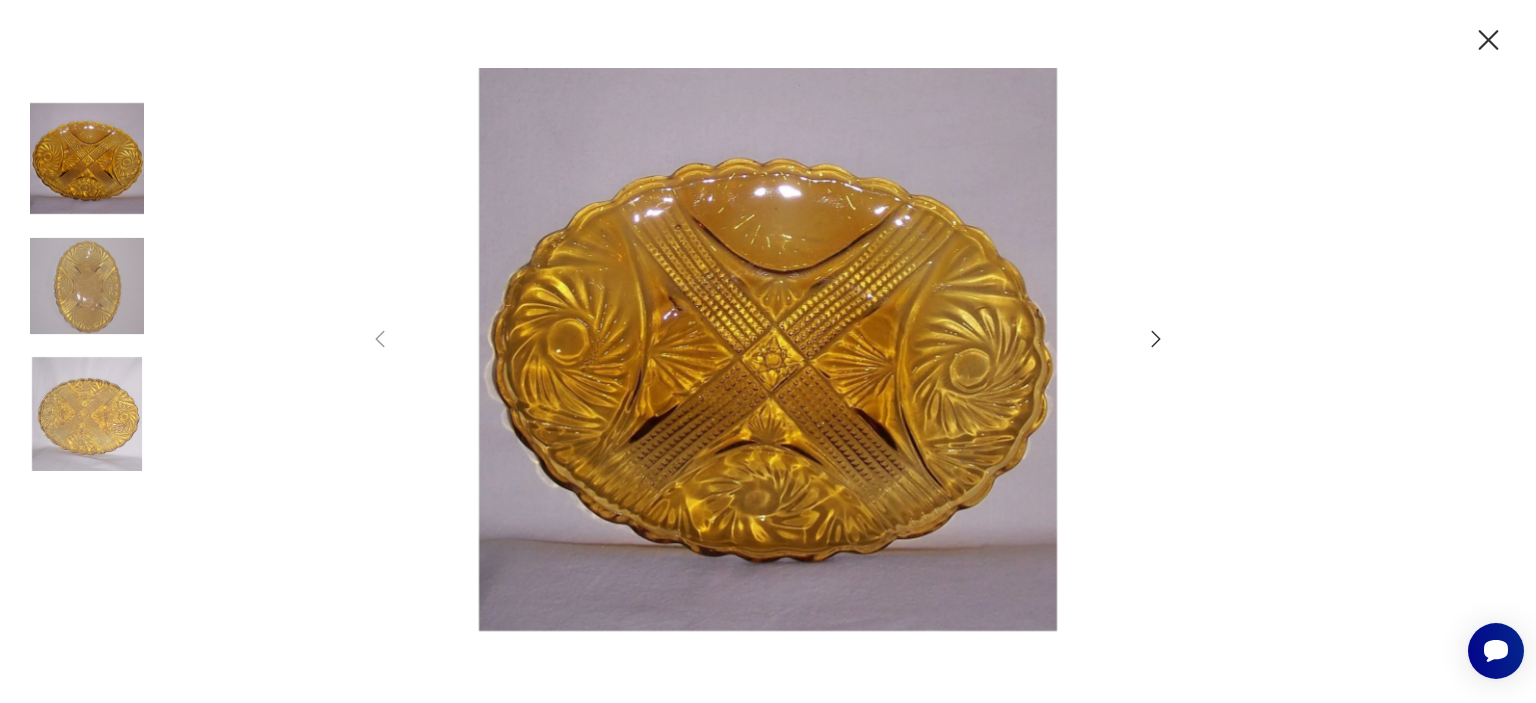 click 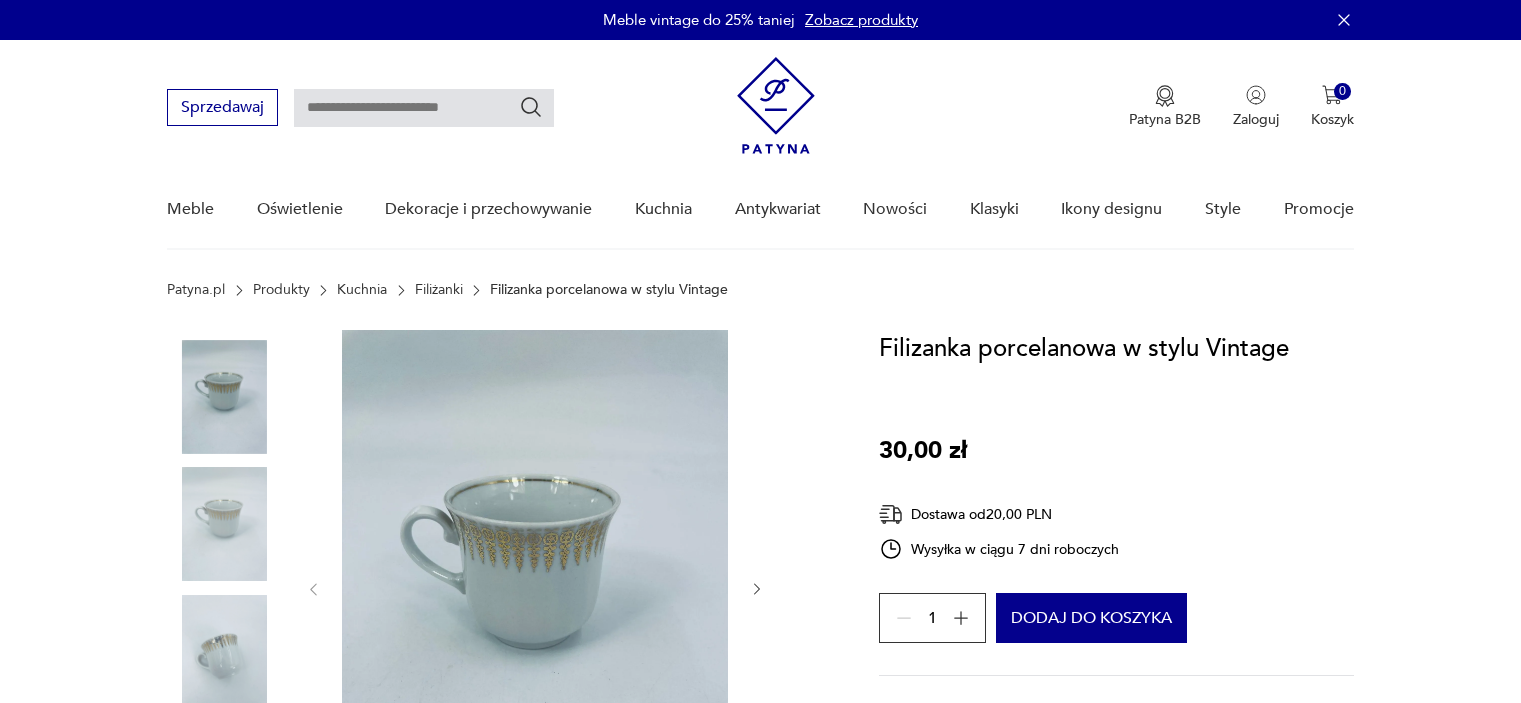 scroll, scrollTop: 0, scrollLeft: 0, axis: both 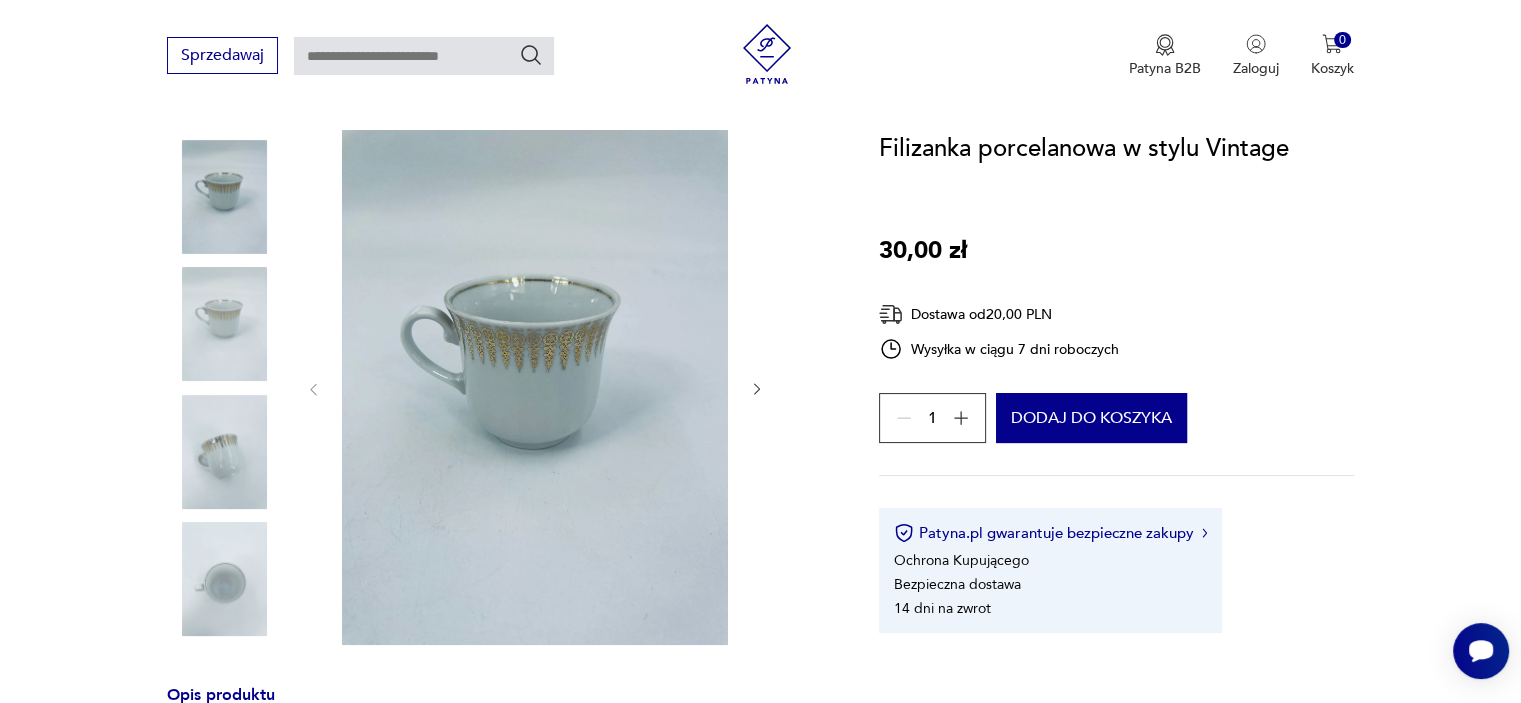 click at bounding box center [224, 452] 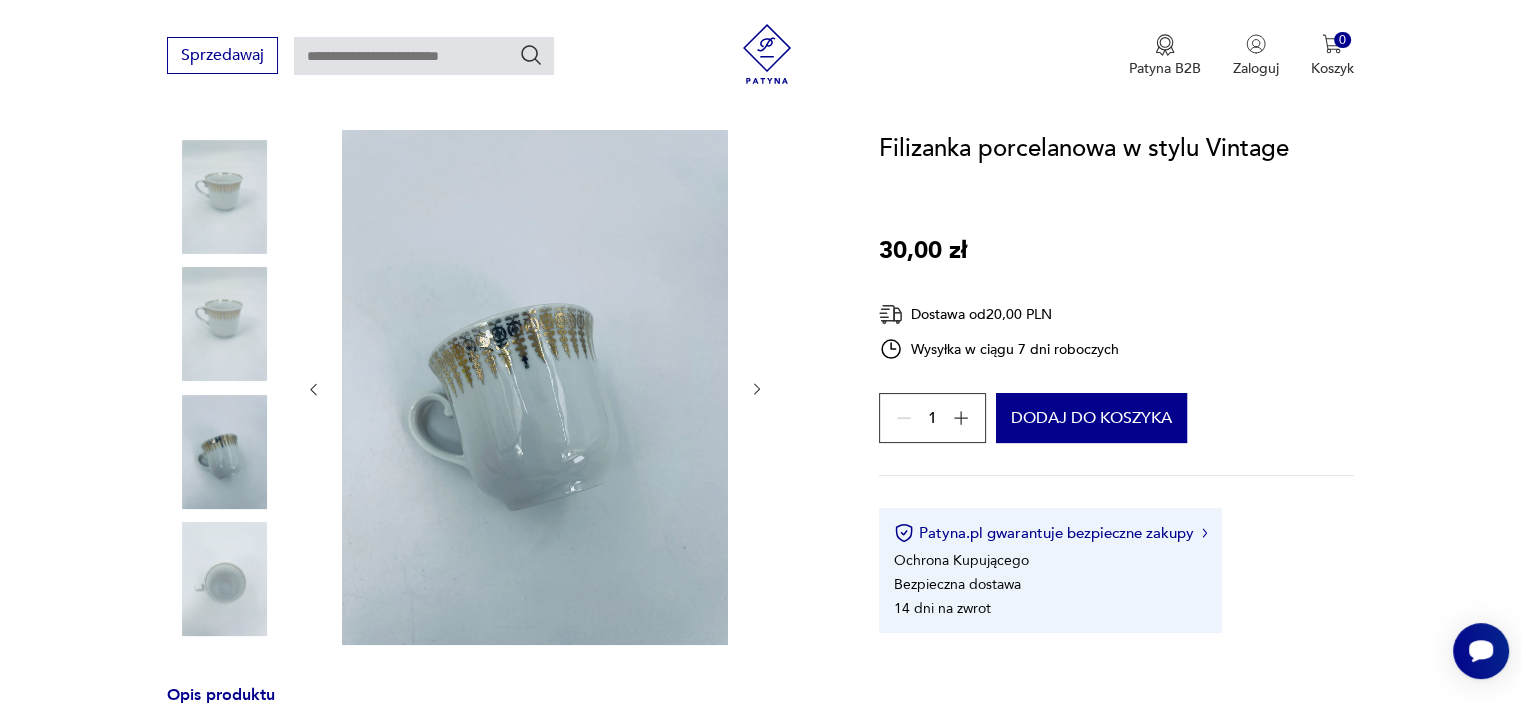 click at bounding box center (224, 324) 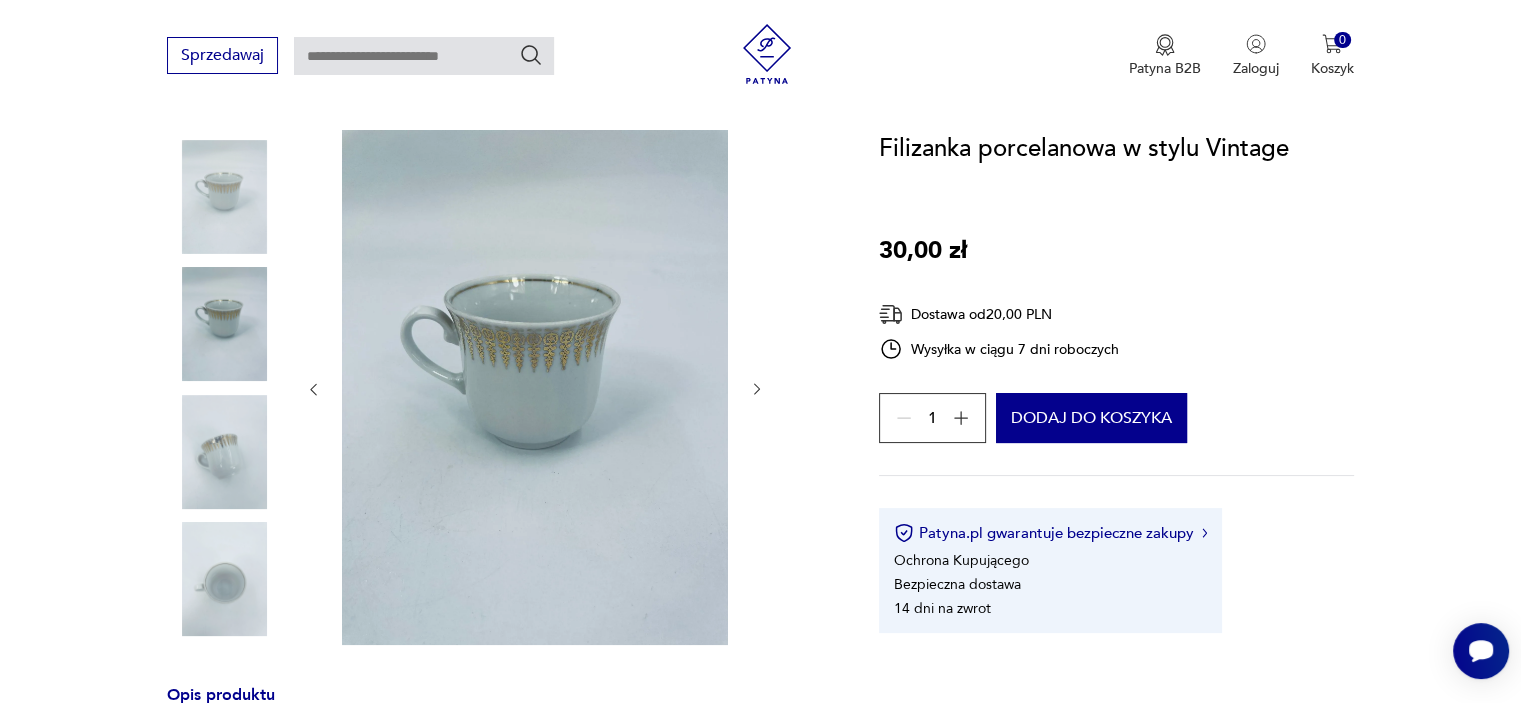 click at bounding box center [224, 452] 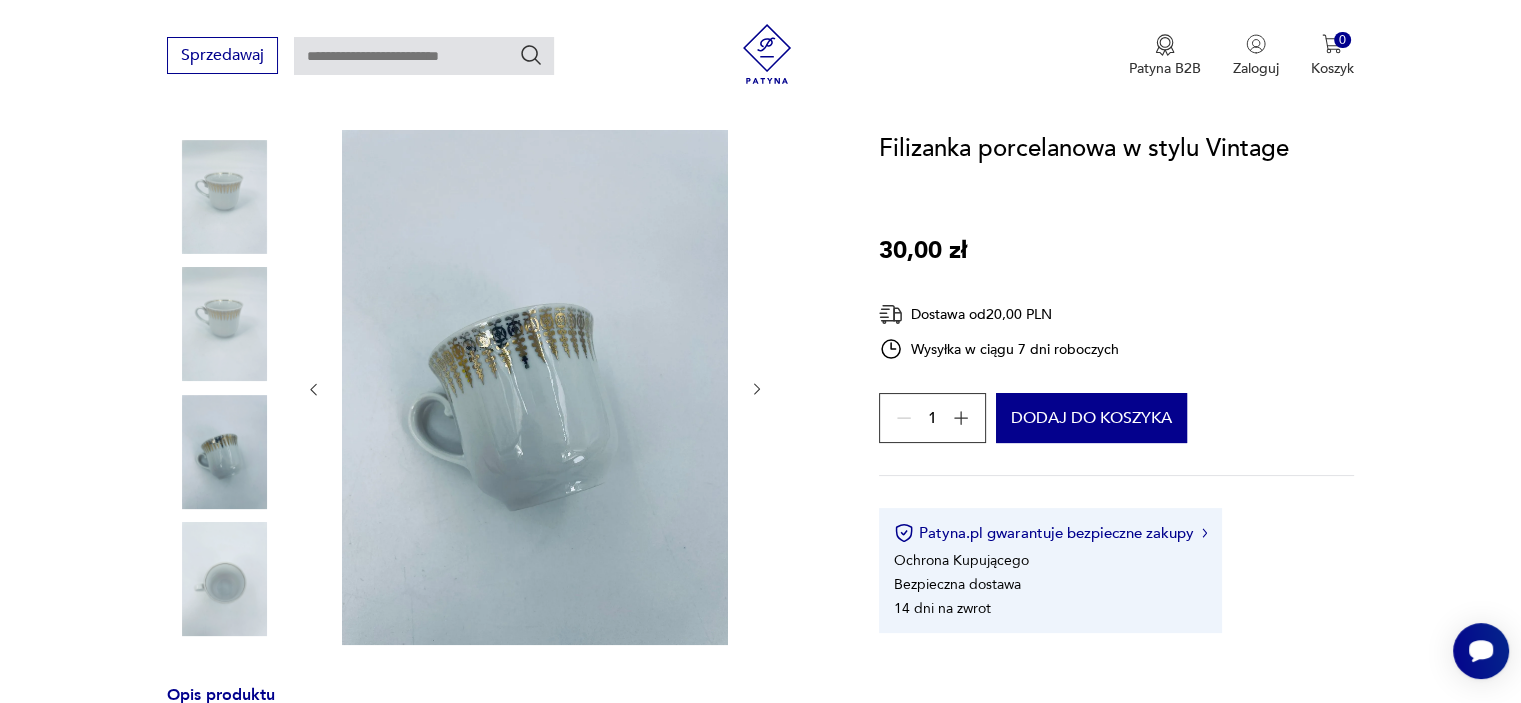 click at bounding box center (535, 387) 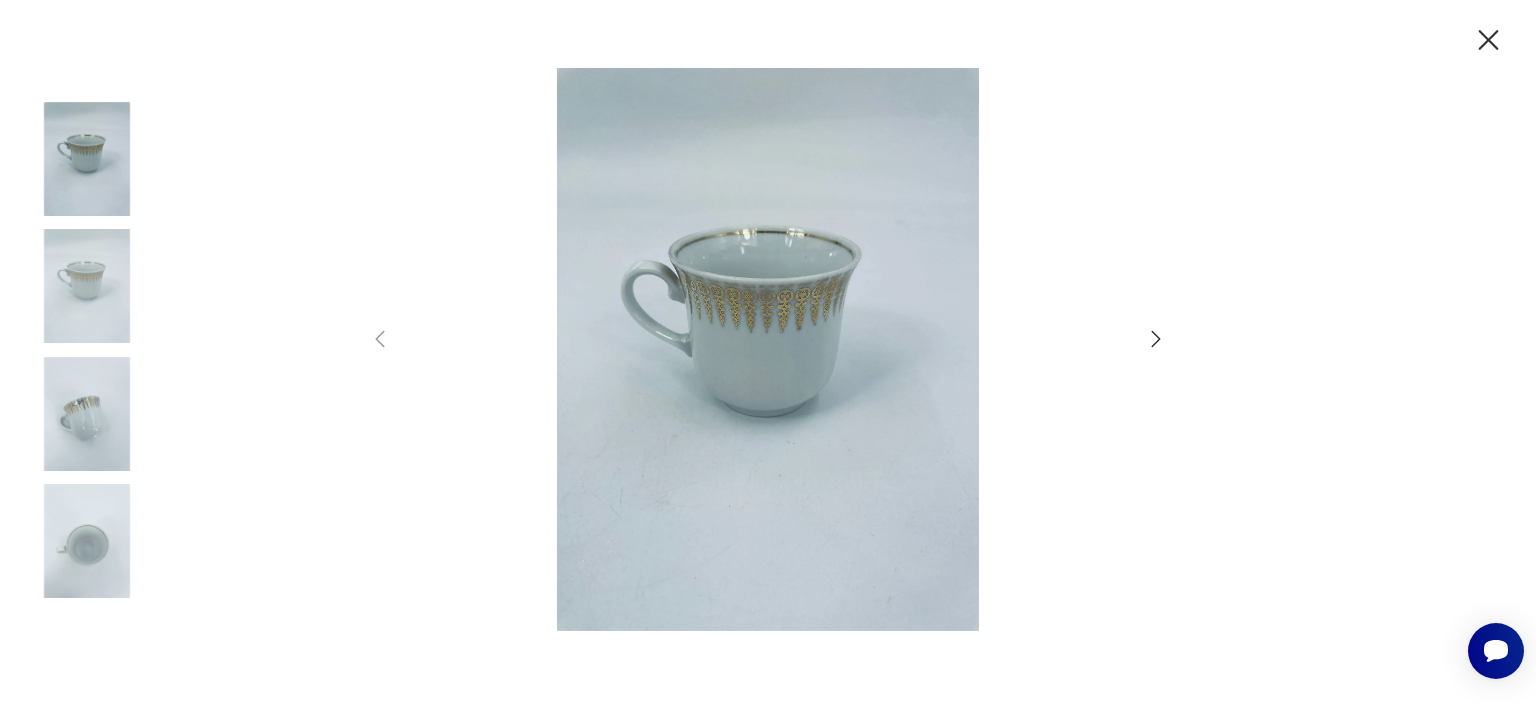 click 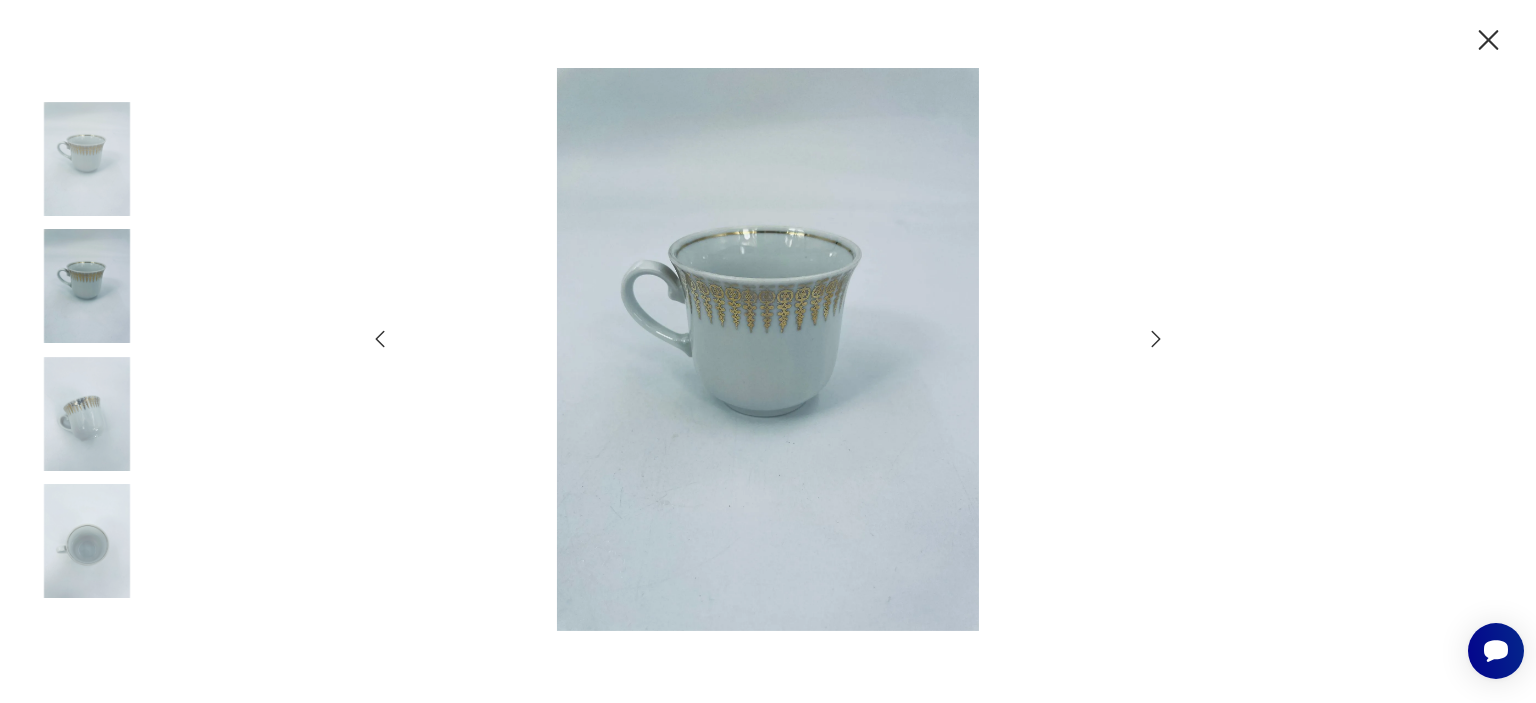 click 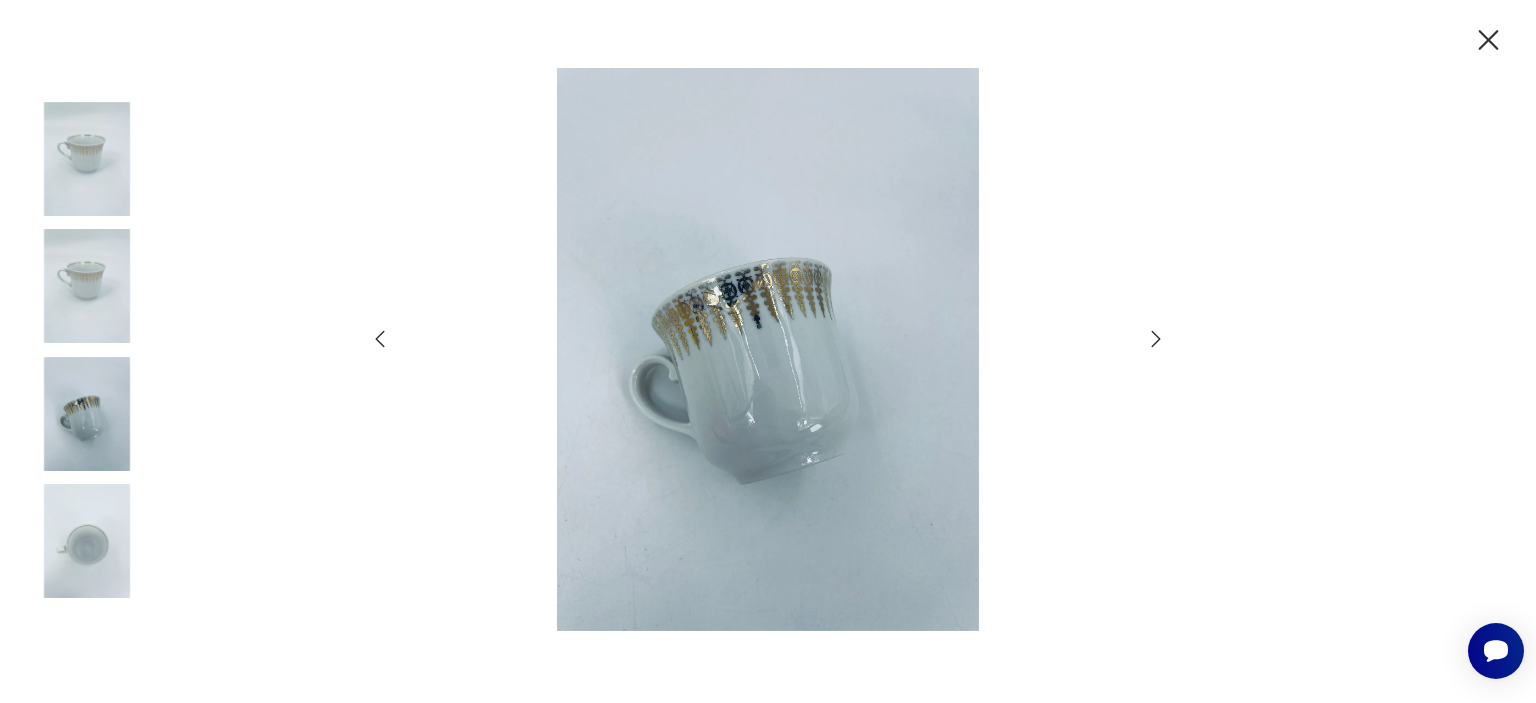 click 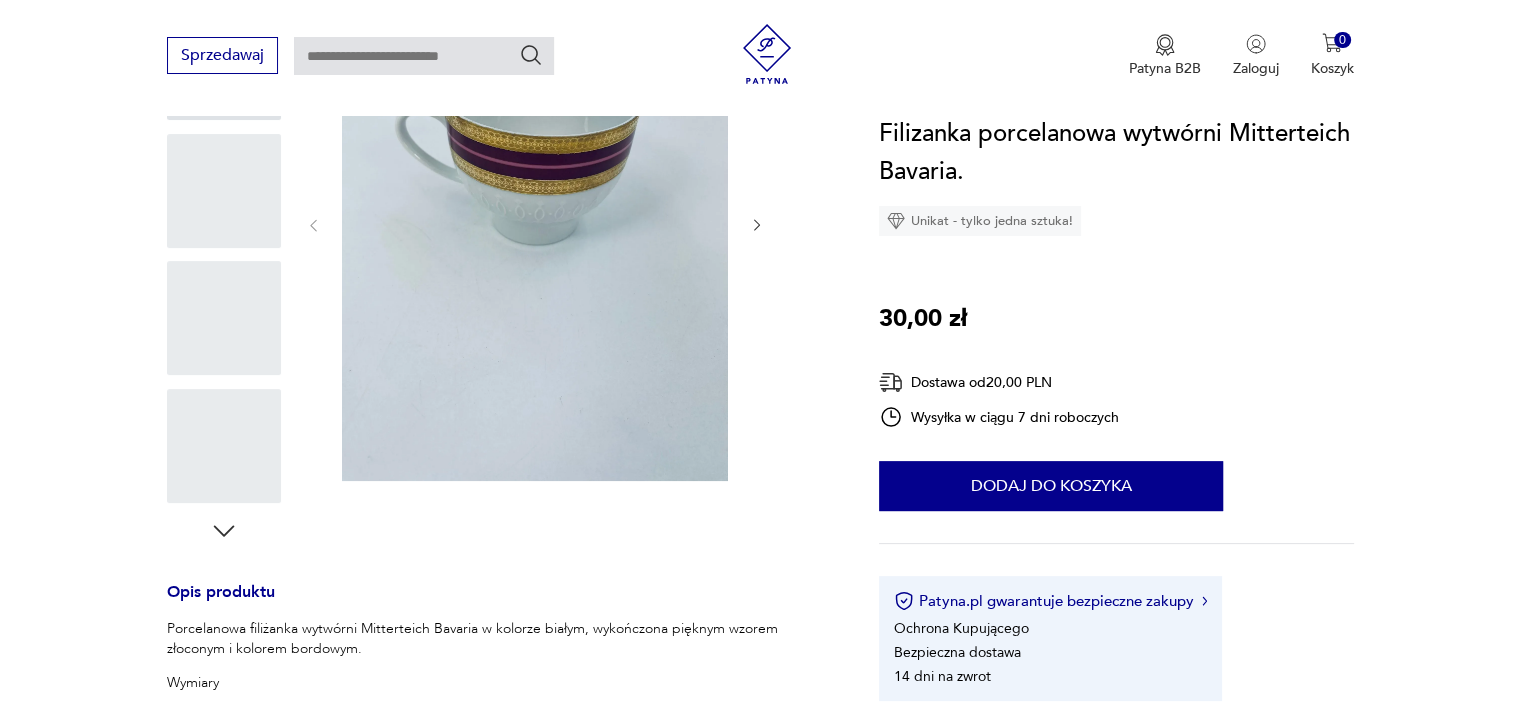 scroll, scrollTop: 400, scrollLeft: 0, axis: vertical 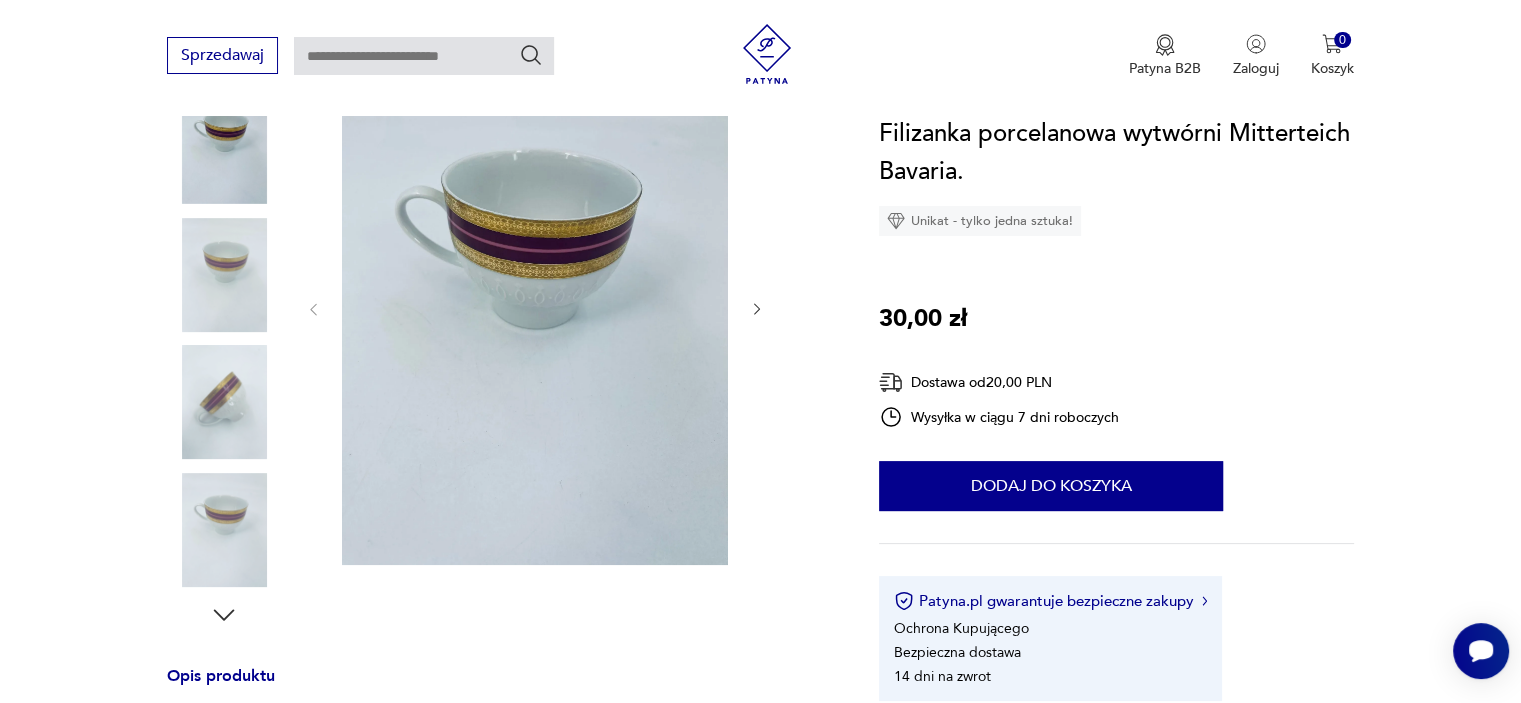 click at bounding box center (224, 402) 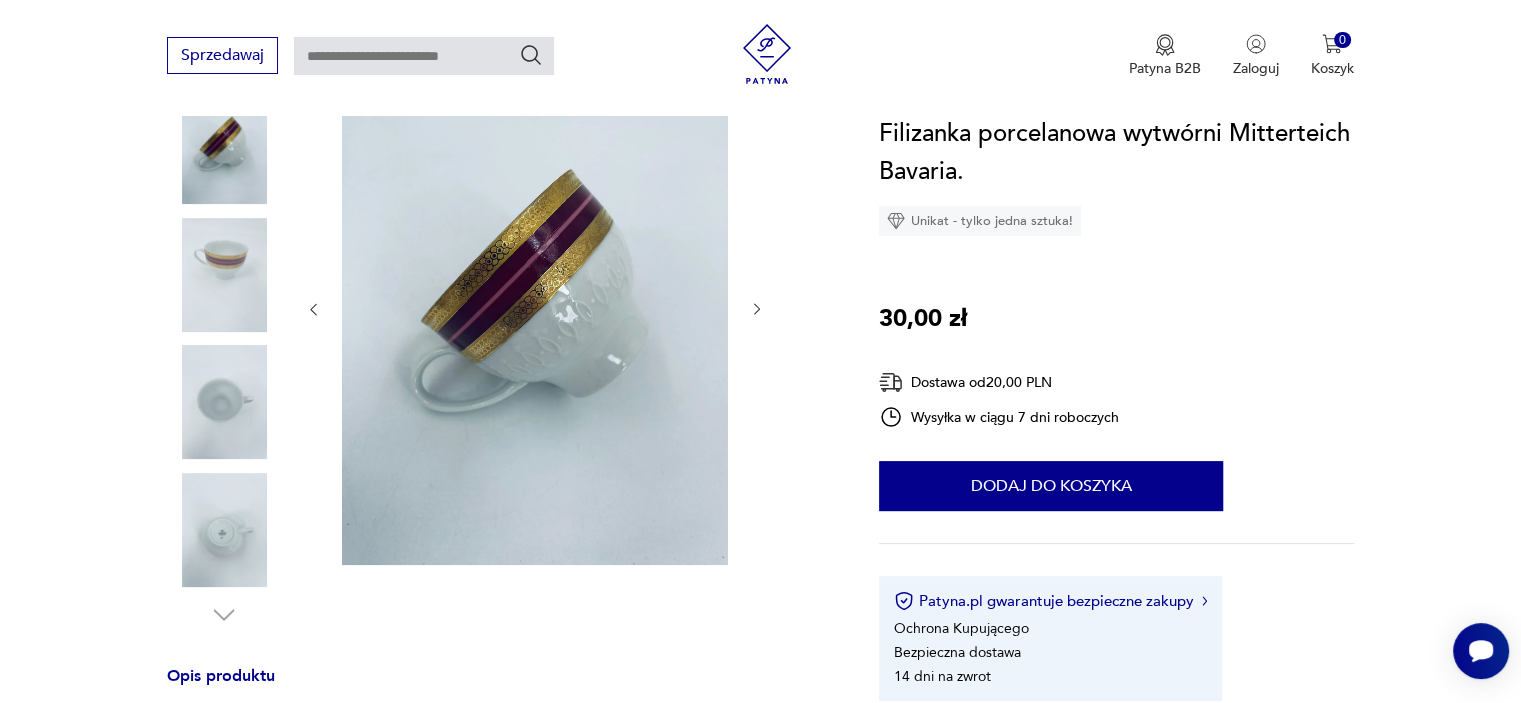 click at bounding box center [535, 307] 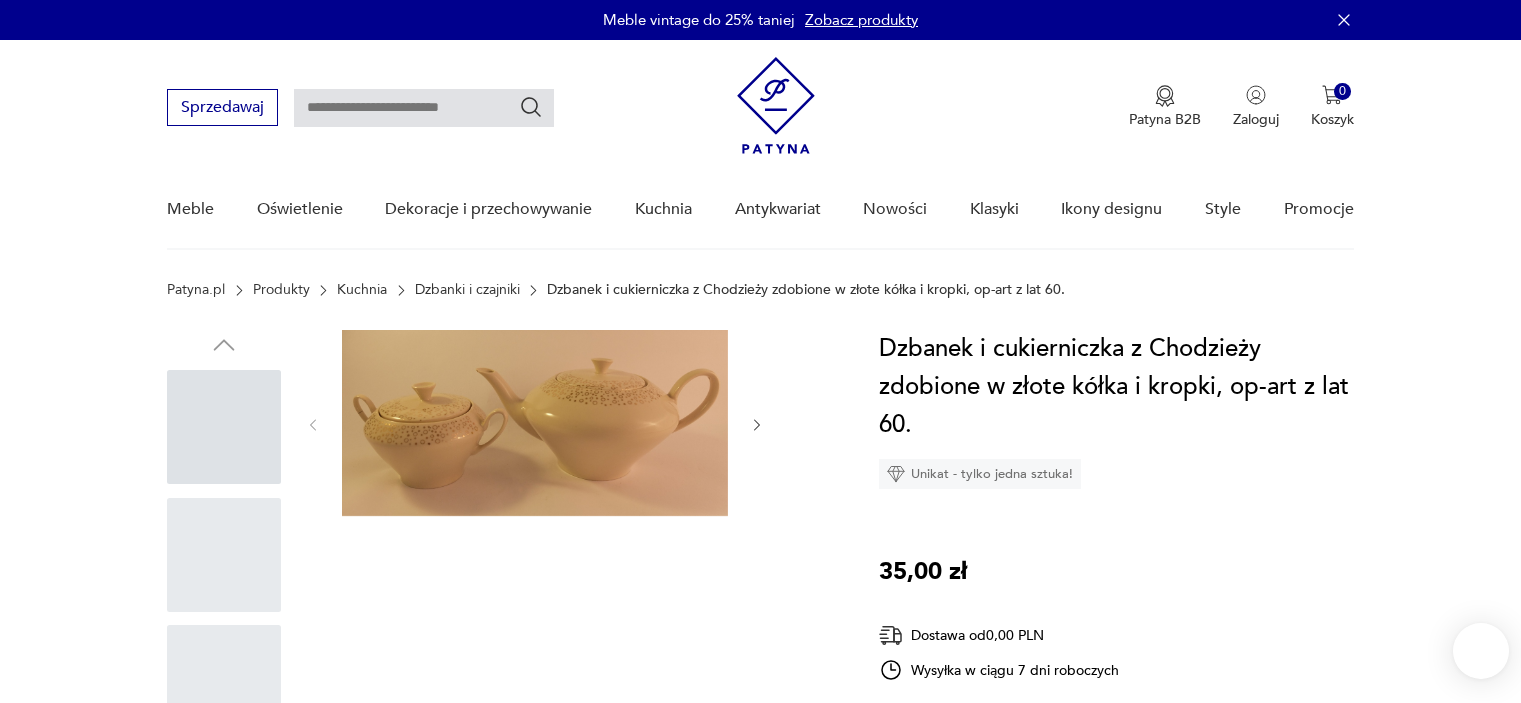 scroll, scrollTop: 0, scrollLeft: 0, axis: both 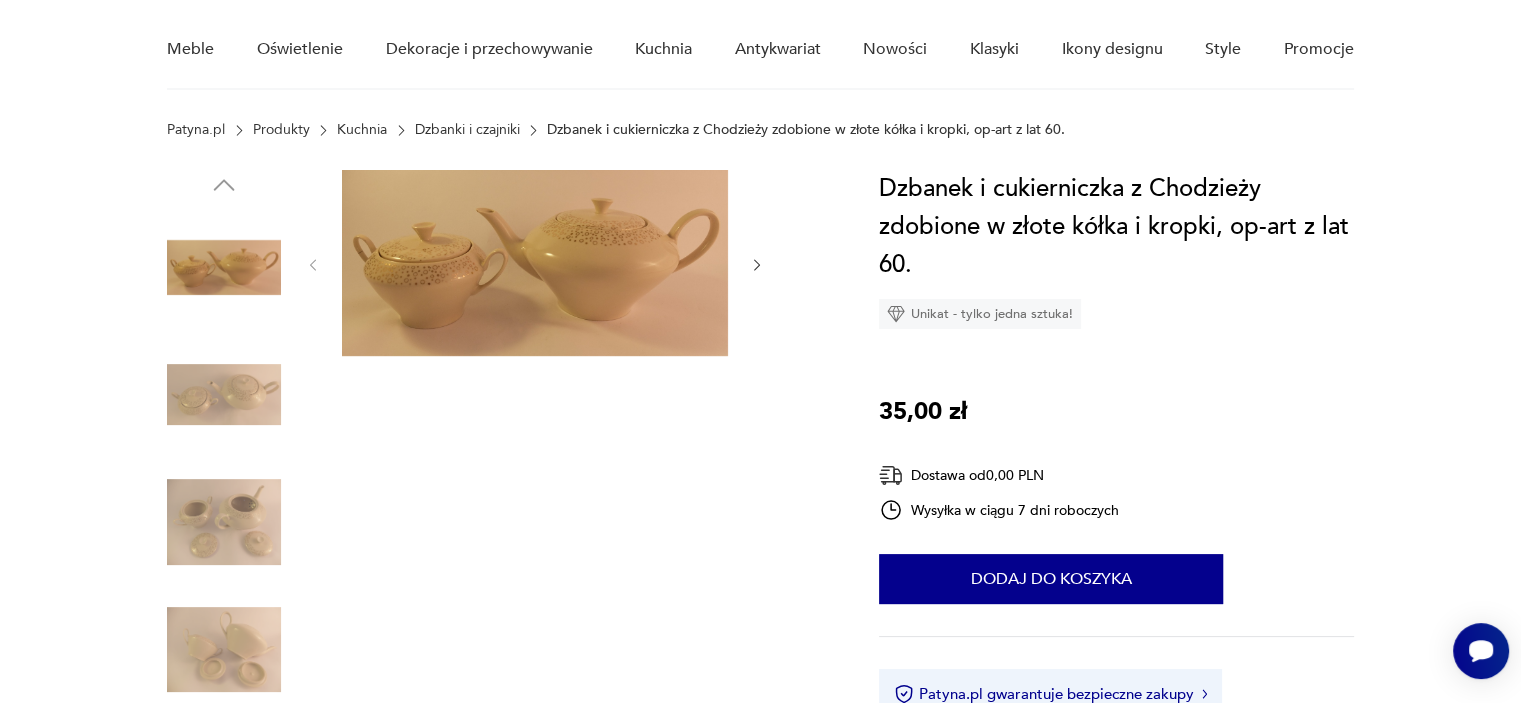 click at bounding box center (535, 263) 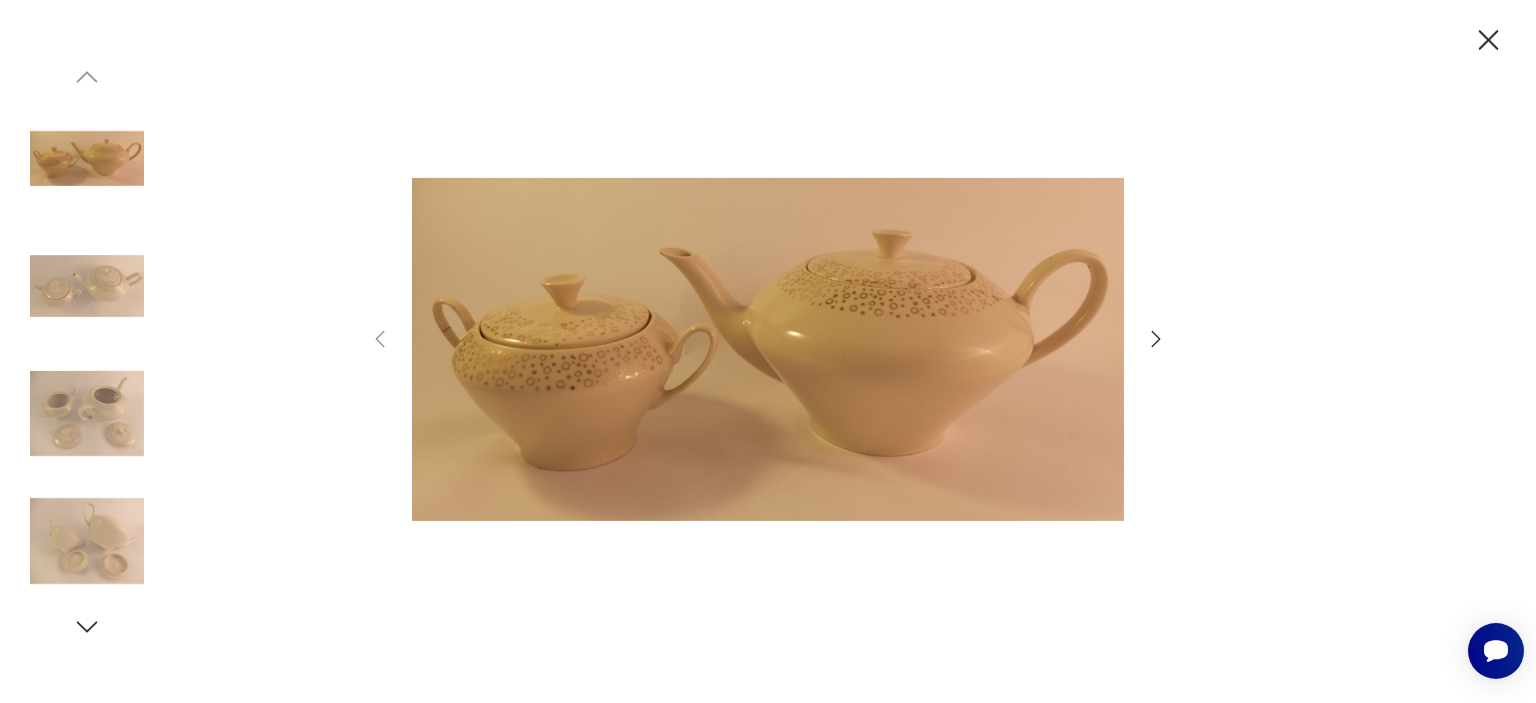 click 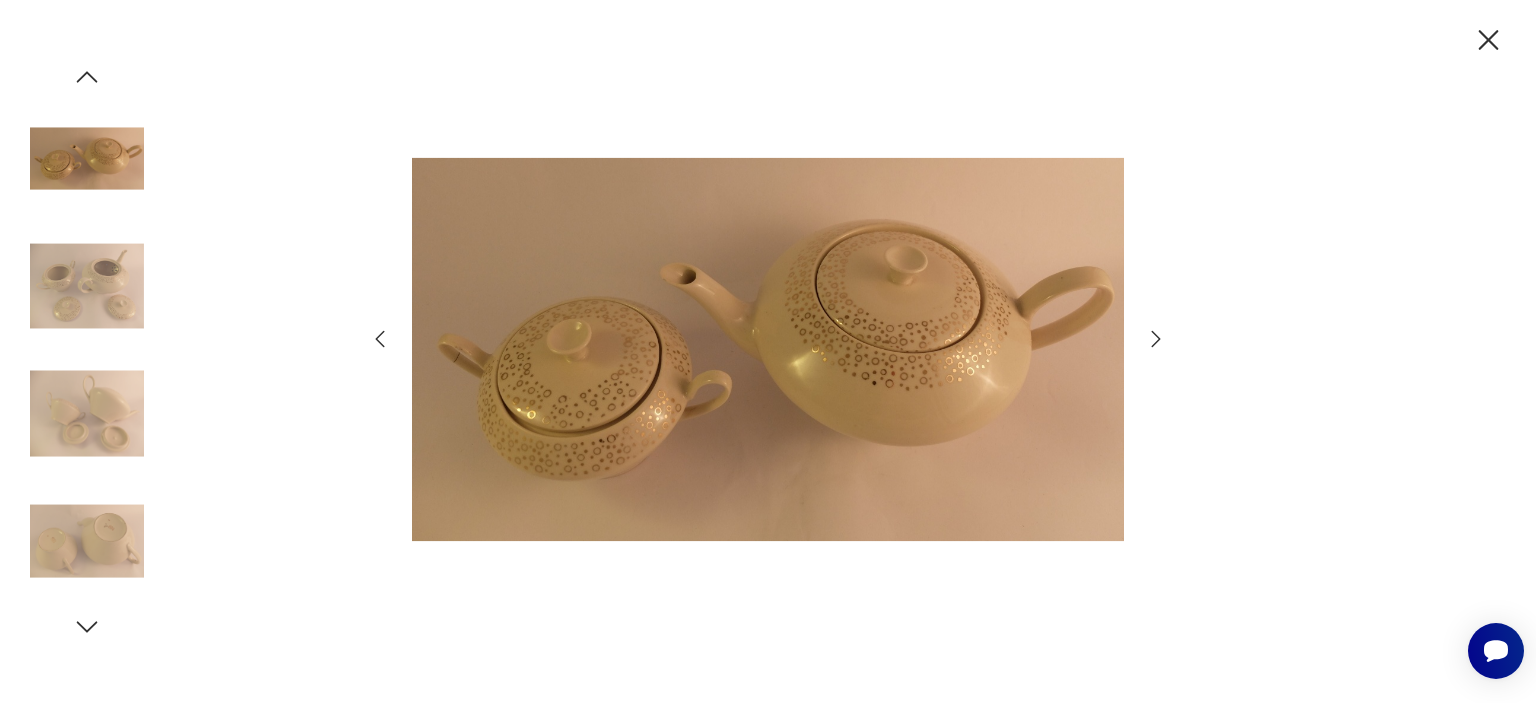 click 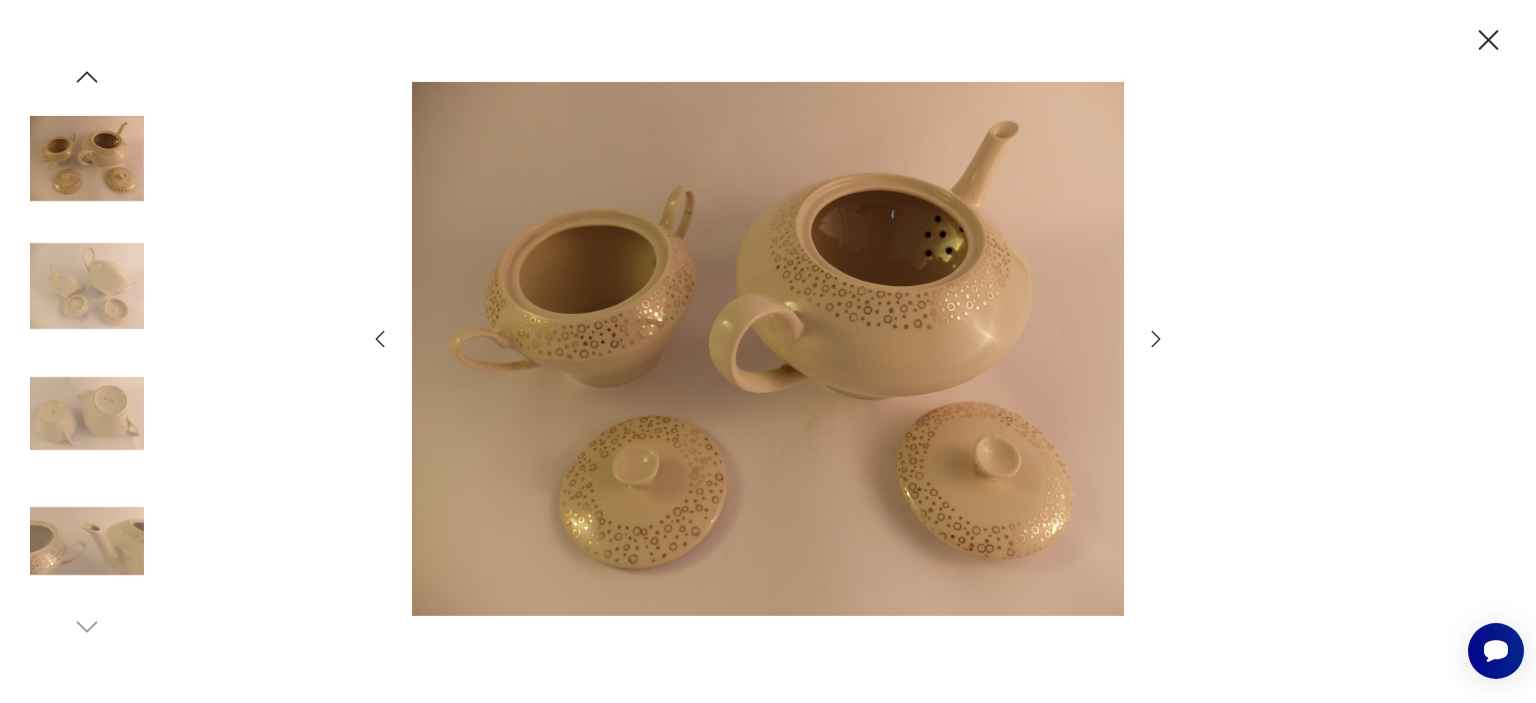click 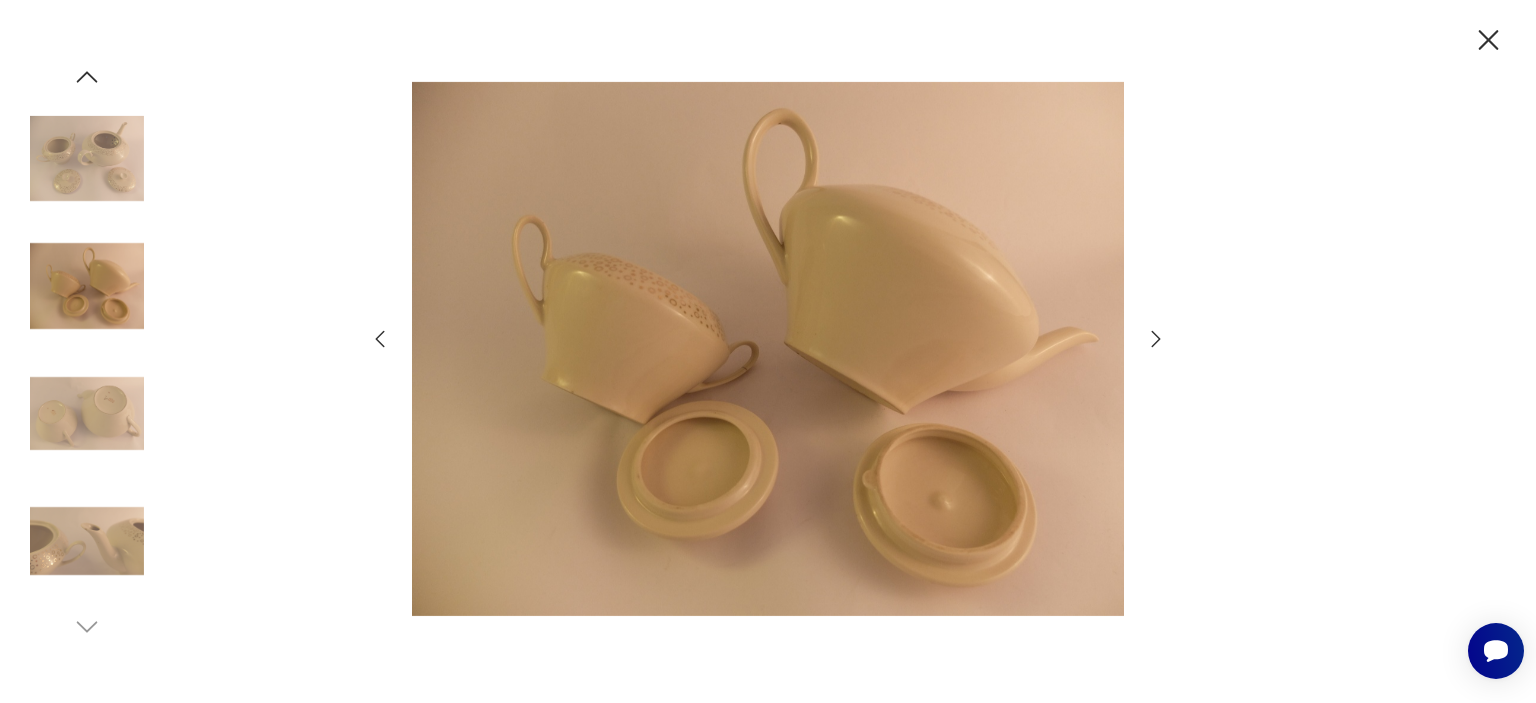 click 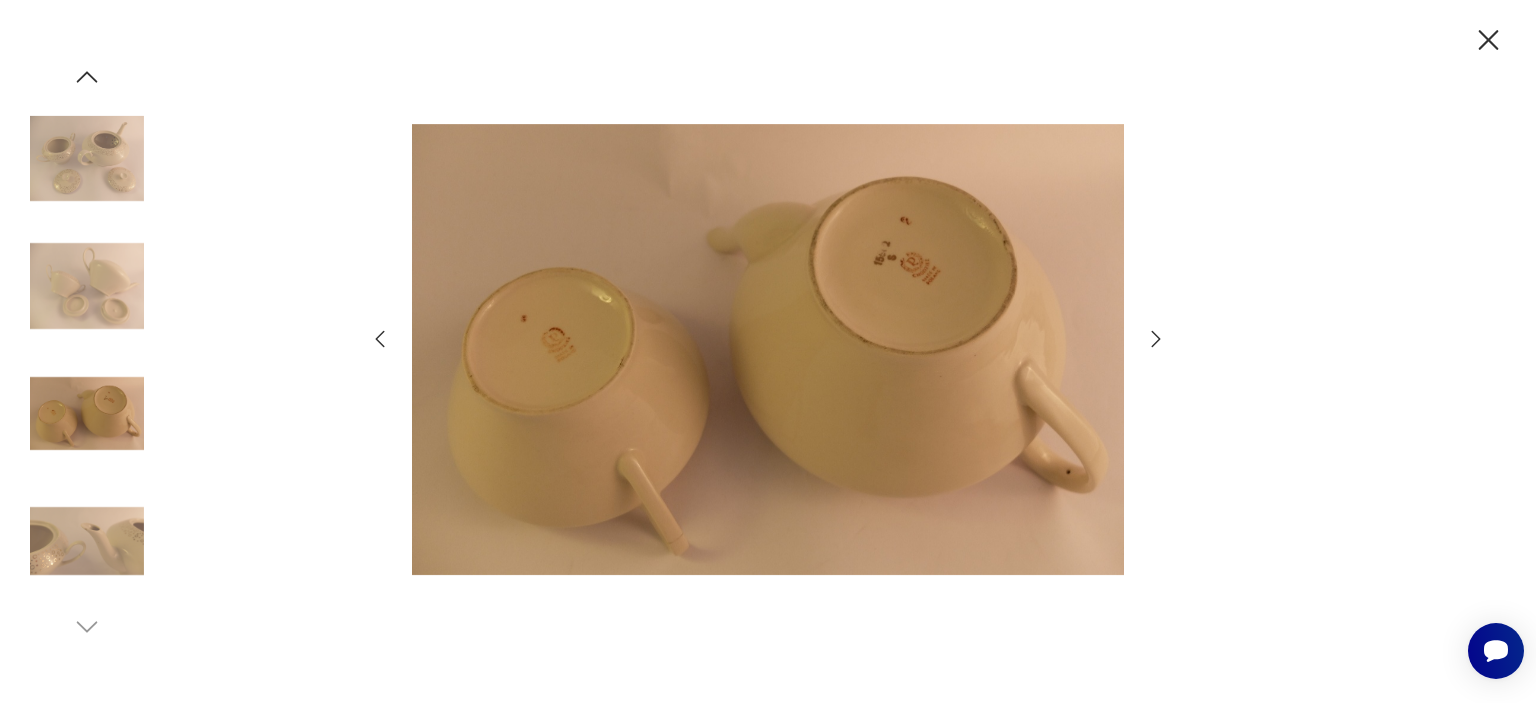 click 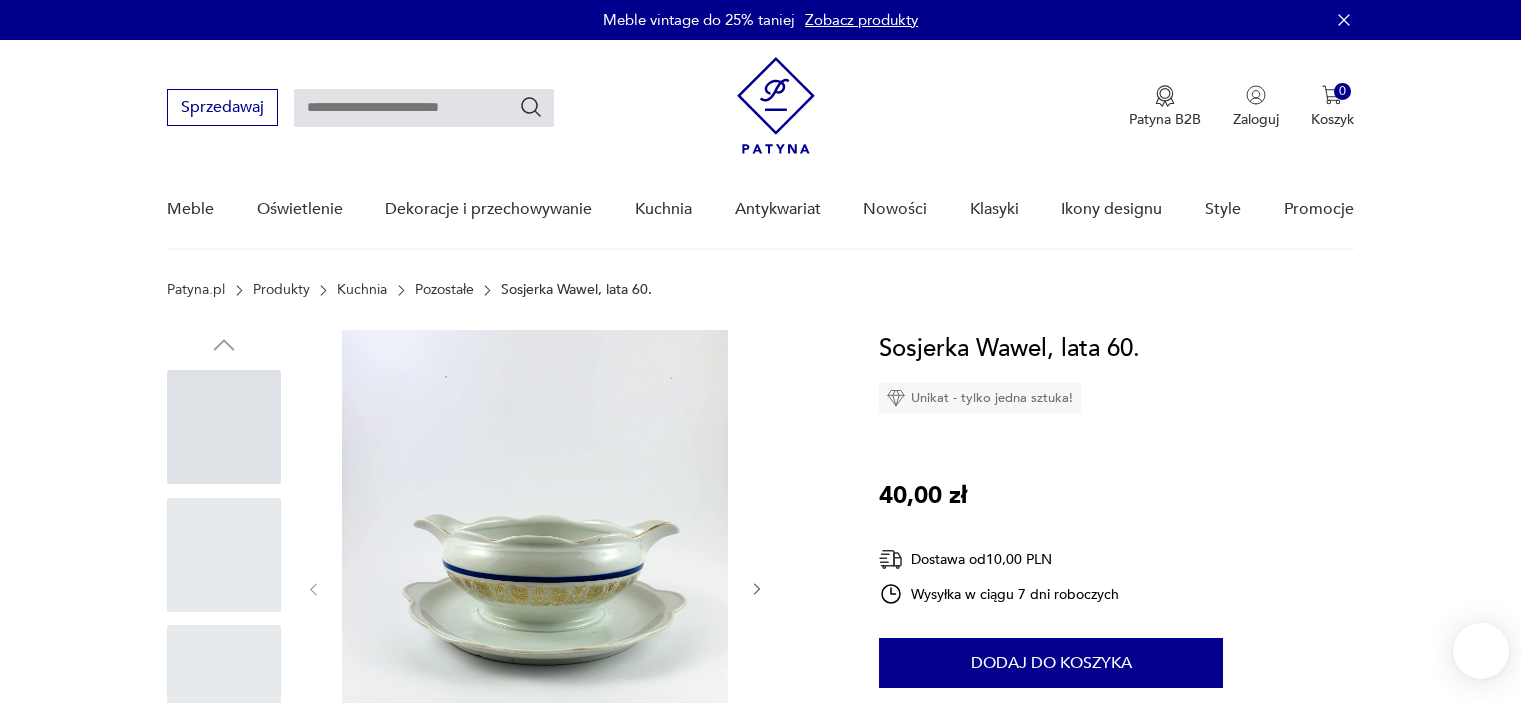 scroll, scrollTop: 0, scrollLeft: 0, axis: both 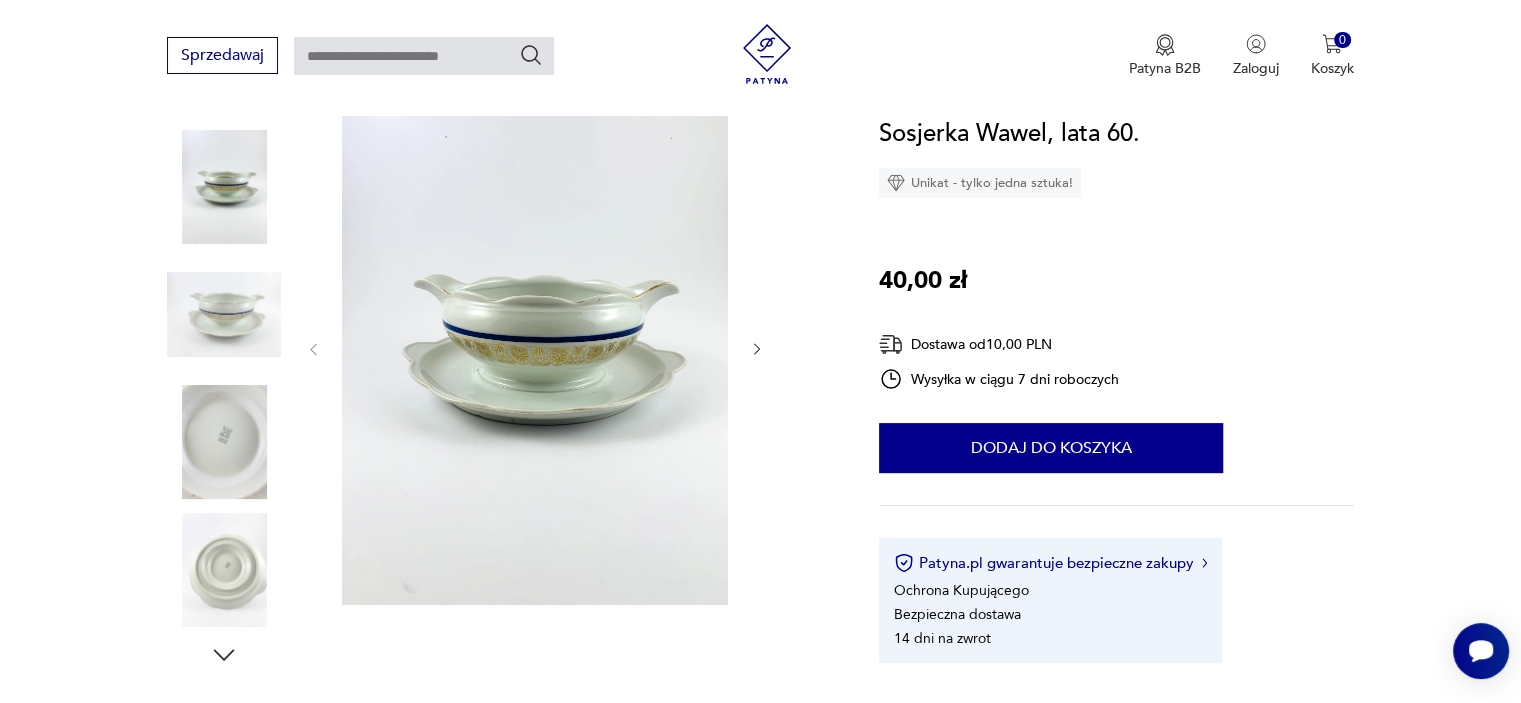 click at bounding box center [535, 347] 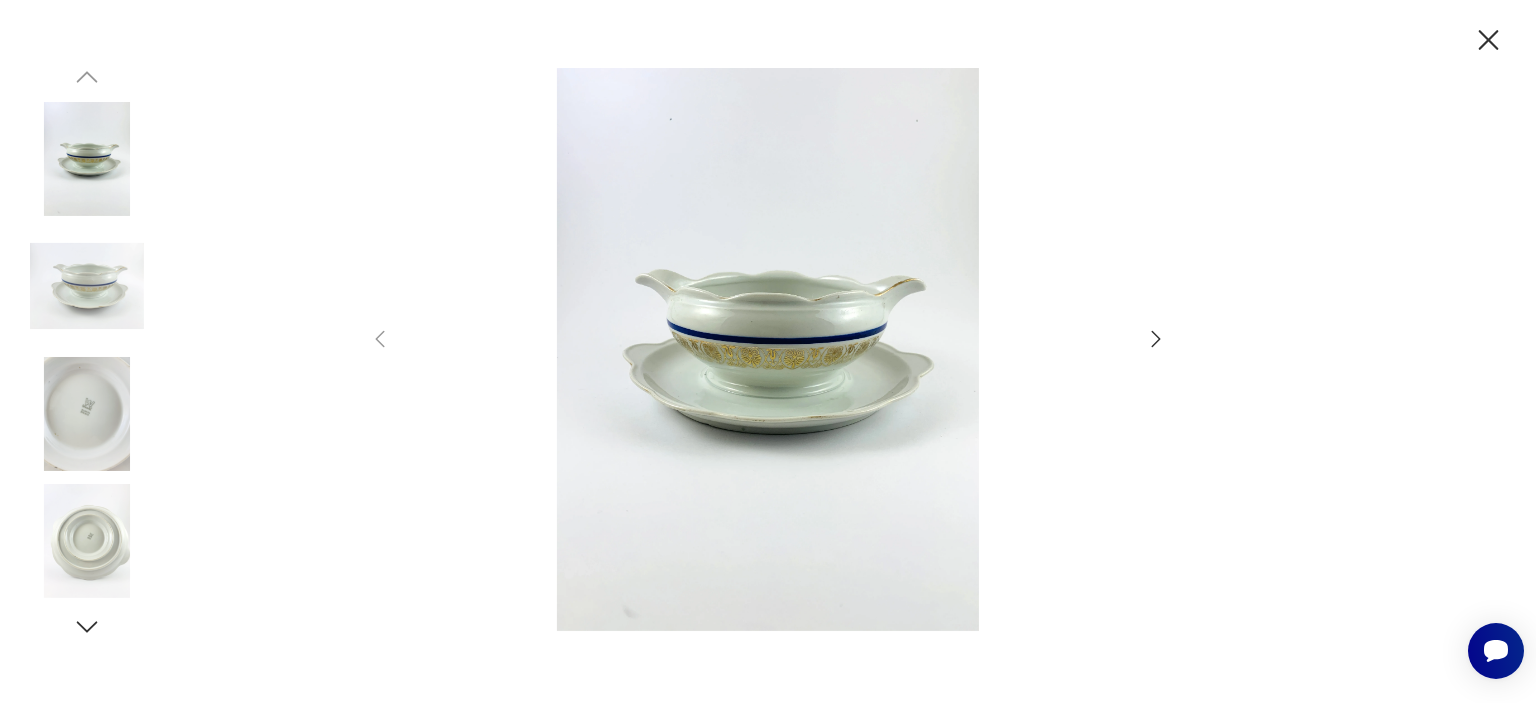 click 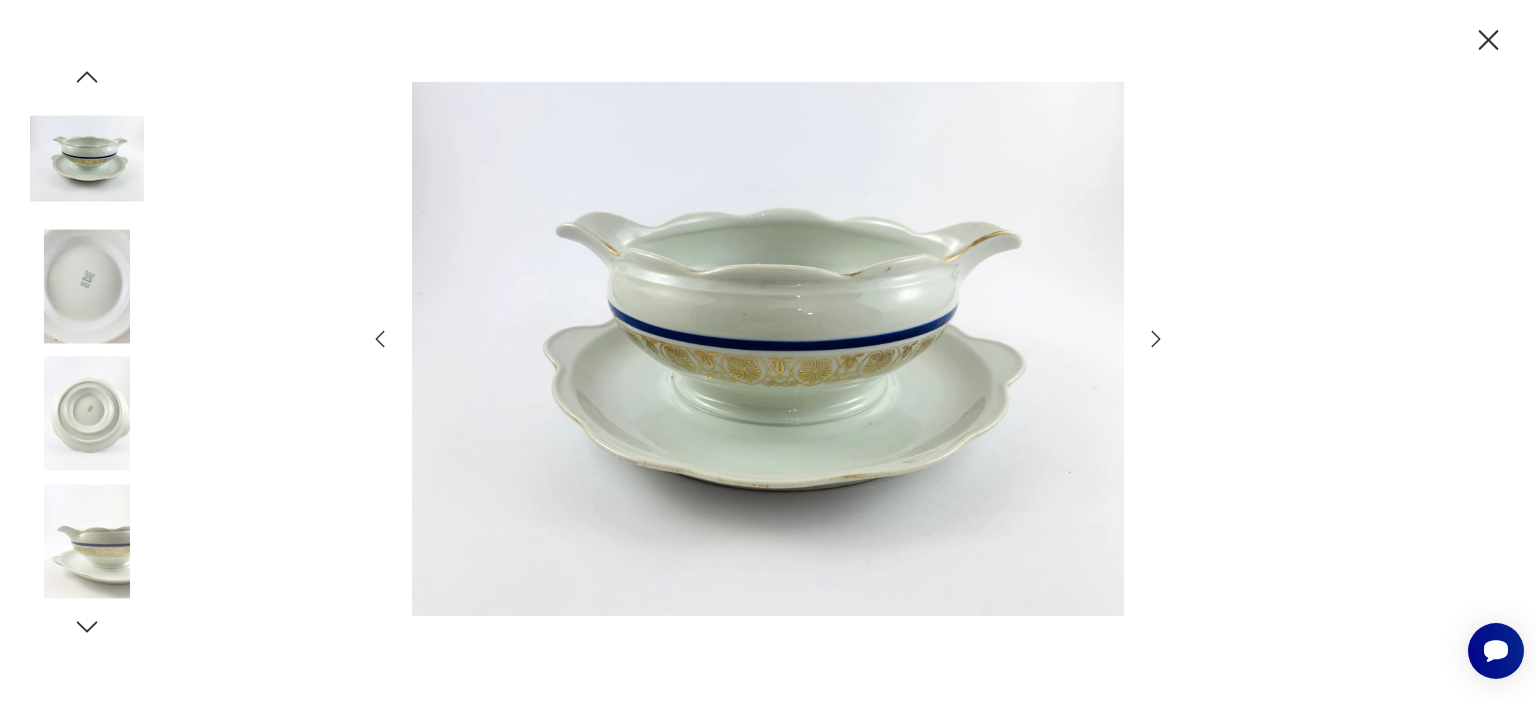 click 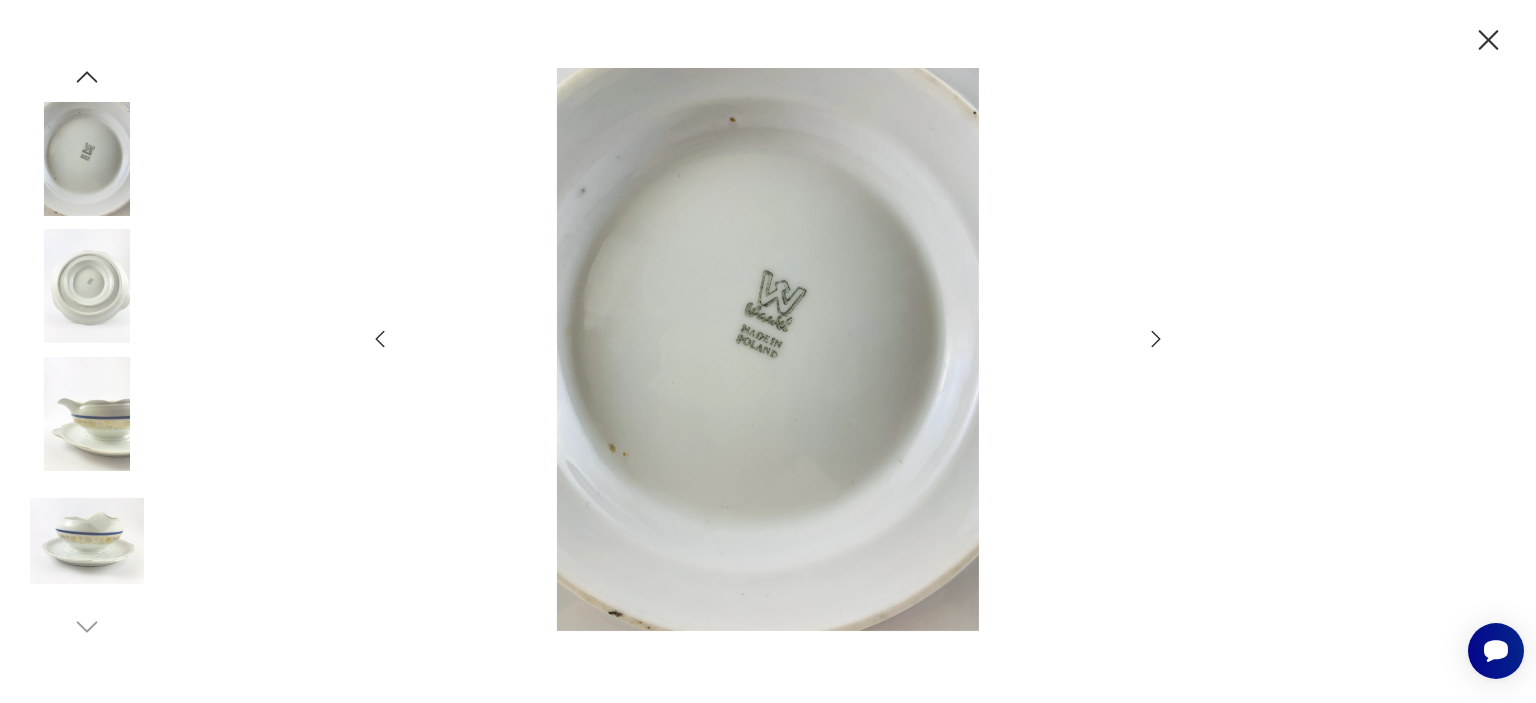 click 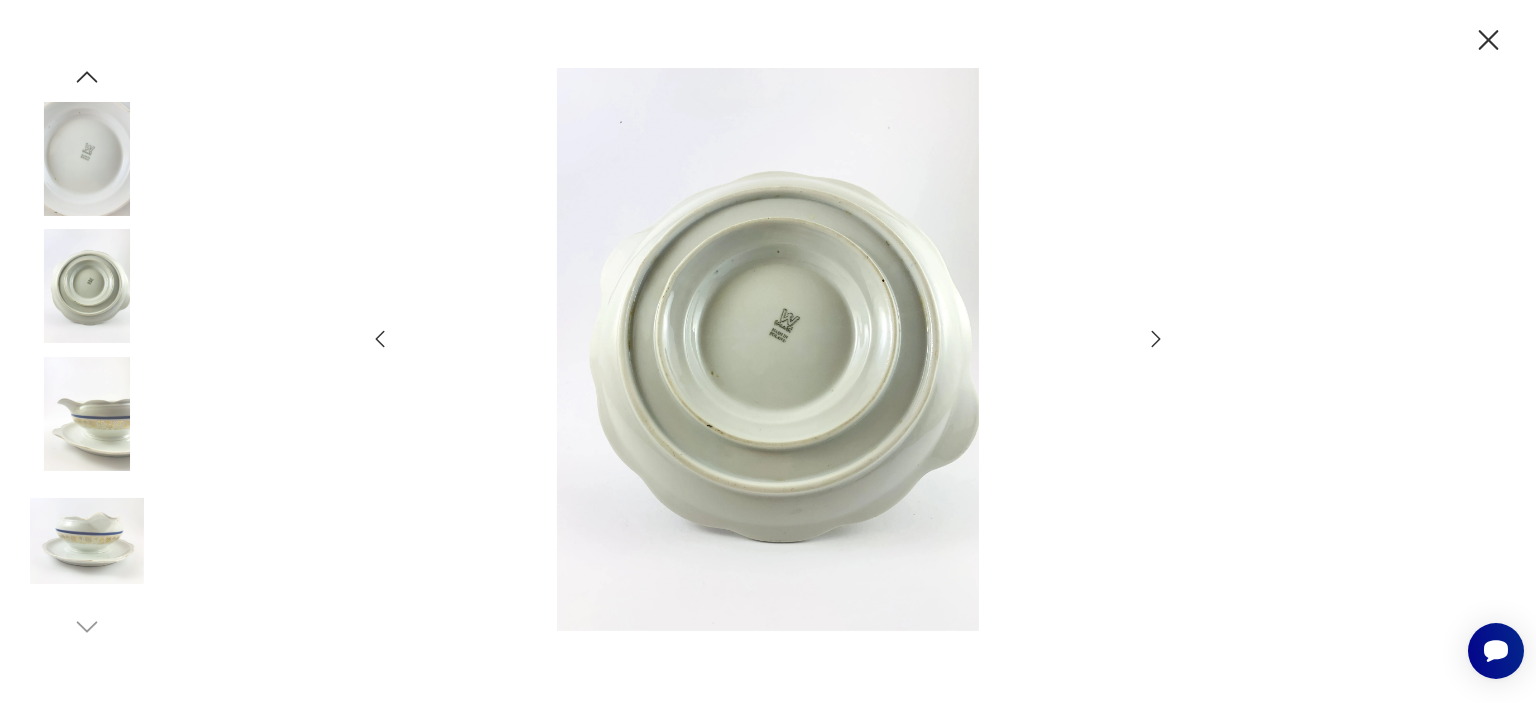click 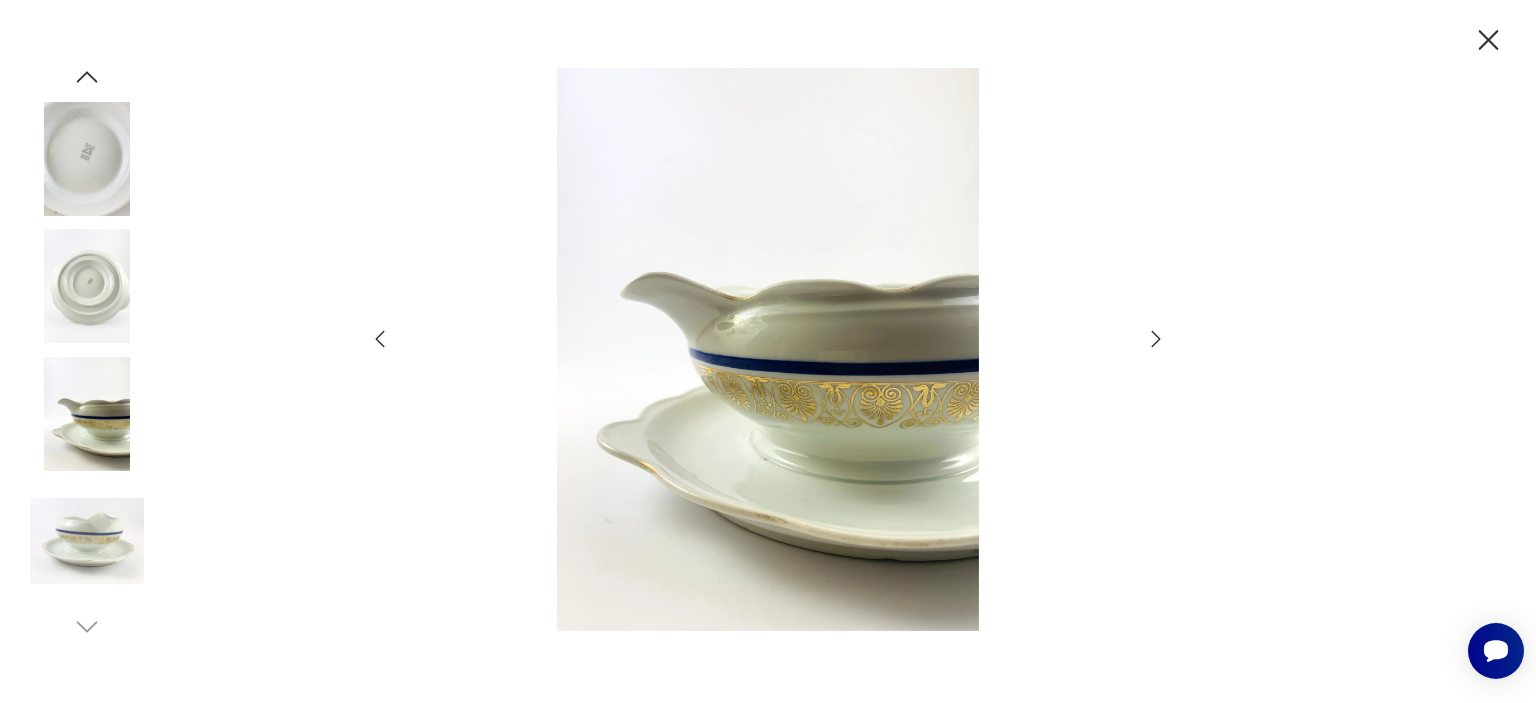 click 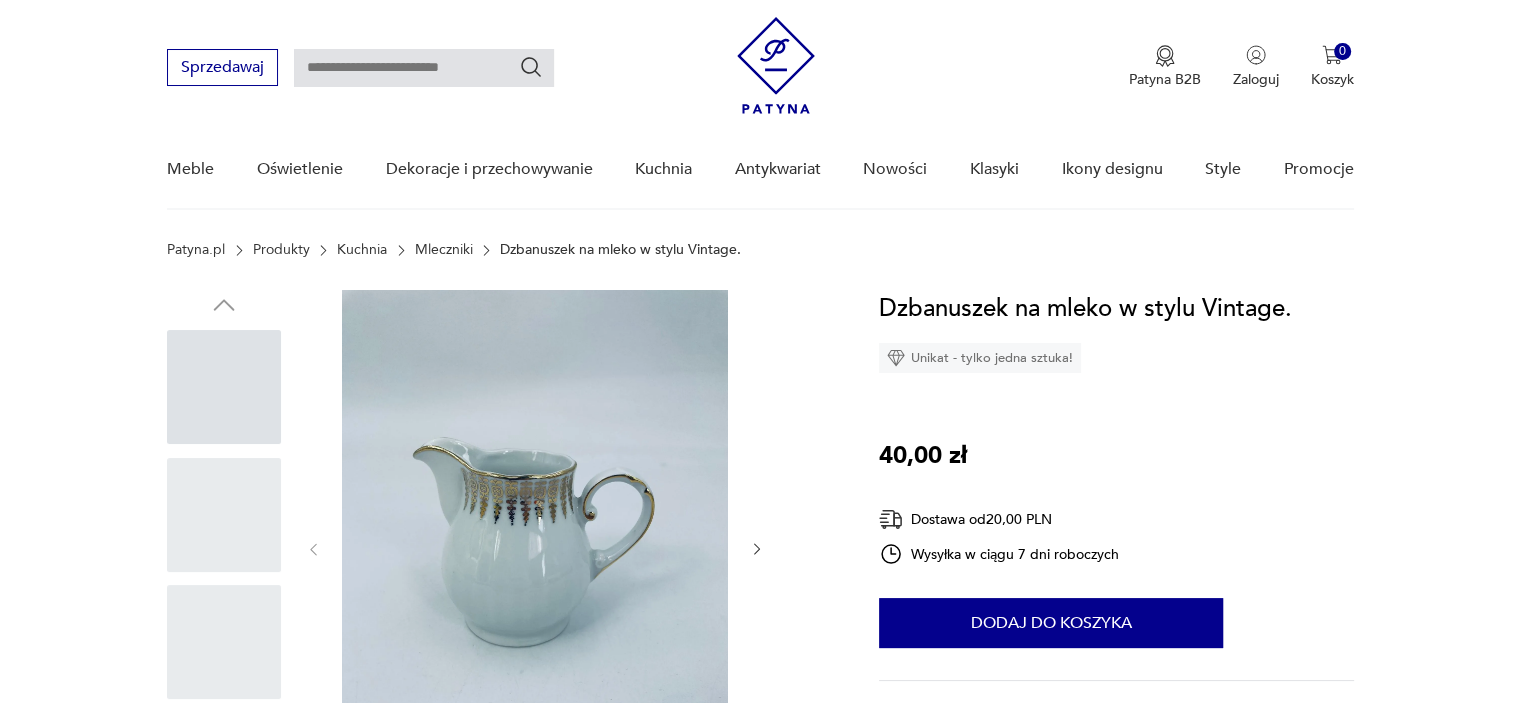 scroll, scrollTop: 48, scrollLeft: 0, axis: vertical 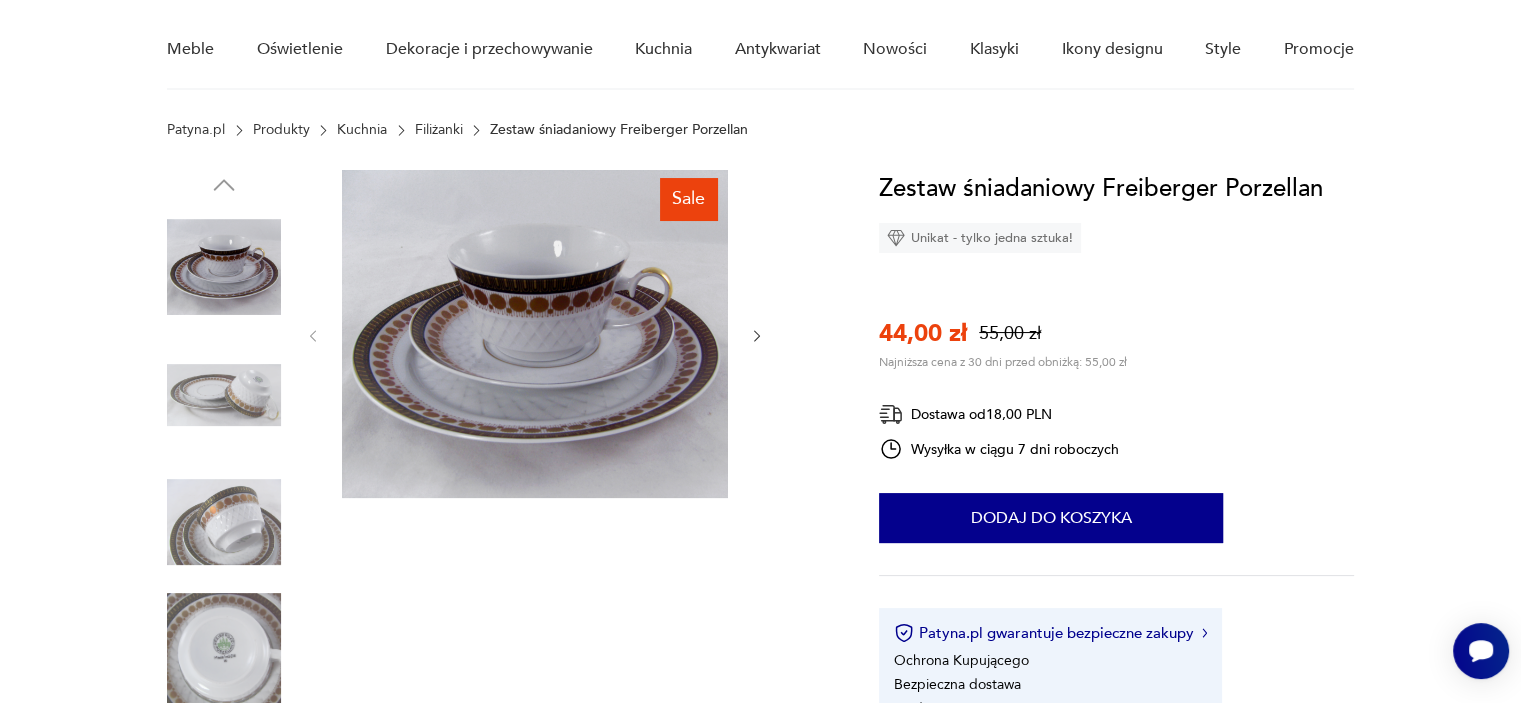 click at bounding box center (224, 522) 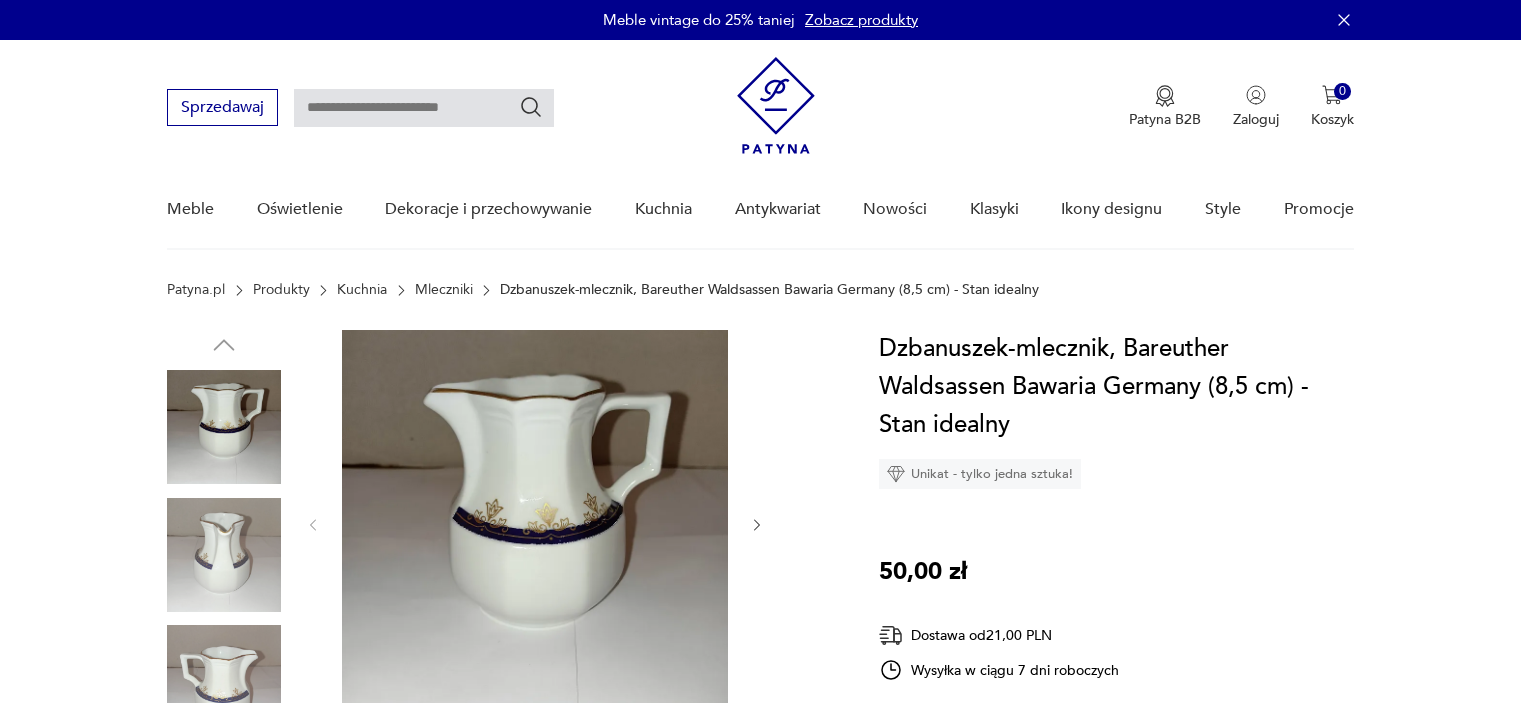 scroll, scrollTop: 0, scrollLeft: 0, axis: both 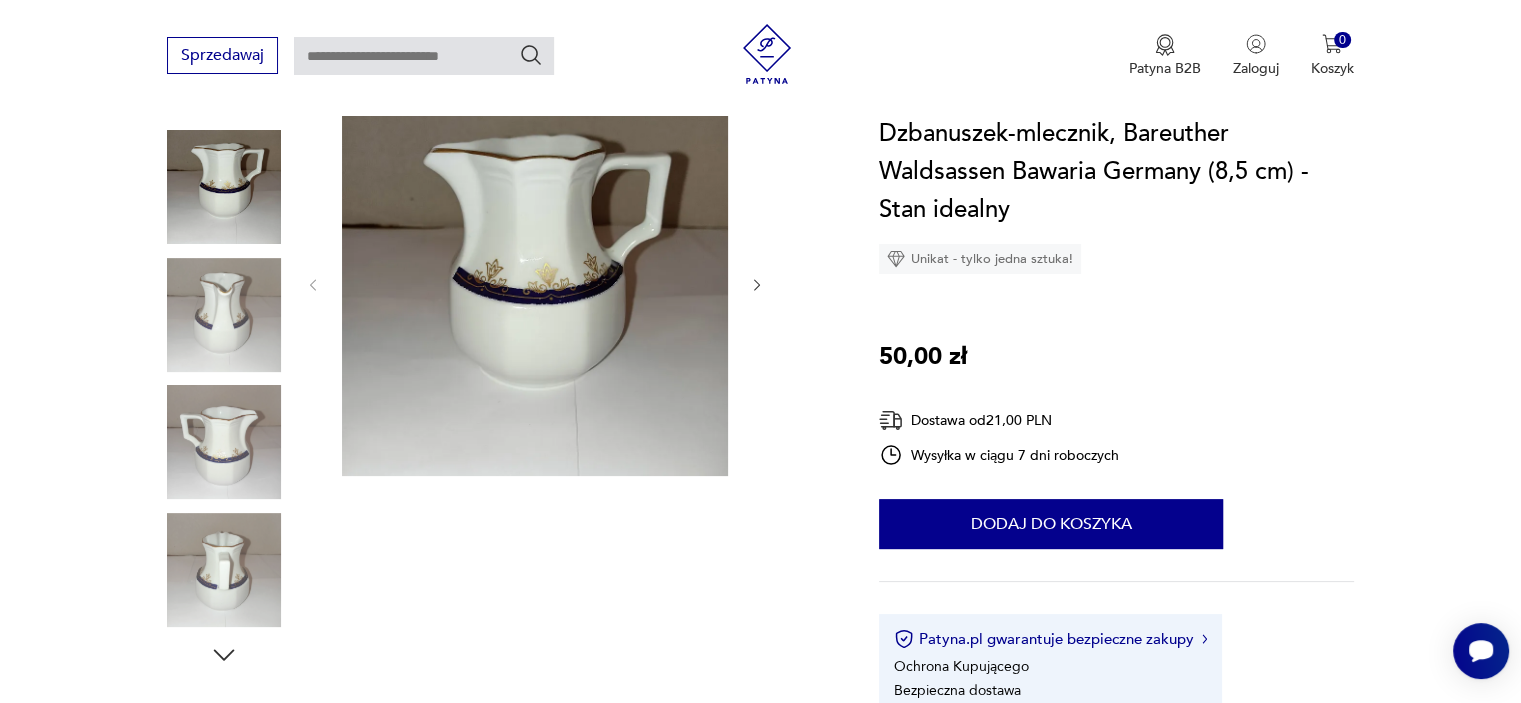 click at bounding box center (224, 442) 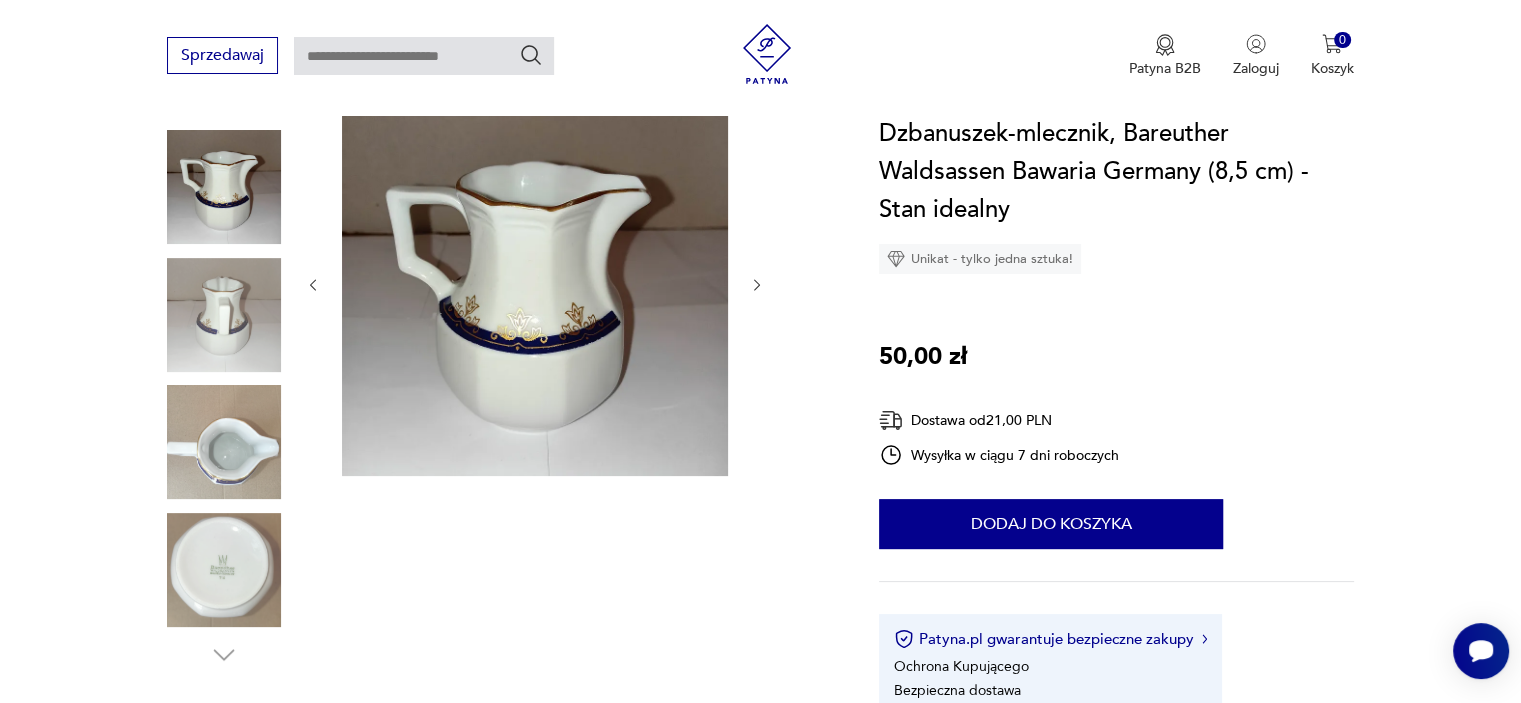 click at bounding box center [535, 283] 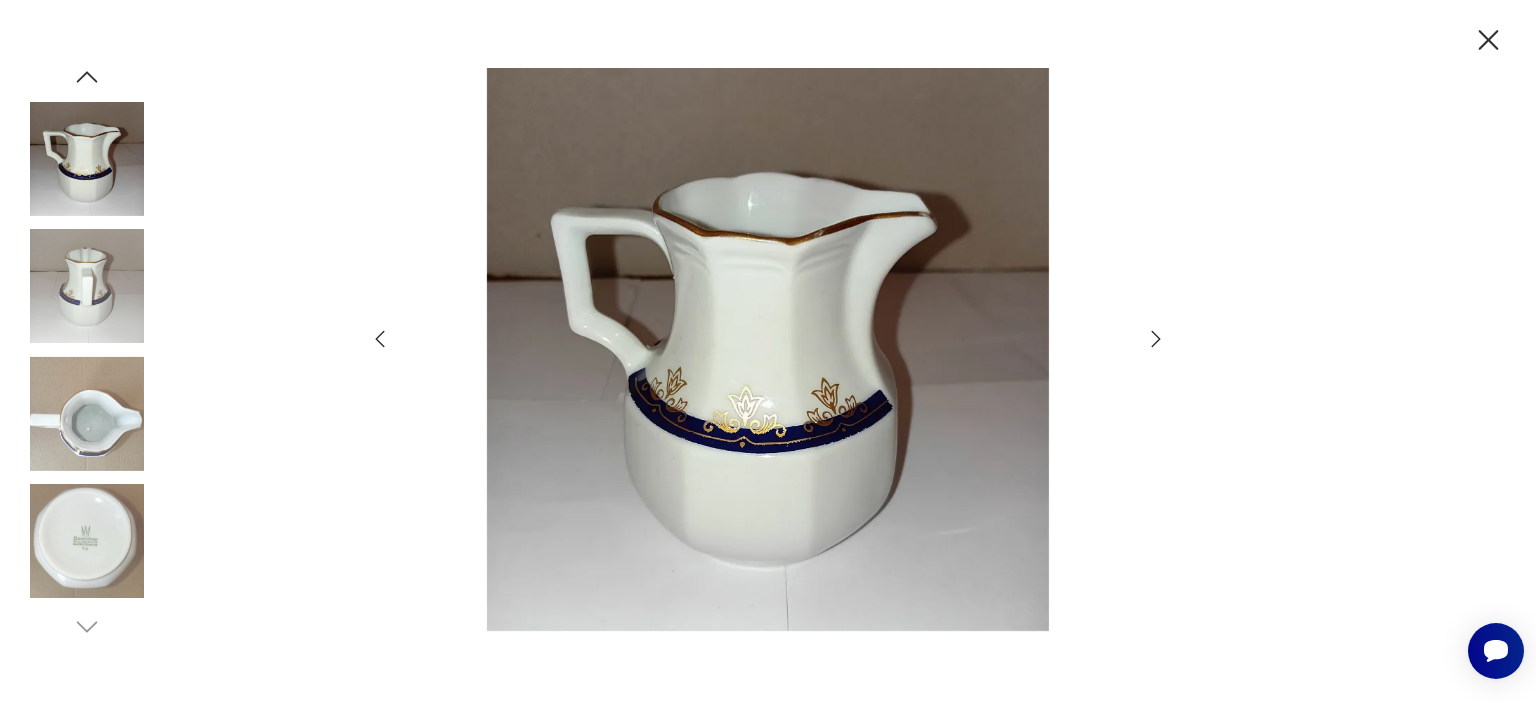 click at bounding box center [87, 159] 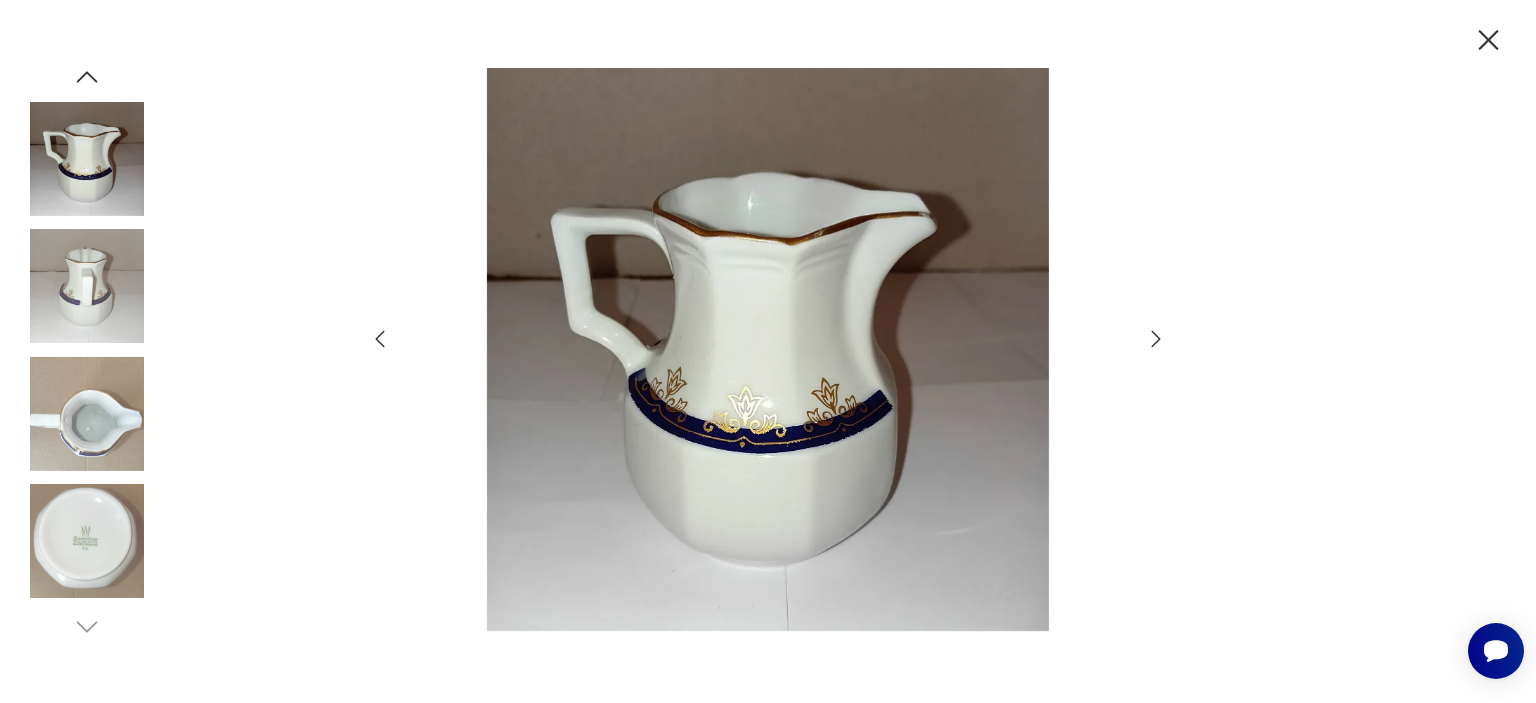 click 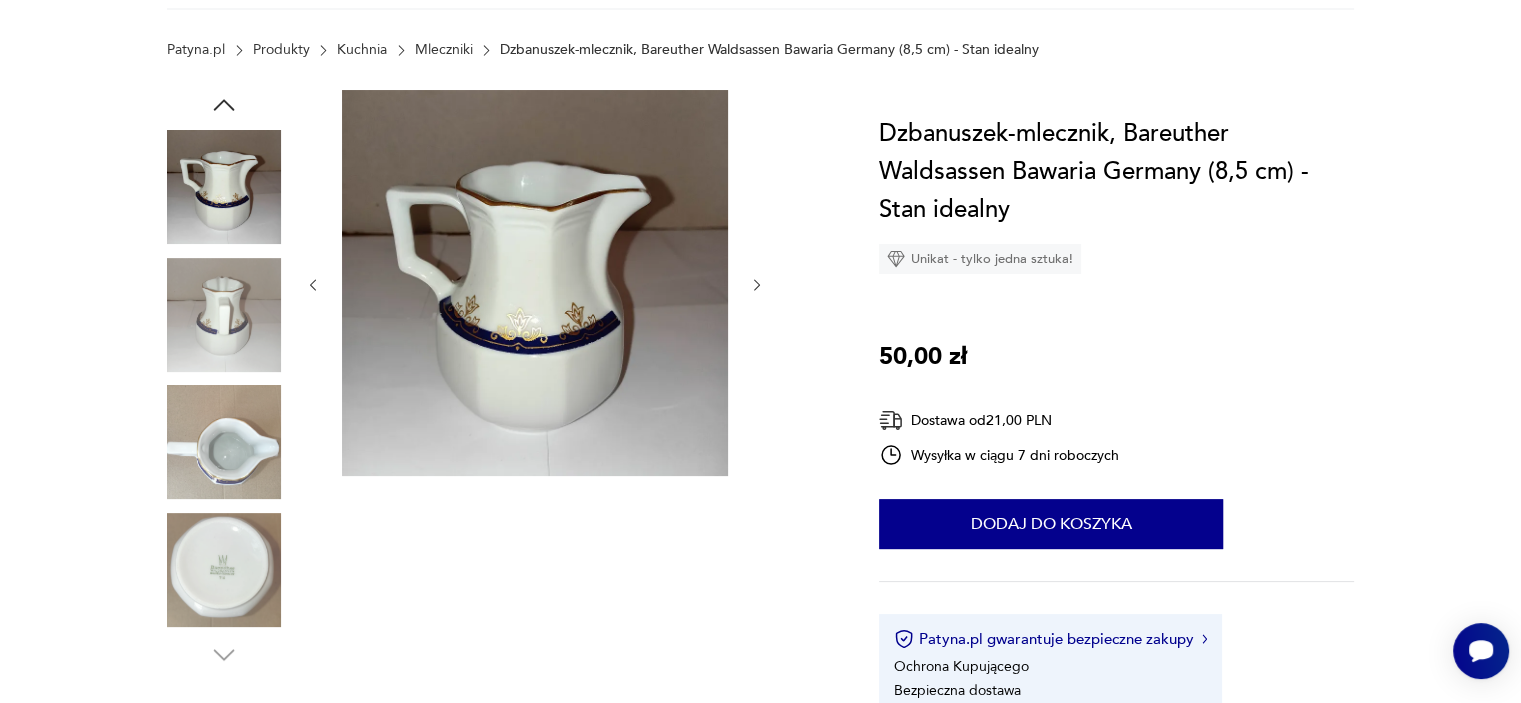 scroll, scrollTop: 80, scrollLeft: 0, axis: vertical 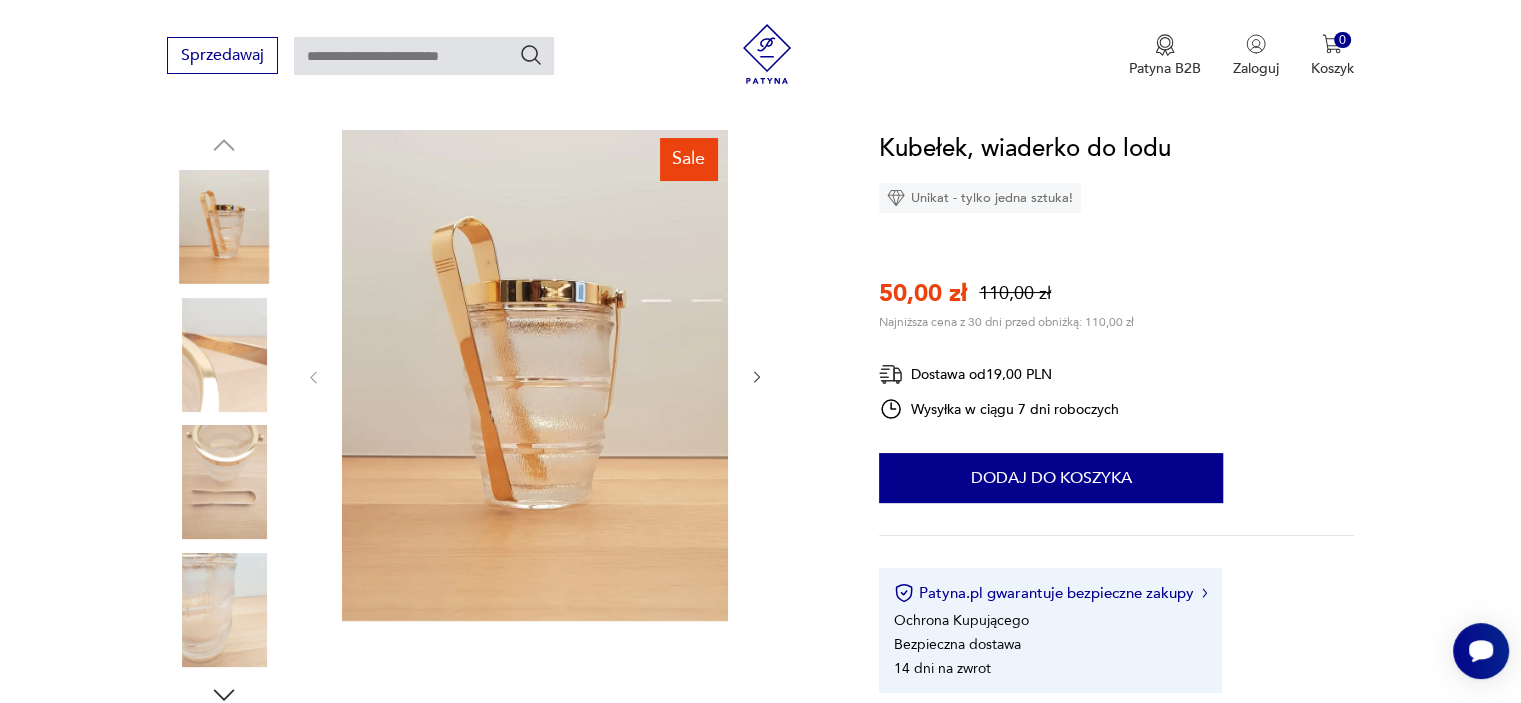 click 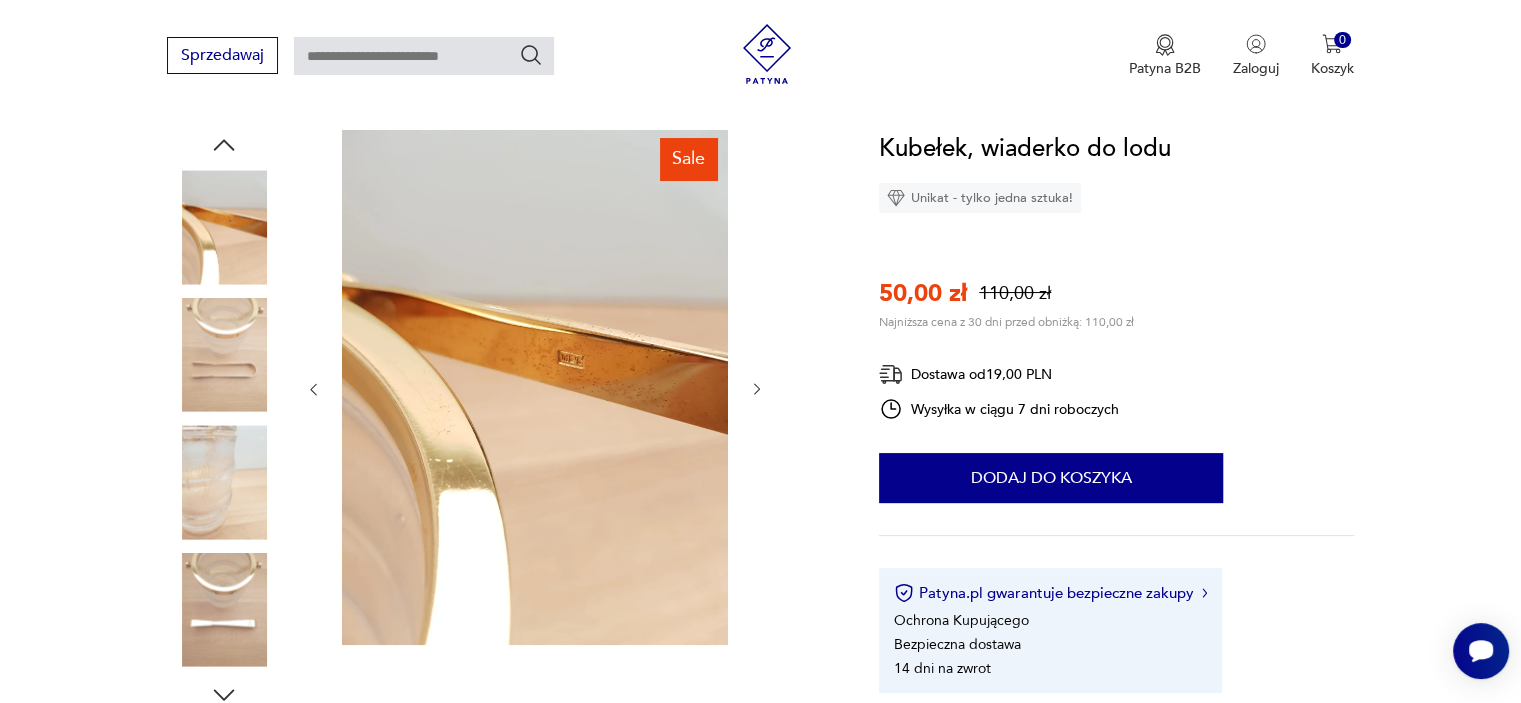 click at bounding box center (535, 389) 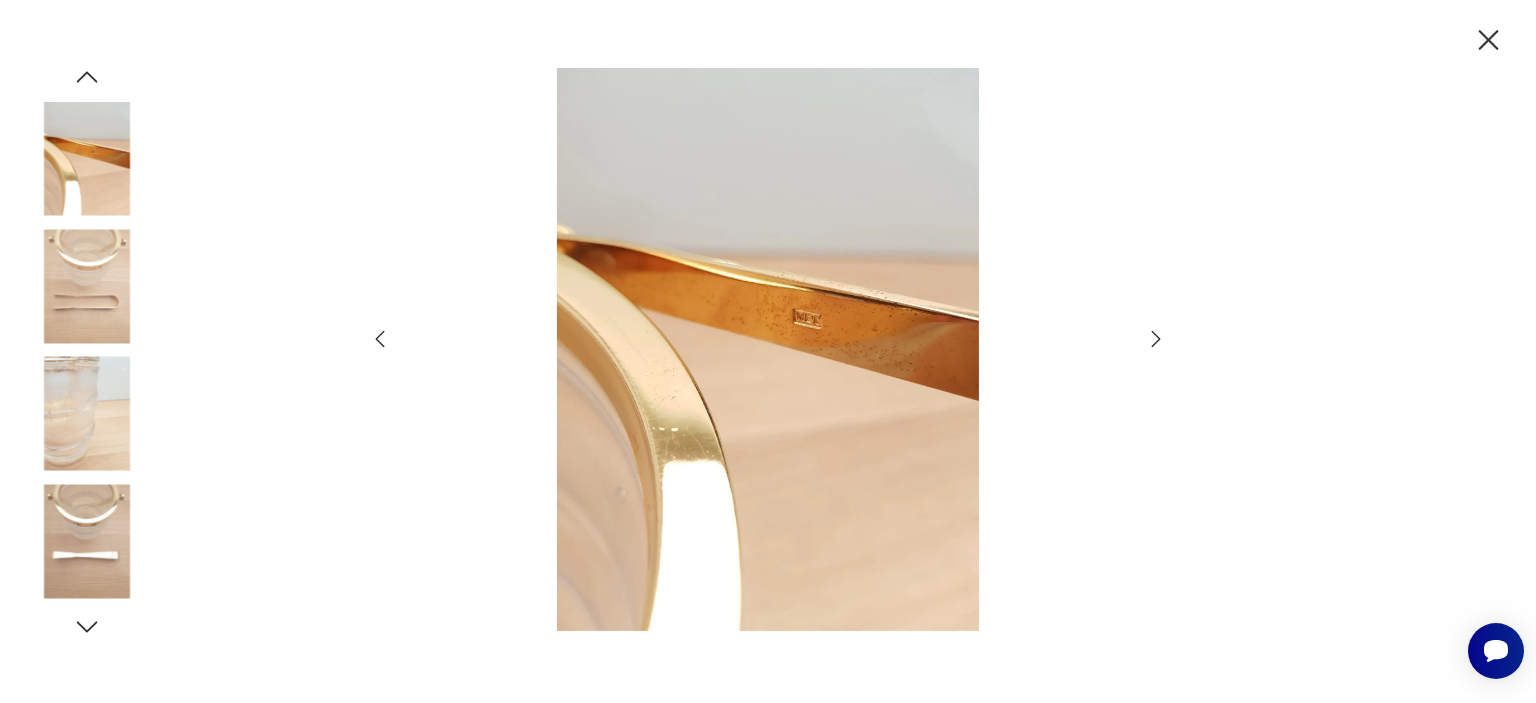 click 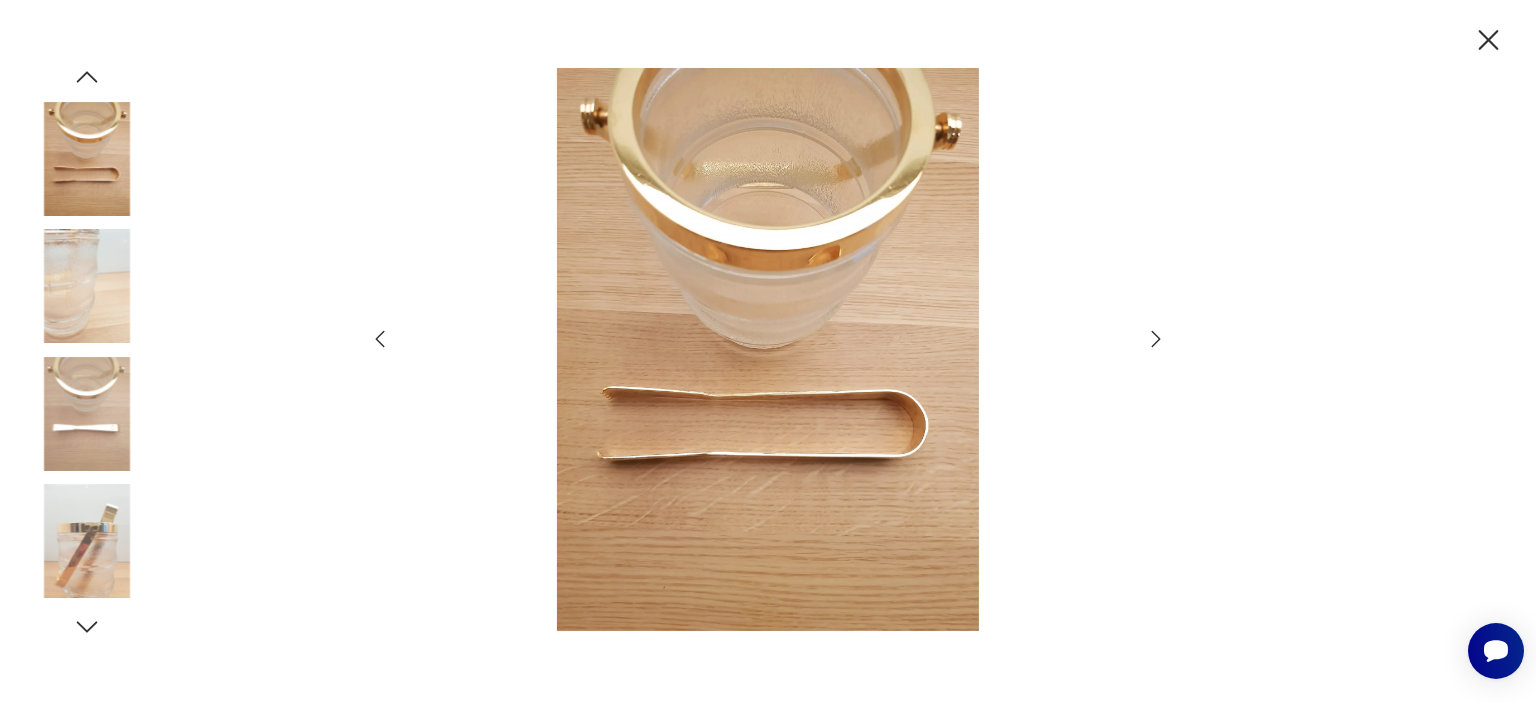 click 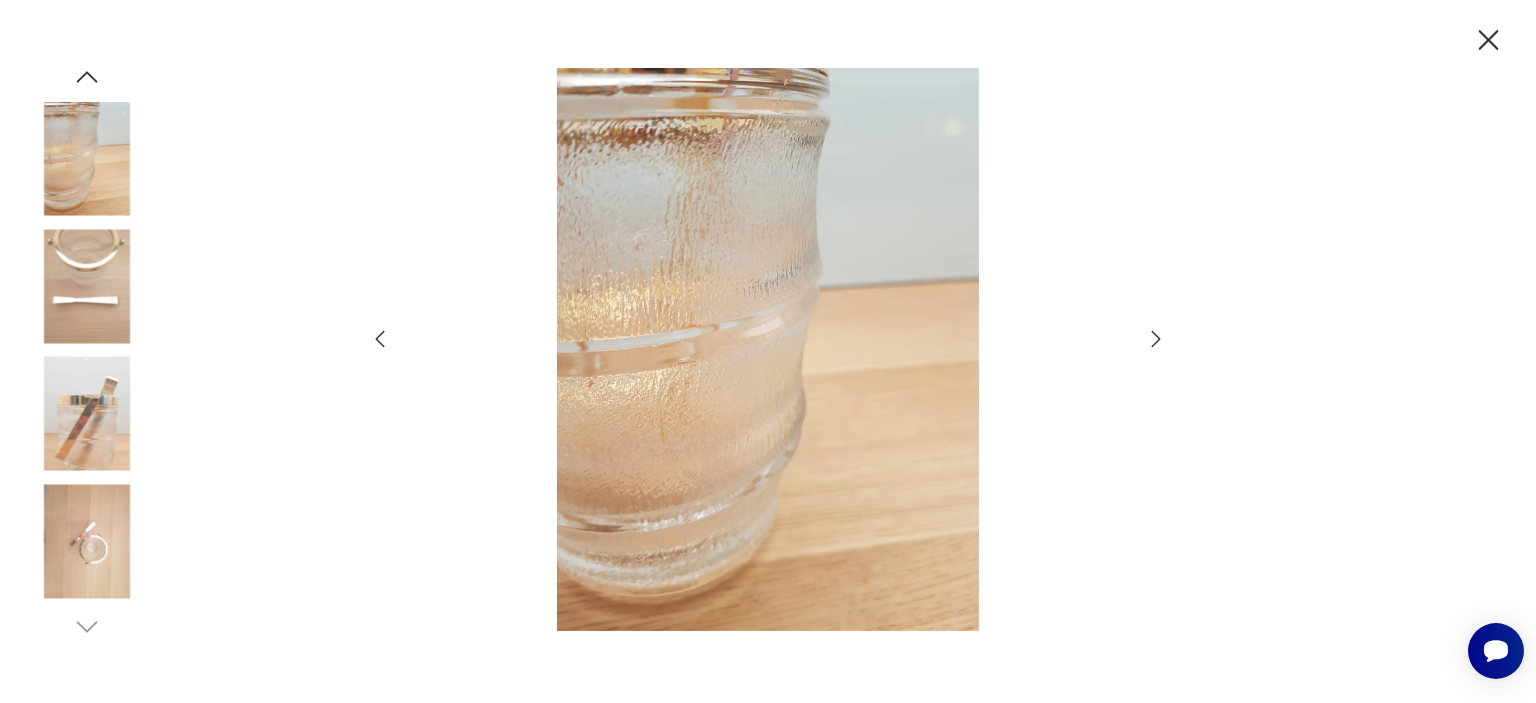 click 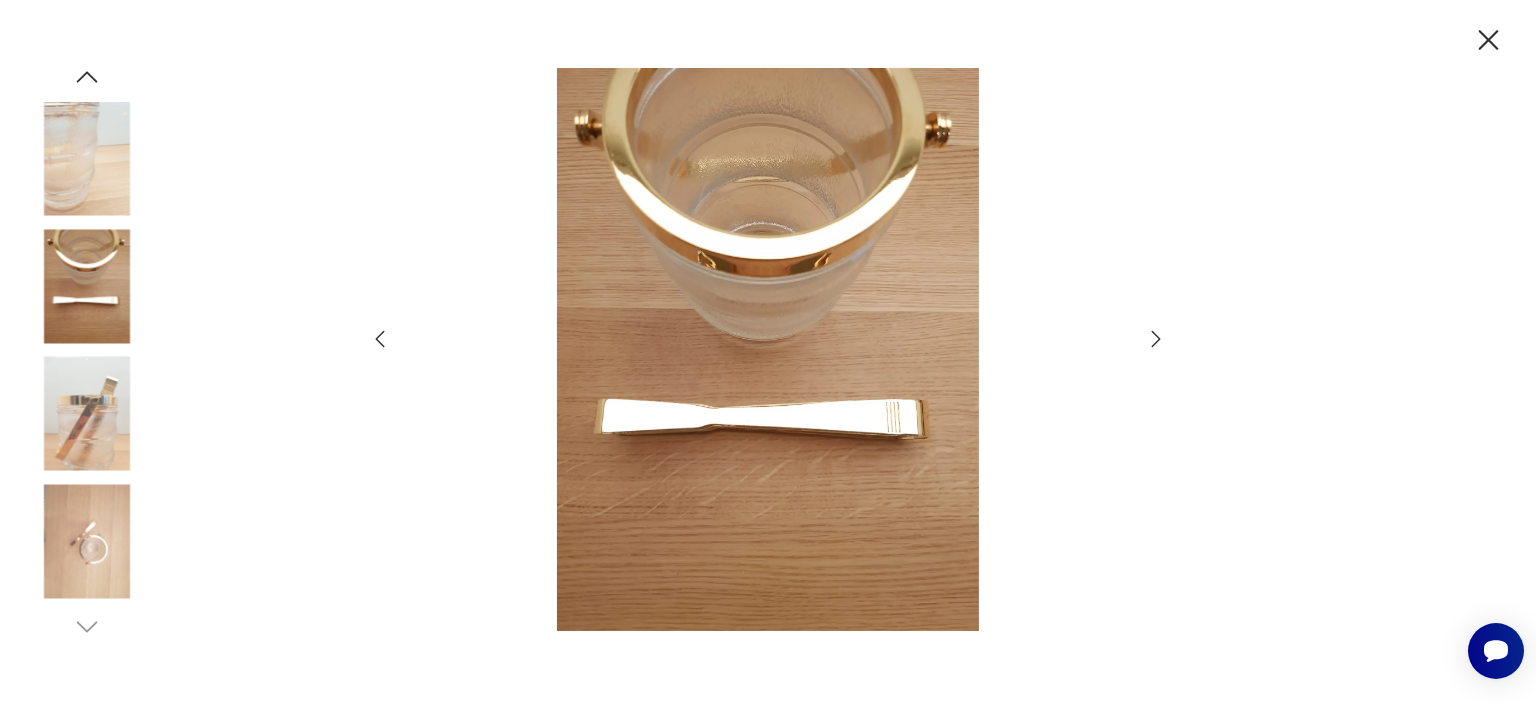 click 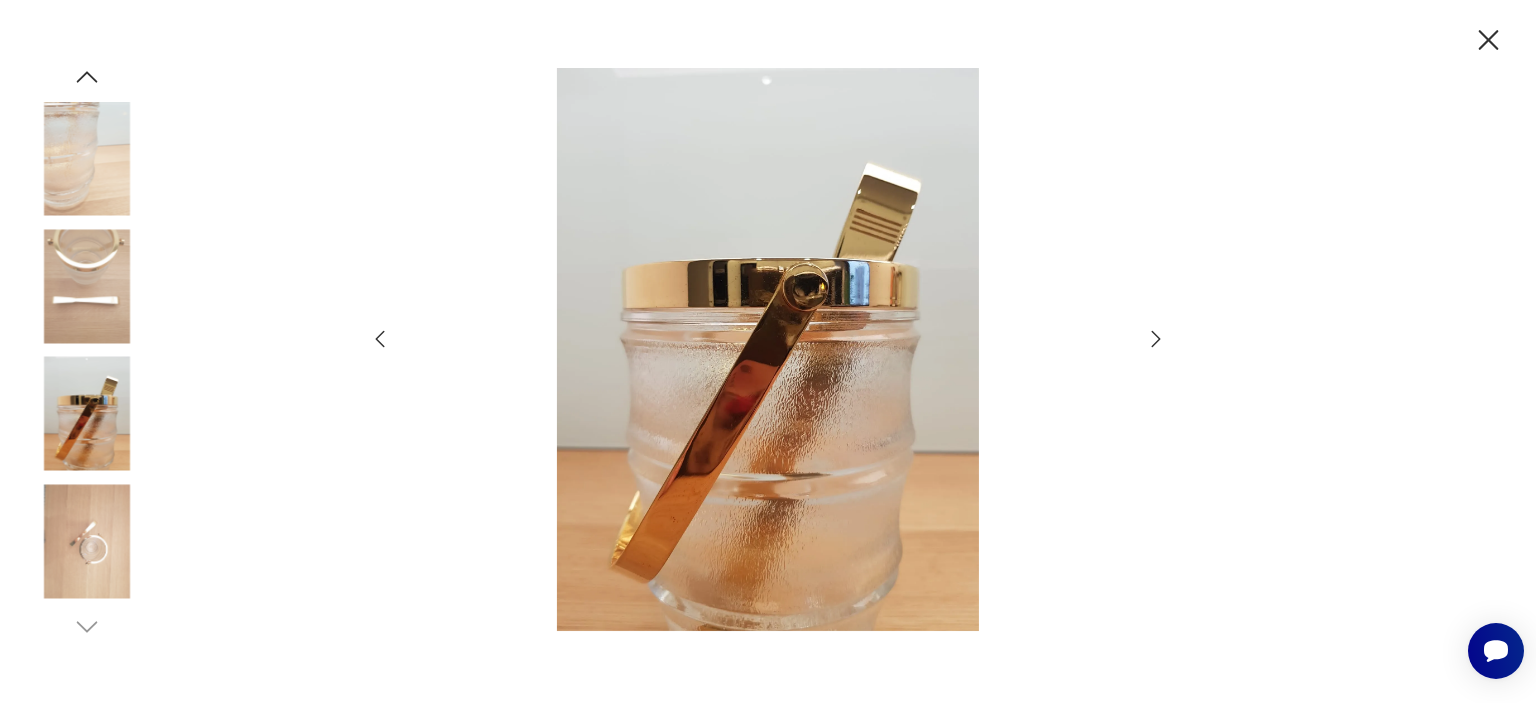 click 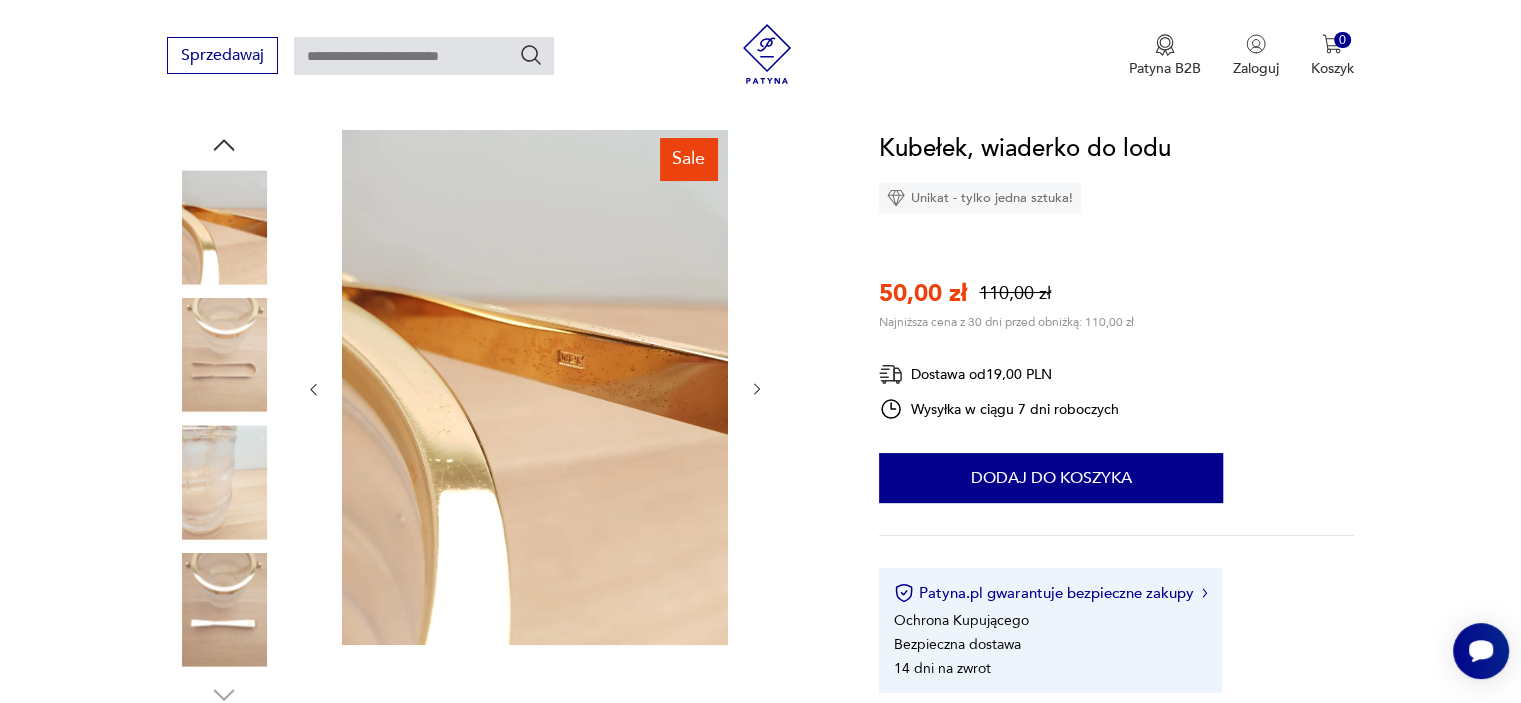 click 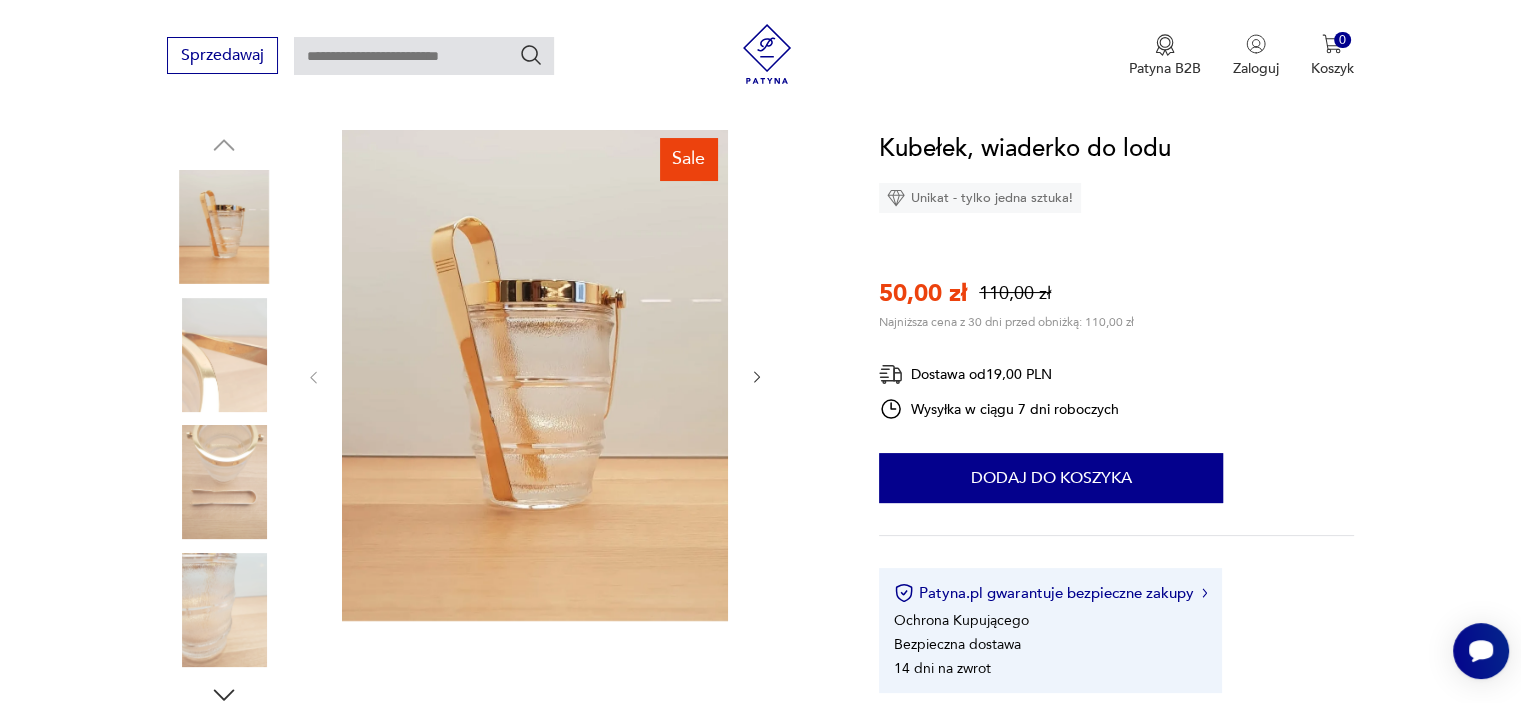 click at bounding box center [224, 420] 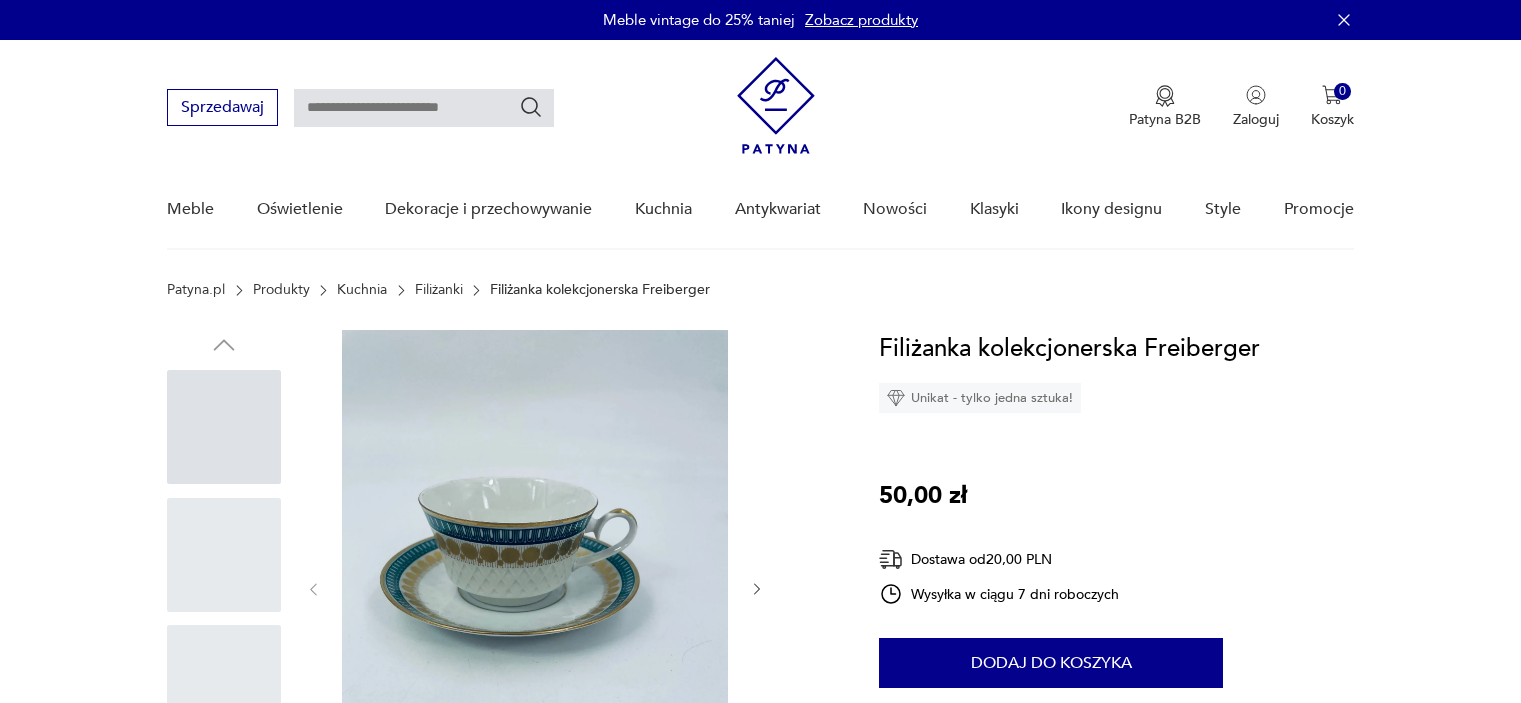 scroll, scrollTop: 0, scrollLeft: 0, axis: both 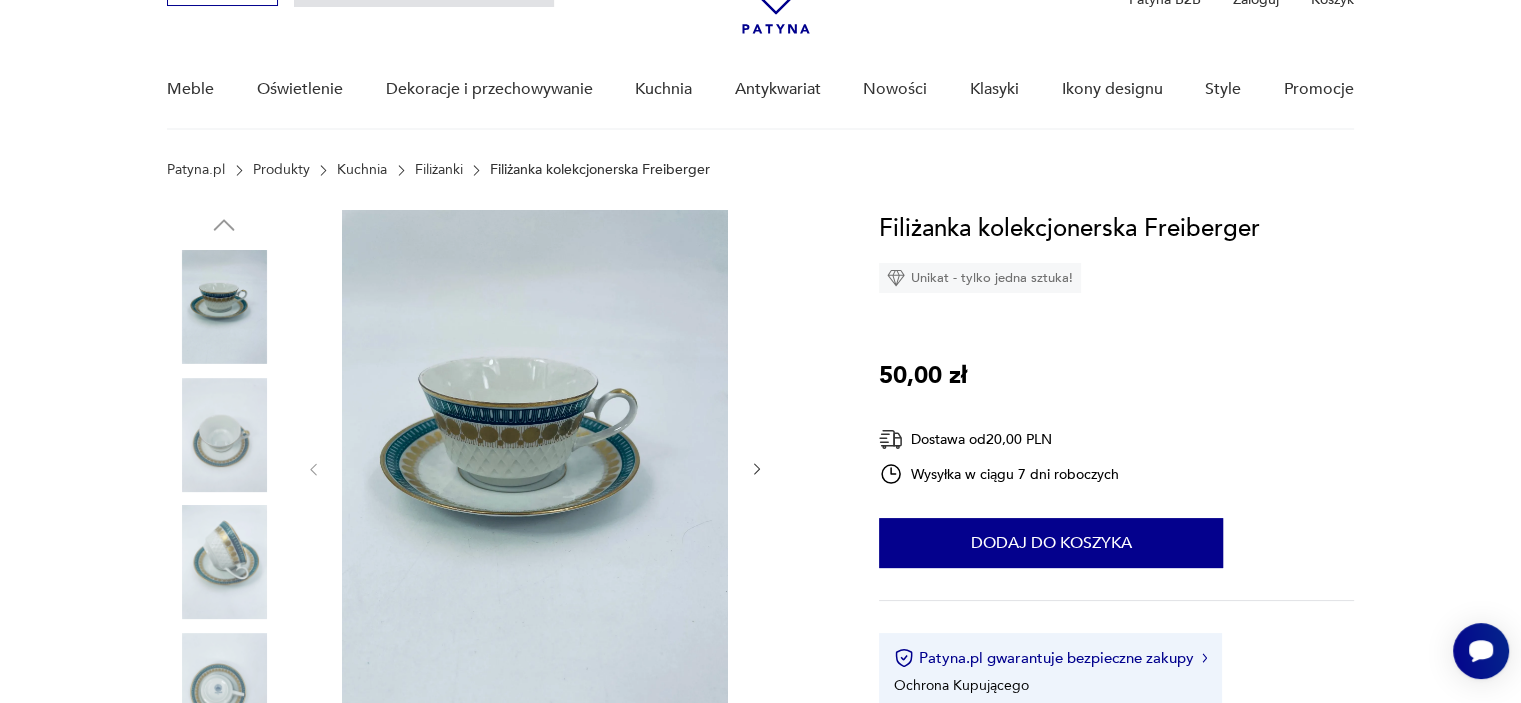 click at bounding box center (535, 467) 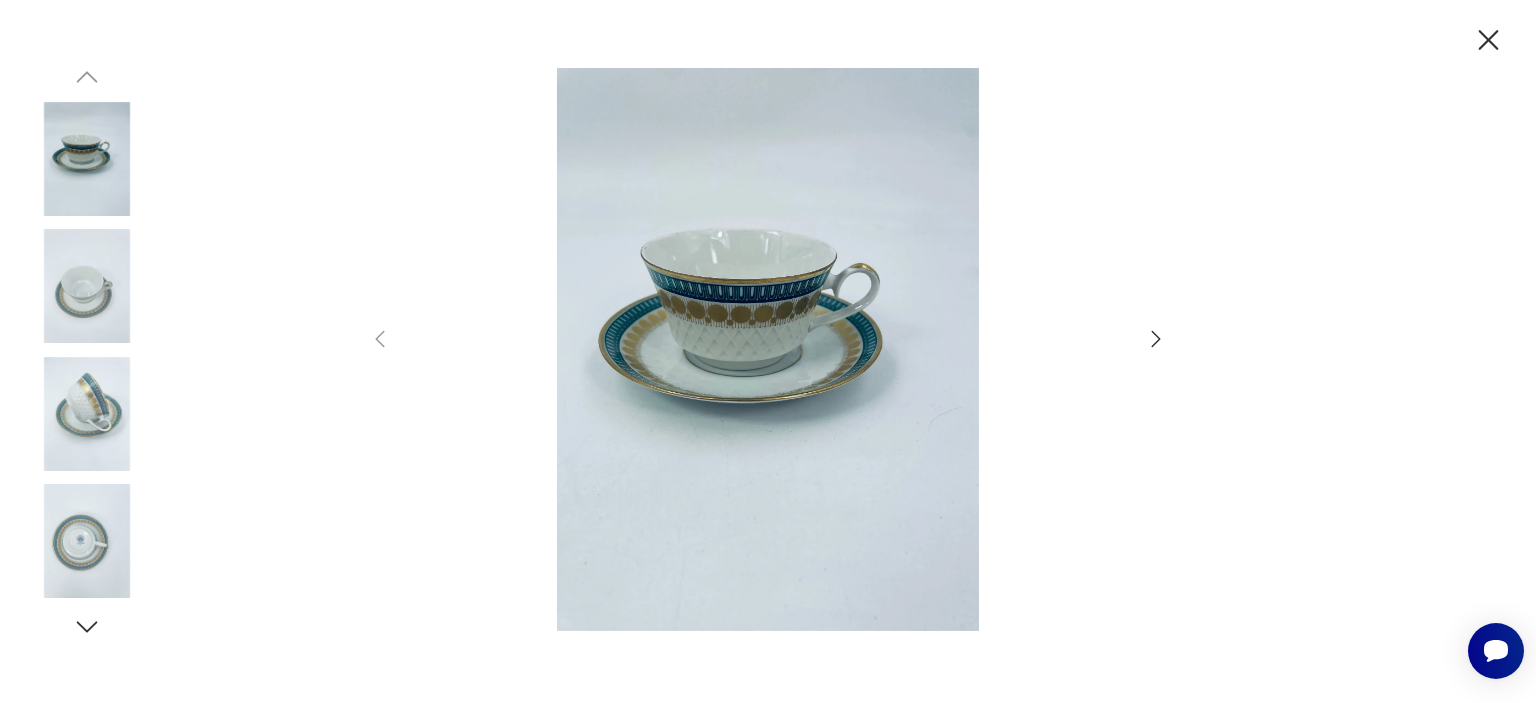 click 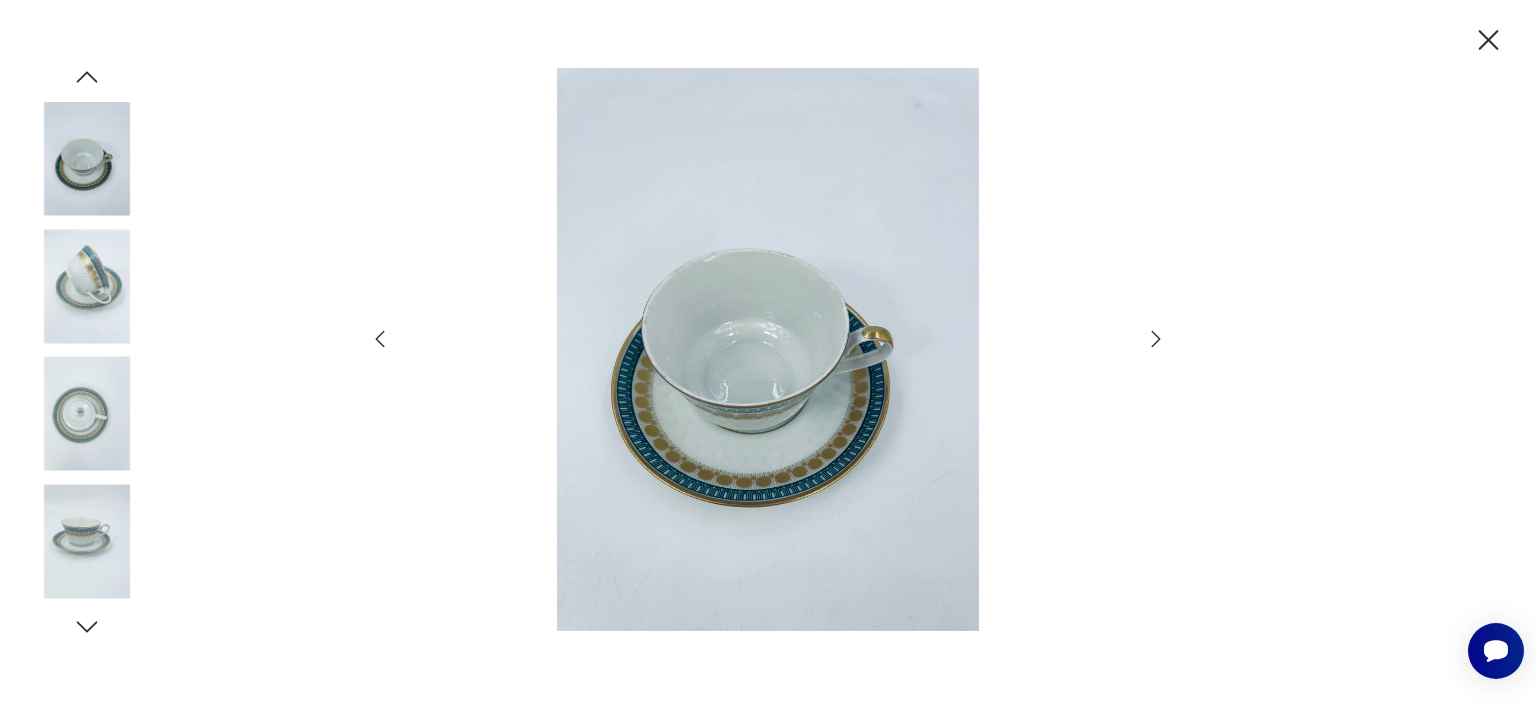 click 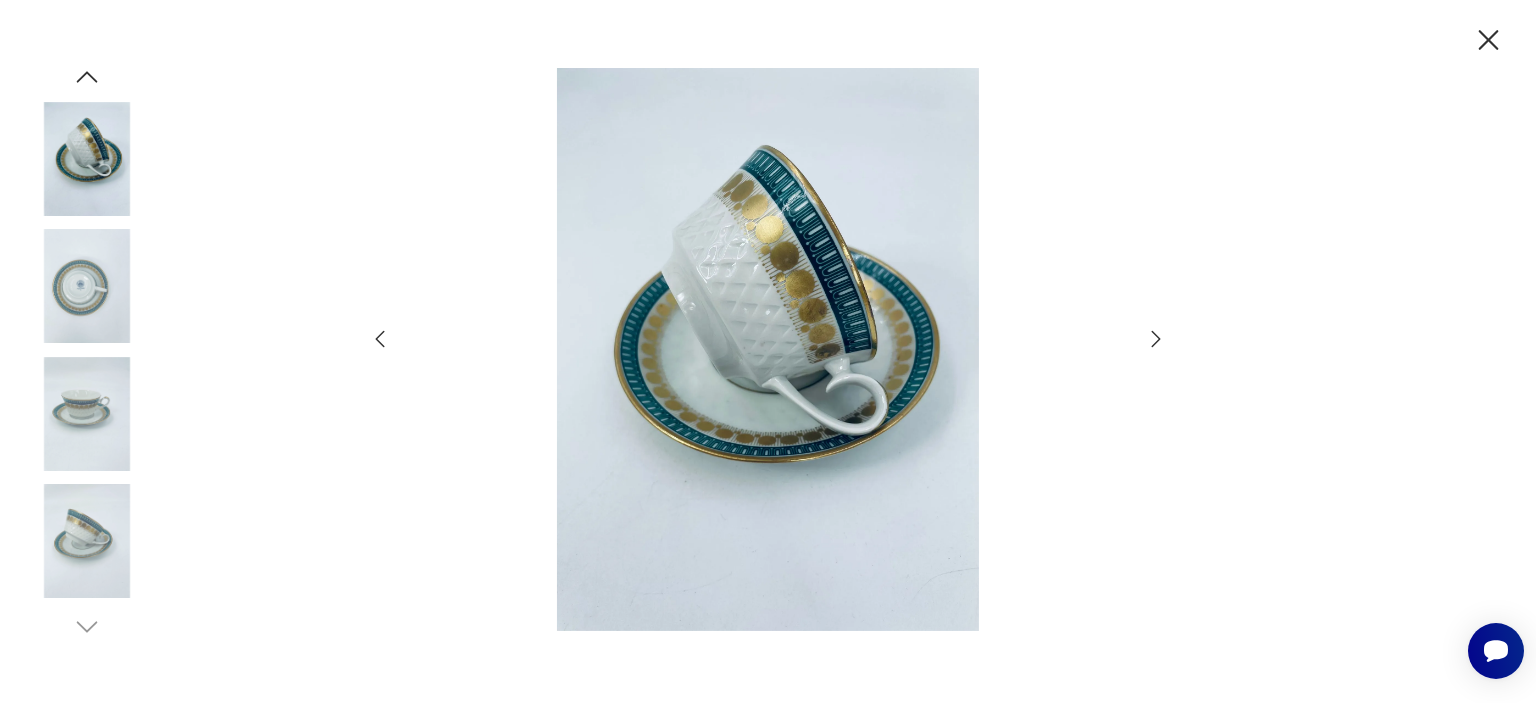 click 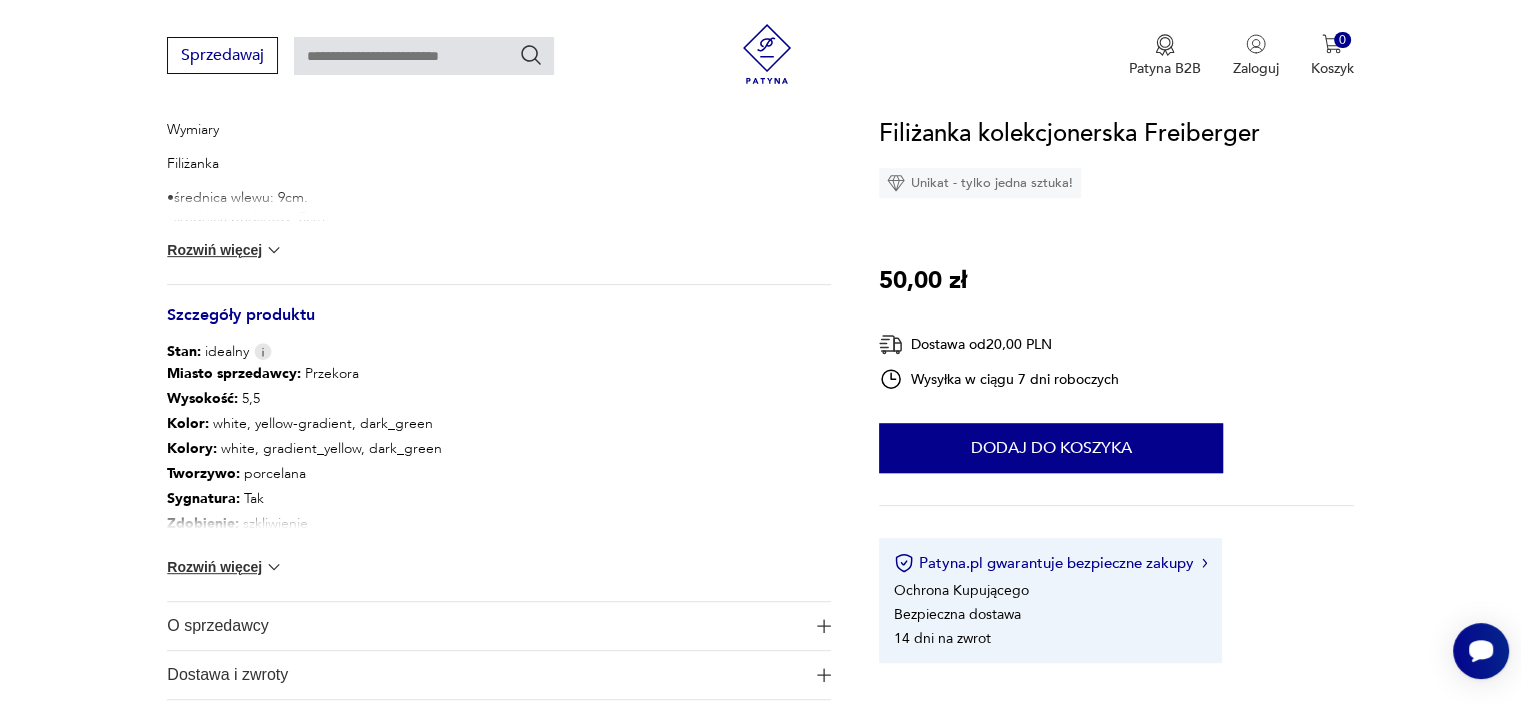 scroll, scrollTop: 920, scrollLeft: 0, axis: vertical 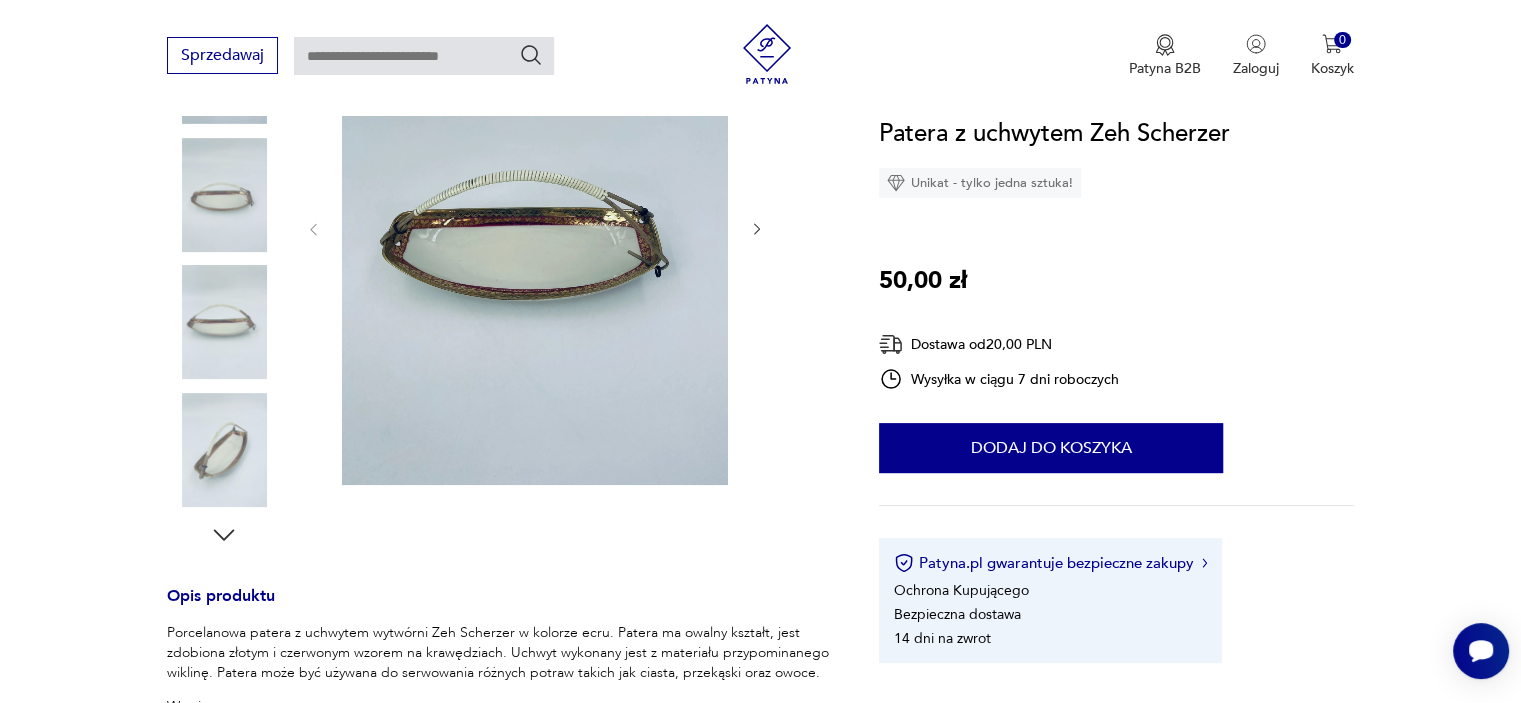 click at bounding box center (535, 227) 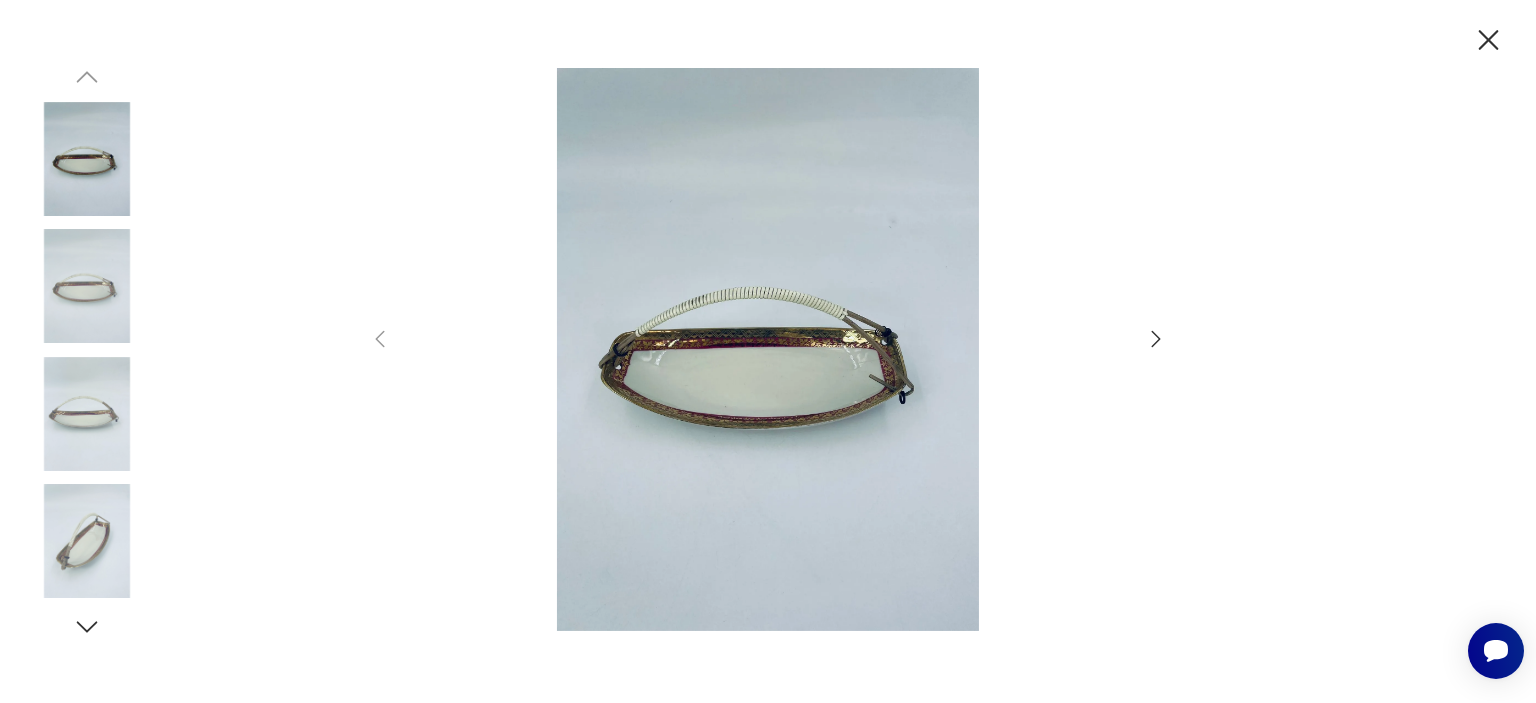click at bounding box center (768, 349) 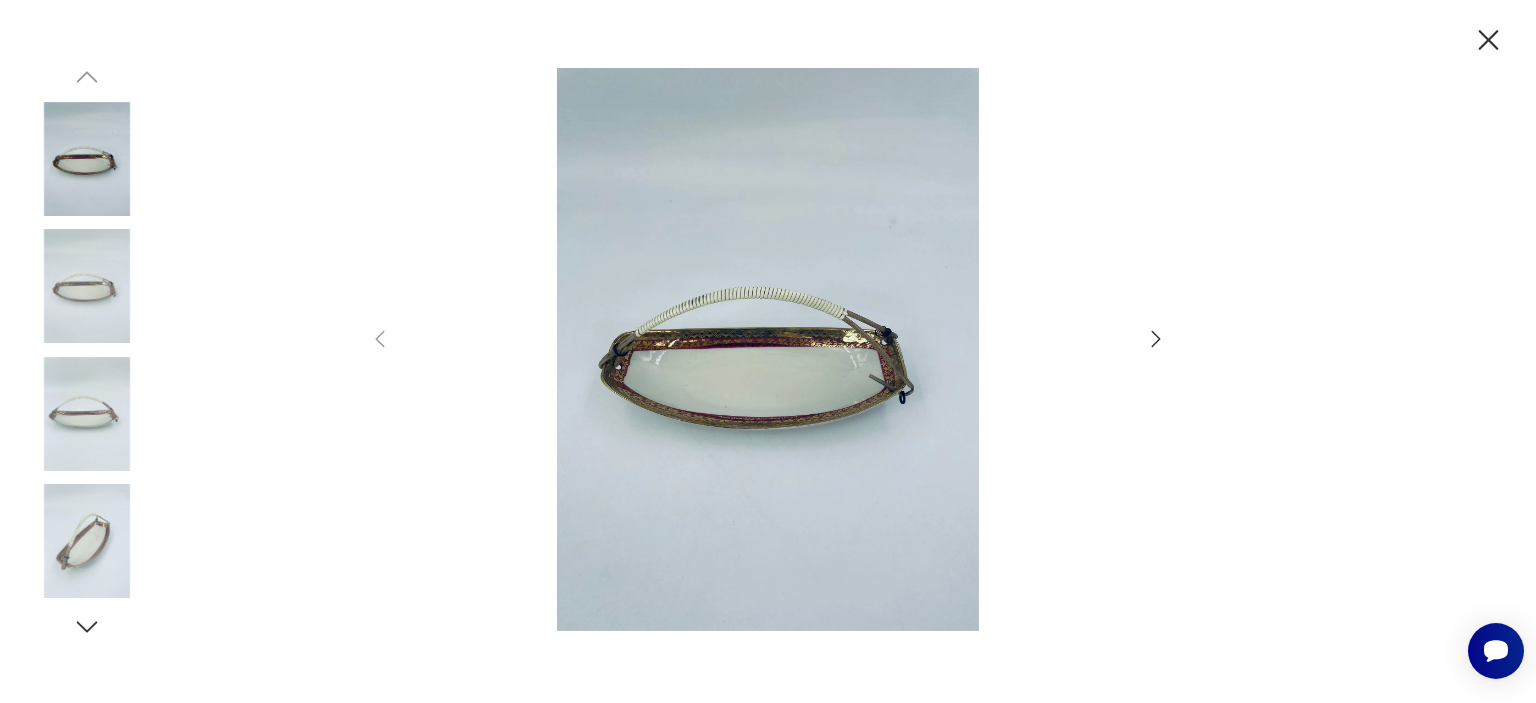 click 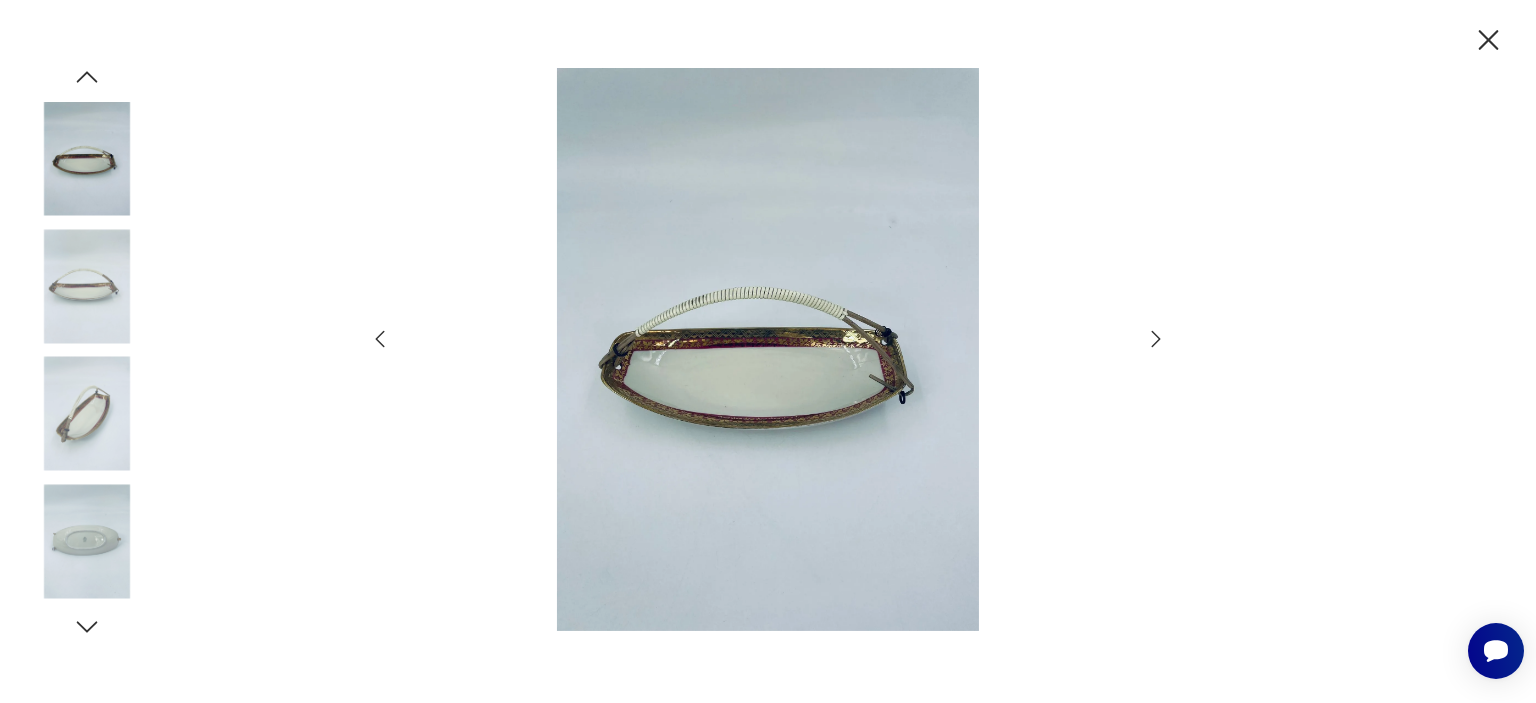click 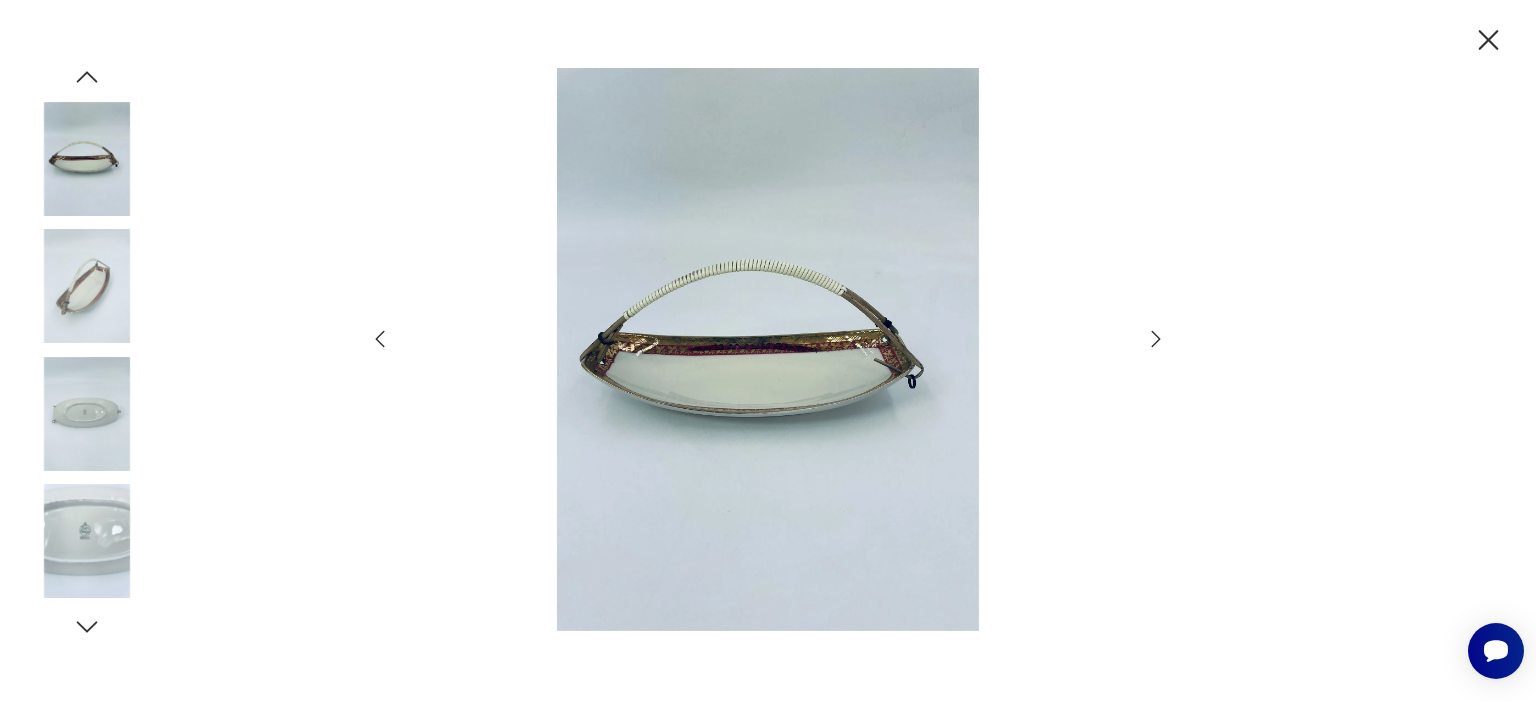click 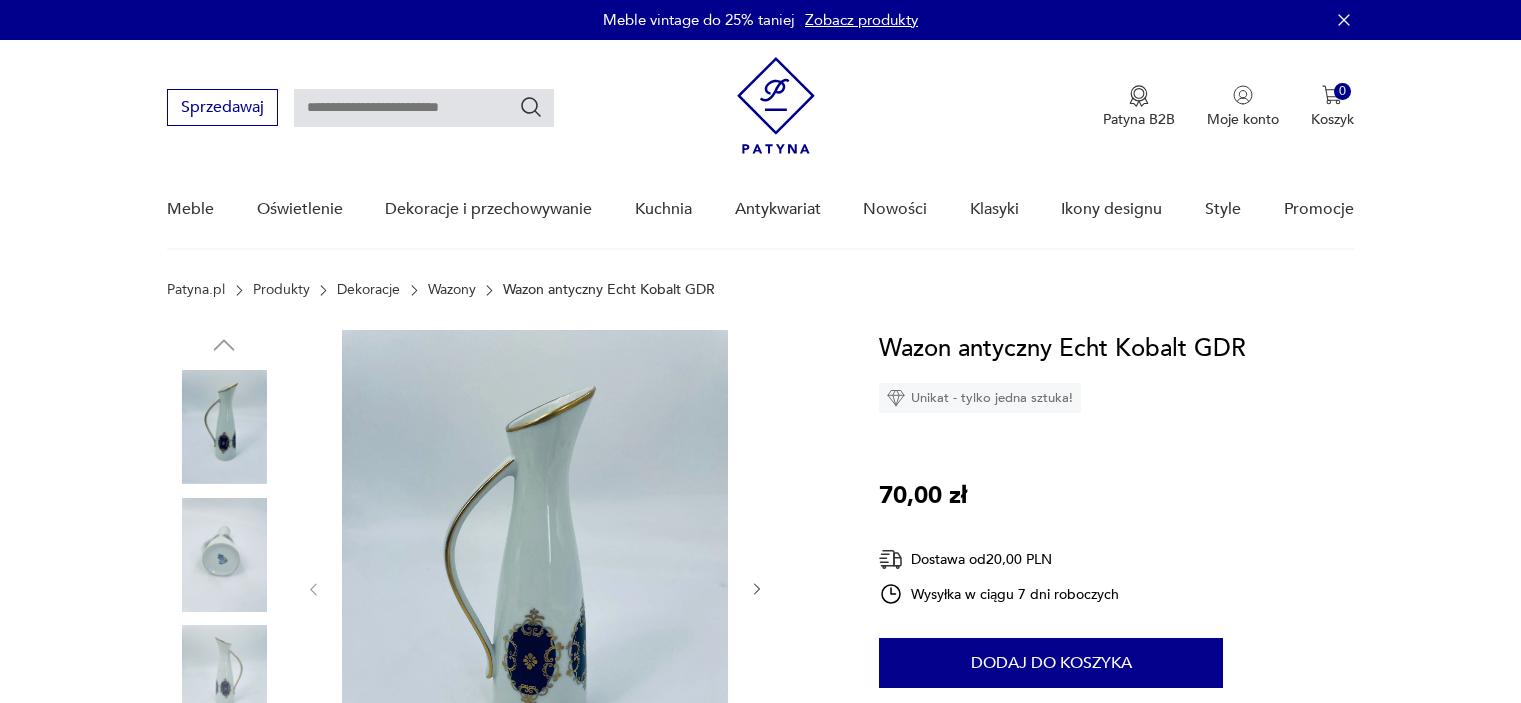 scroll, scrollTop: 160, scrollLeft: 0, axis: vertical 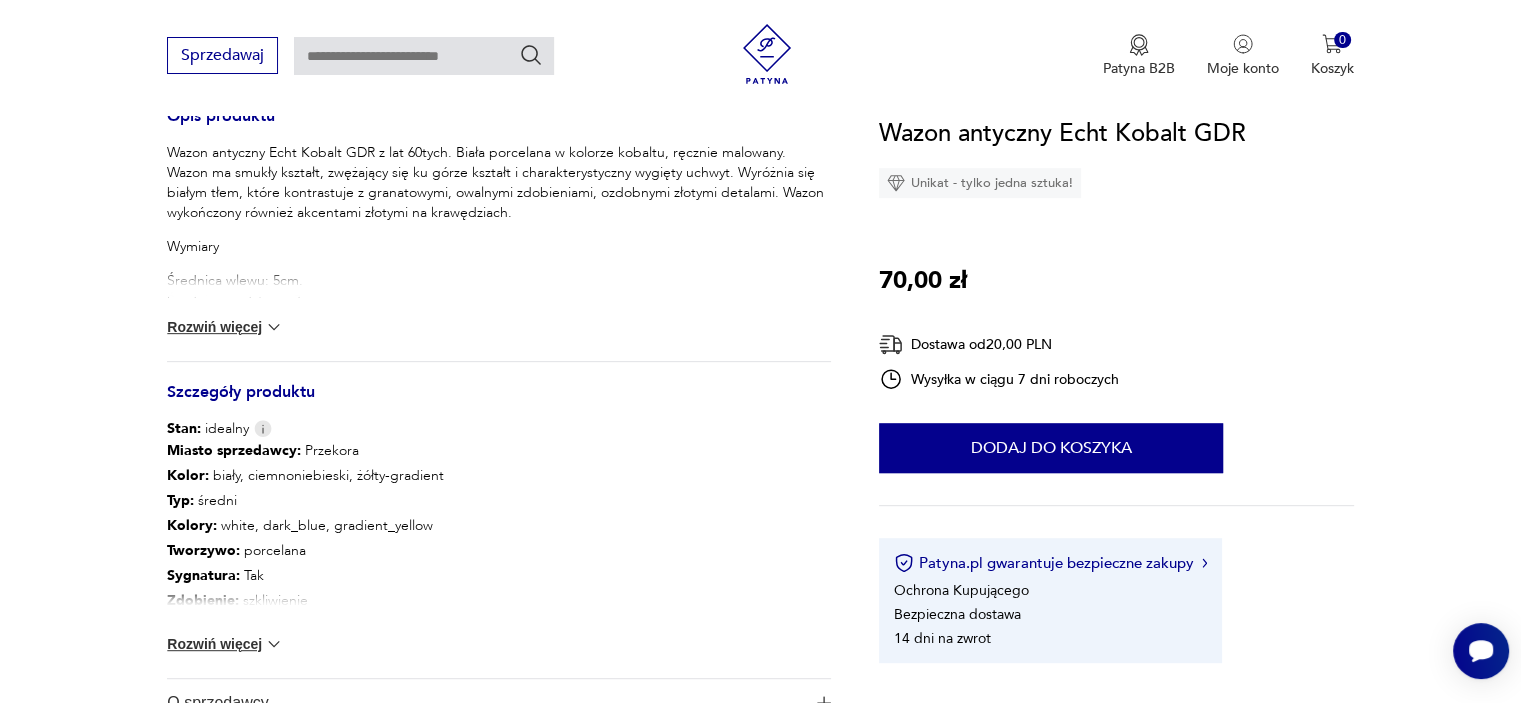 click on "Rozwiń więcej" at bounding box center [225, 327] 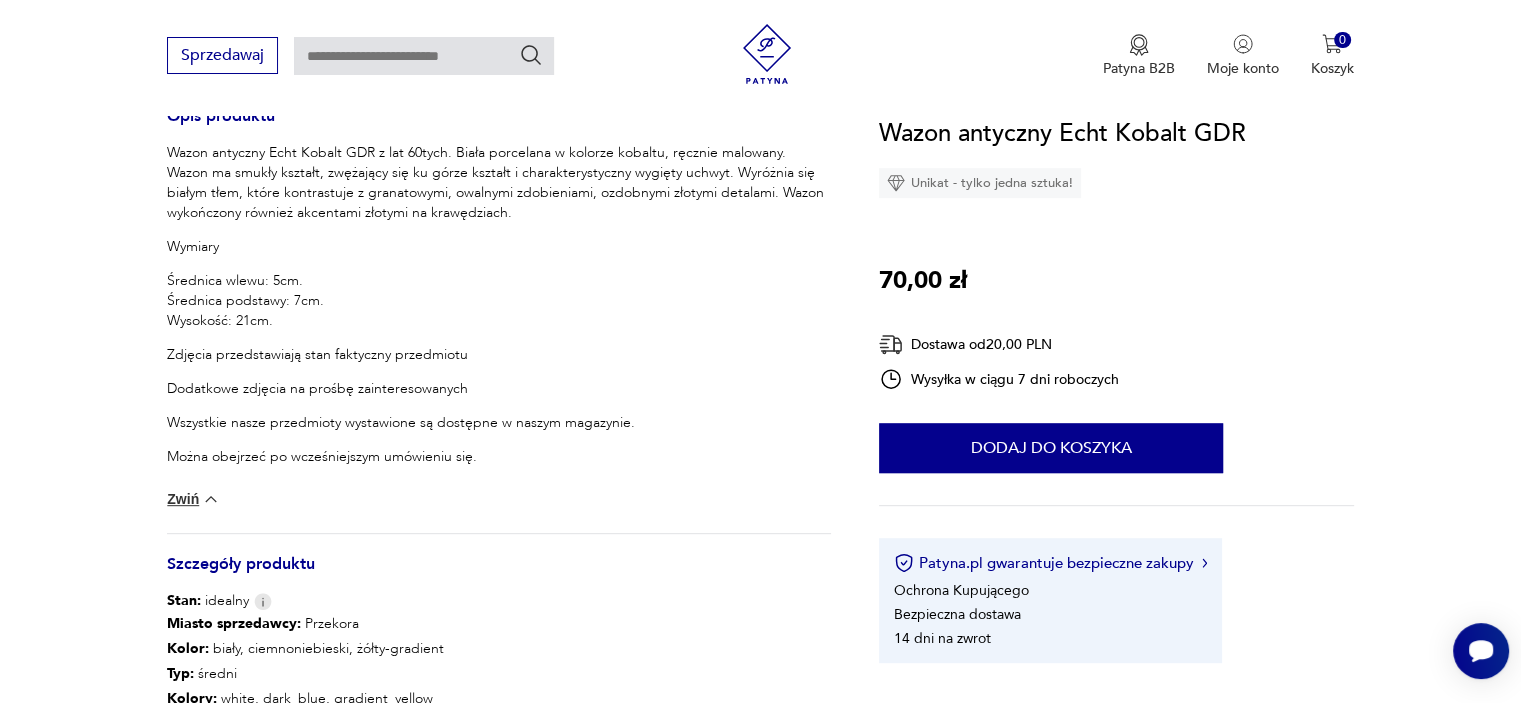 type 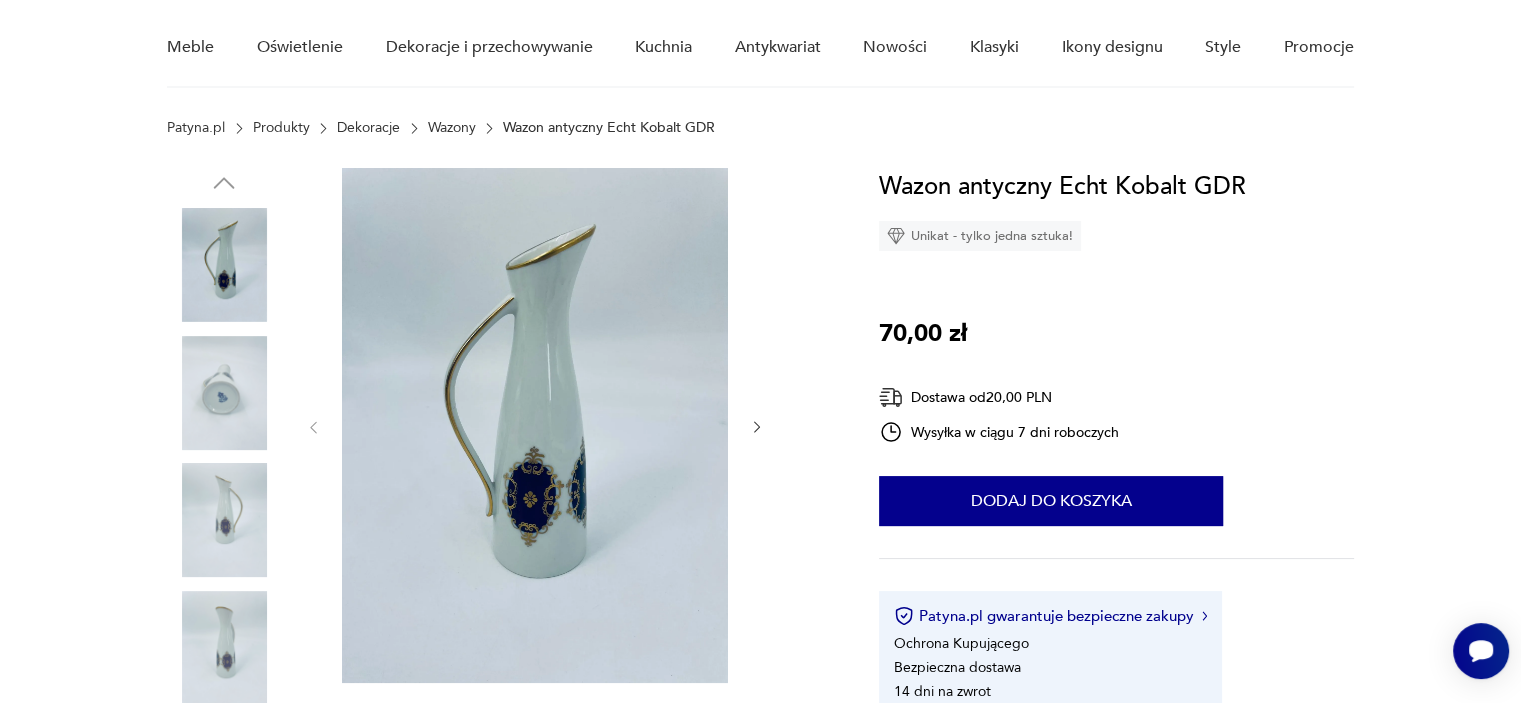 scroll, scrollTop: 160, scrollLeft: 0, axis: vertical 